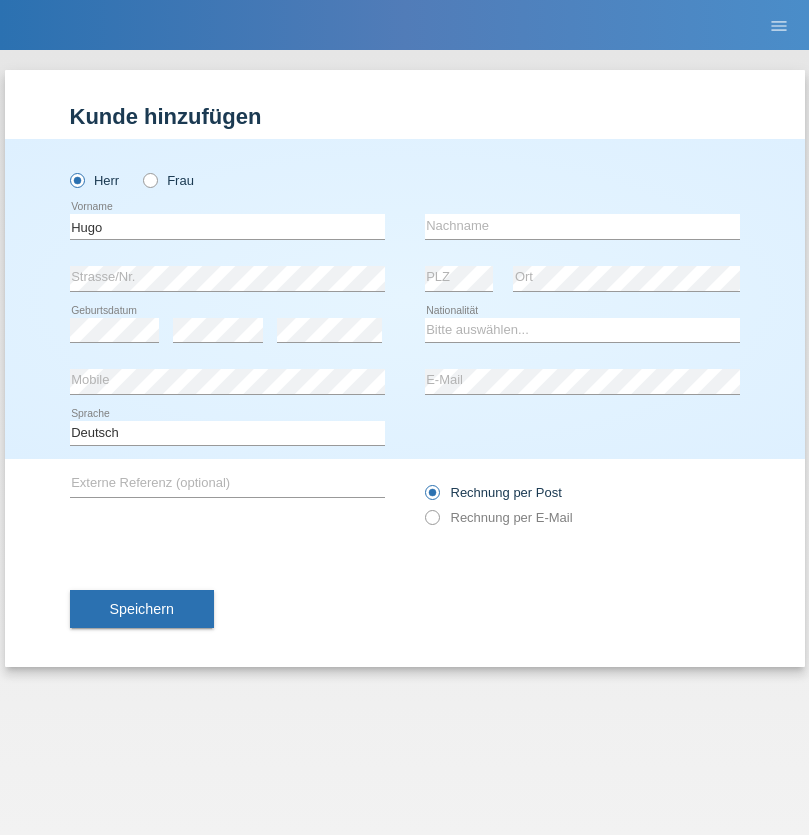 scroll, scrollTop: 0, scrollLeft: 0, axis: both 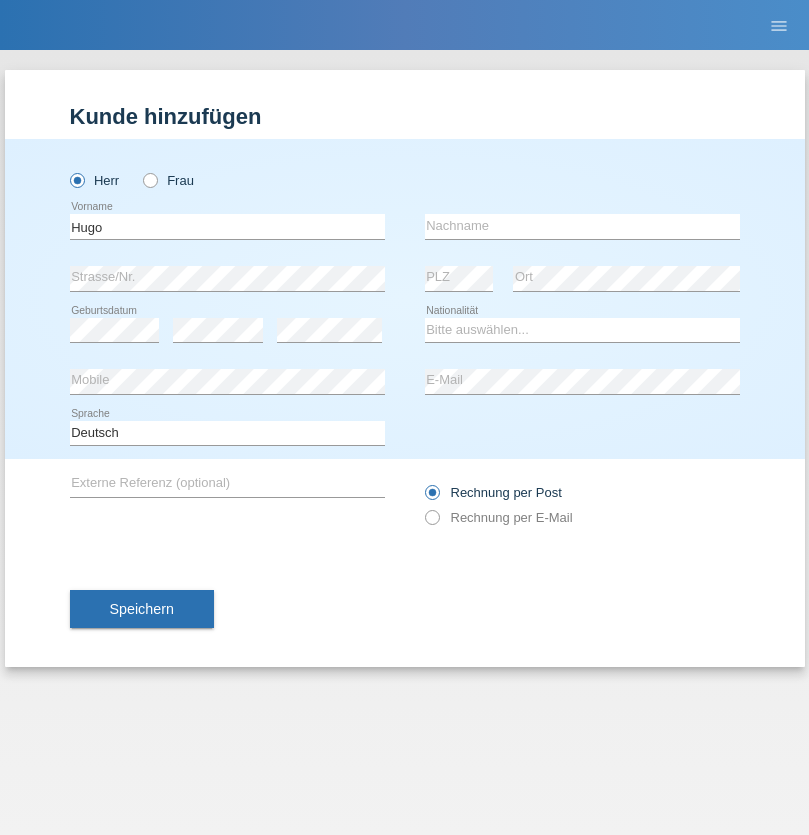 type on "Hugo" 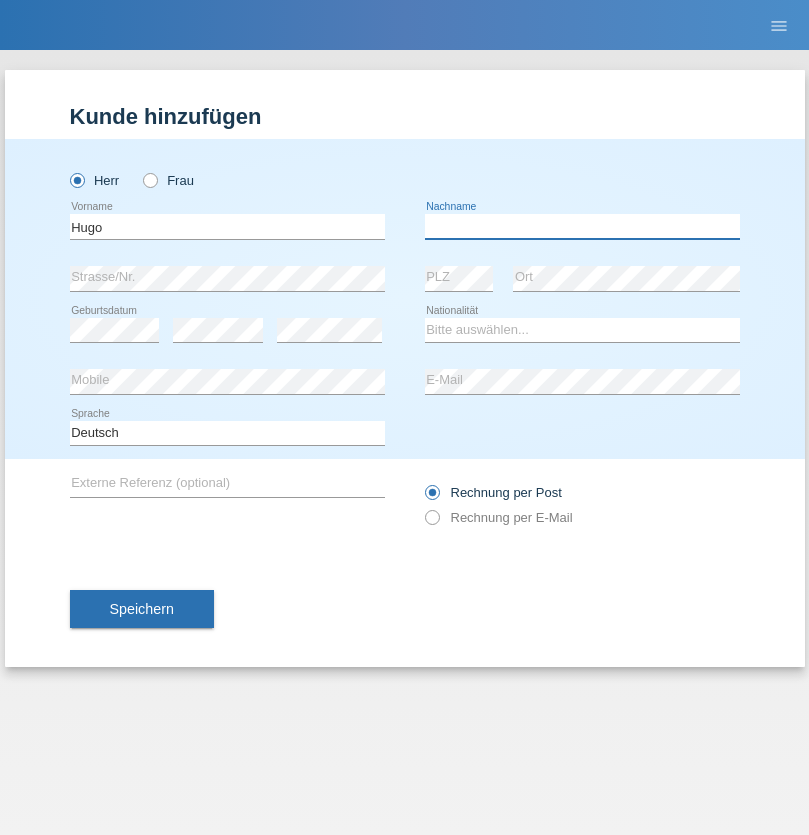 click at bounding box center (582, 226) 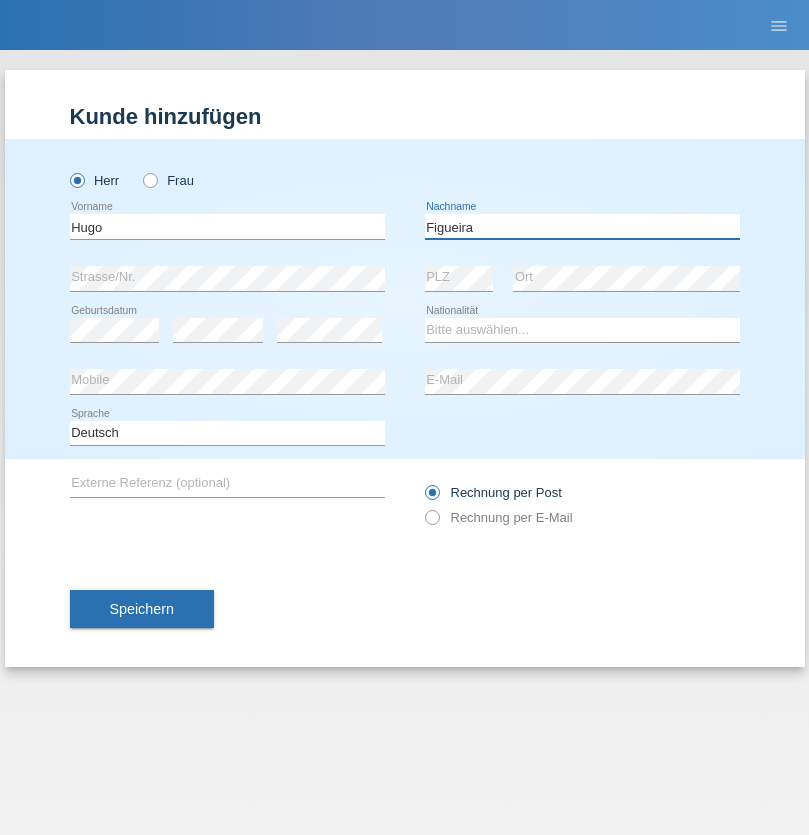 type on "Figueira" 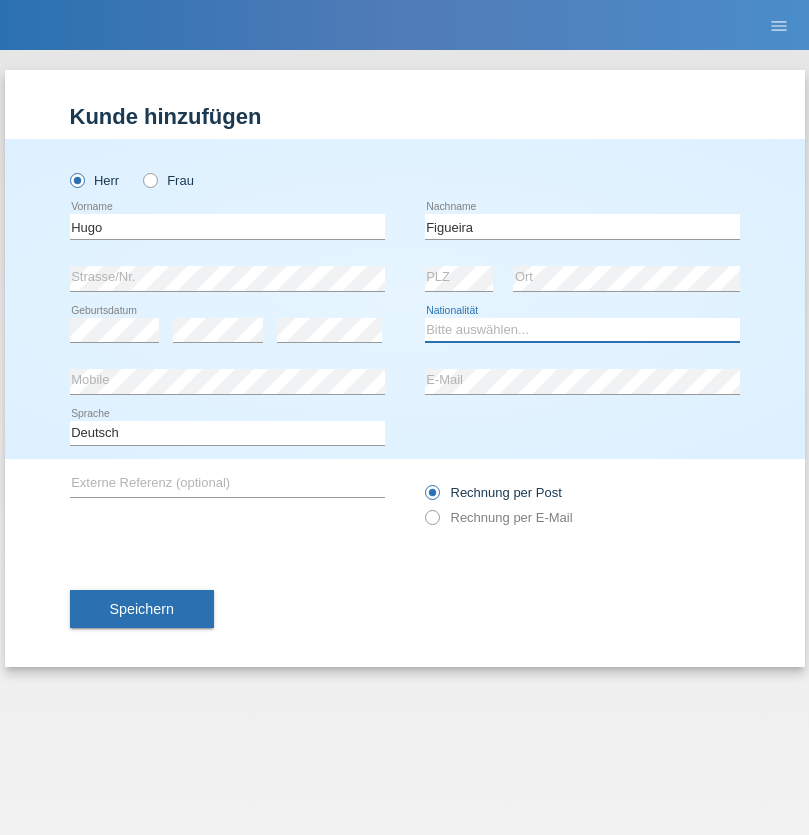 select on "PT" 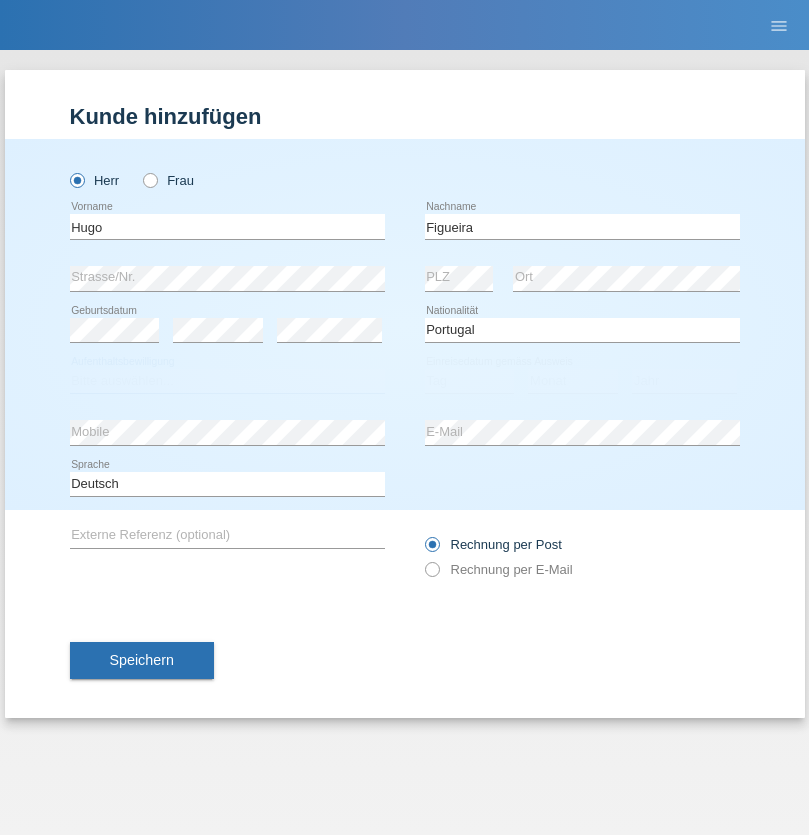 select on "C" 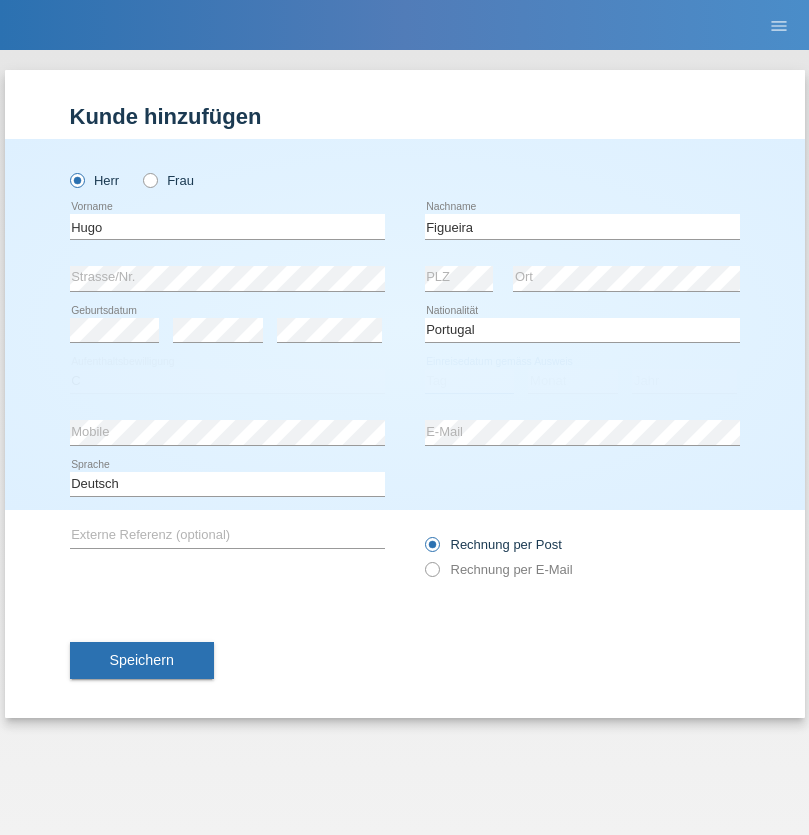 select on "04" 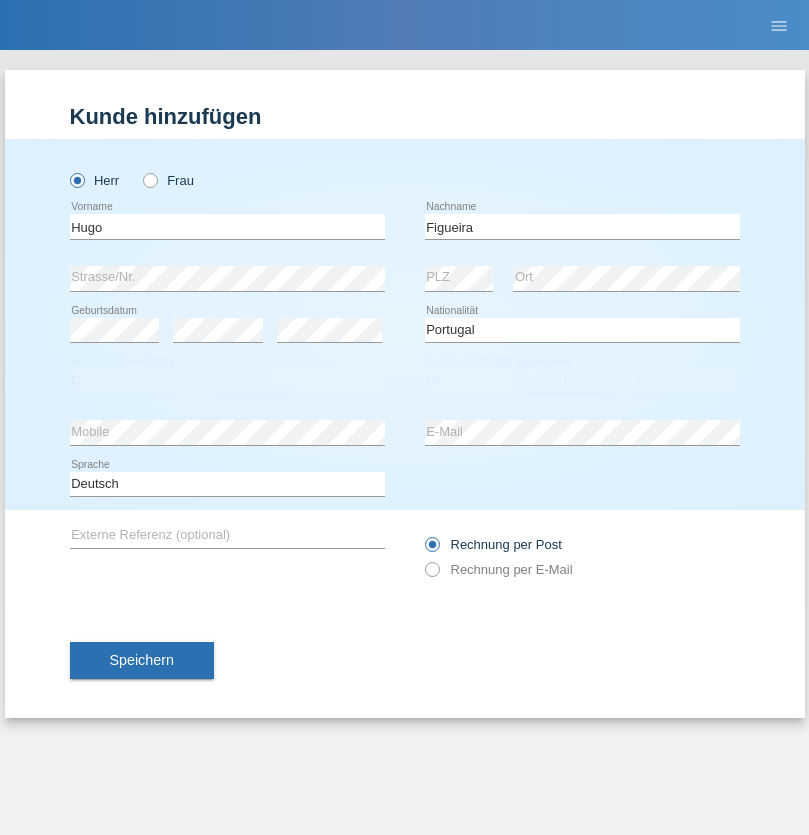 select on "02" 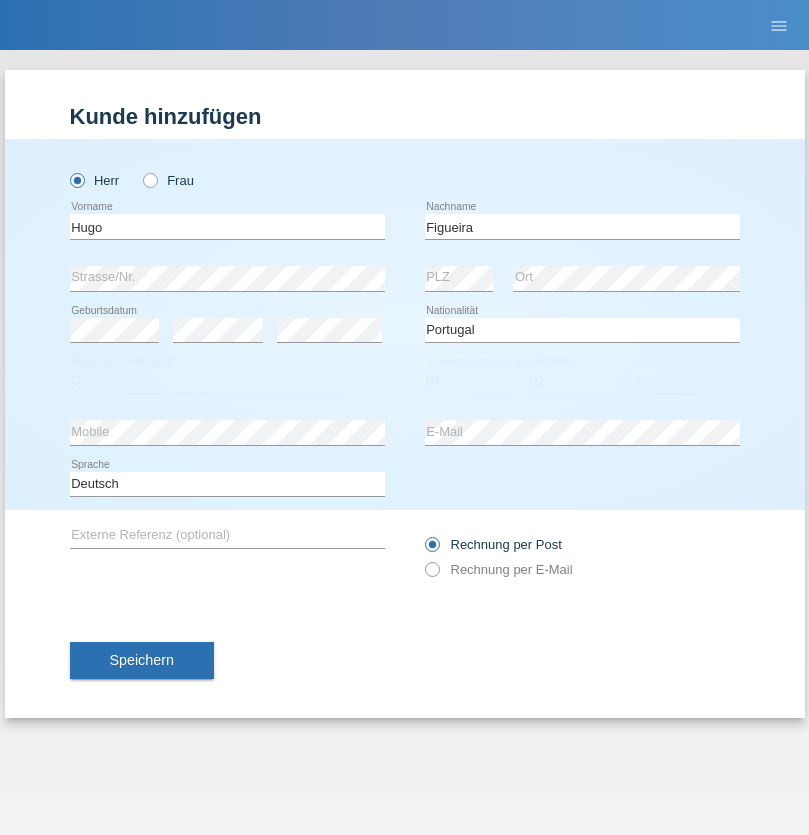 select on "2012" 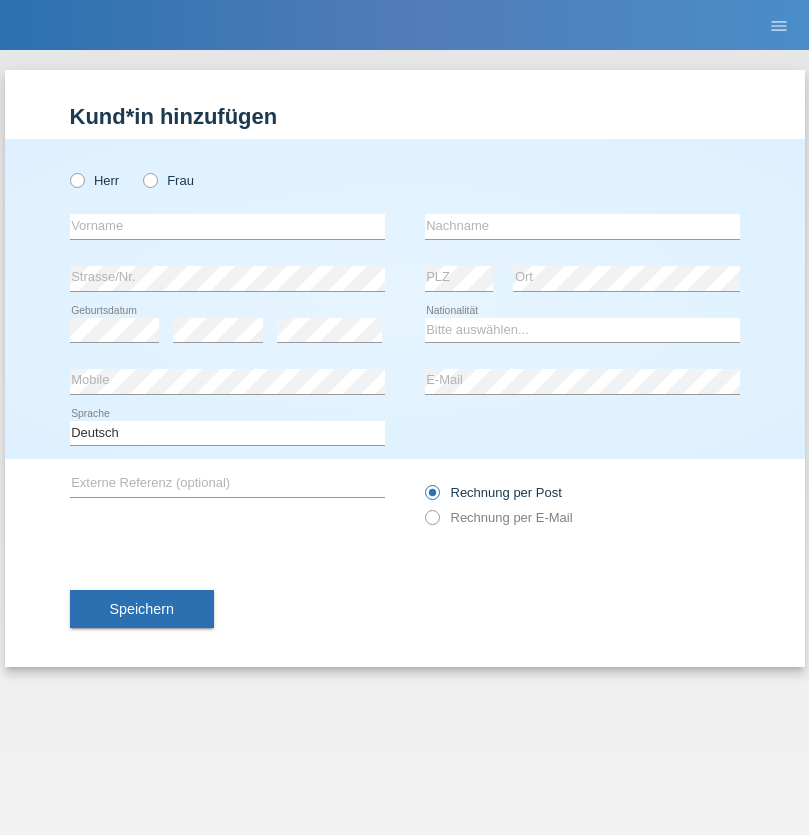 scroll, scrollTop: 0, scrollLeft: 0, axis: both 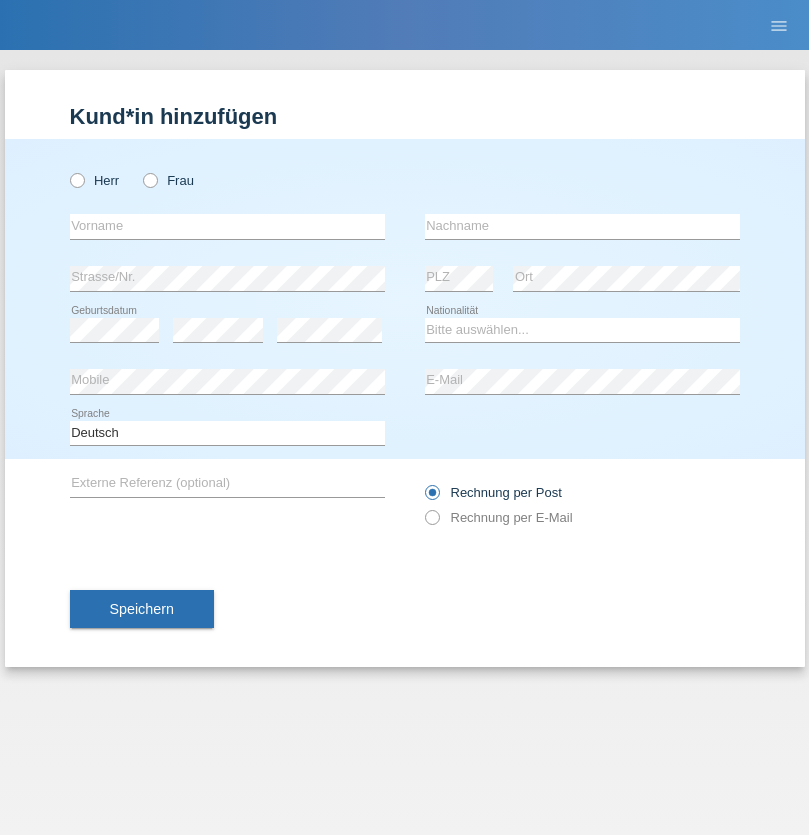 radio on "true" 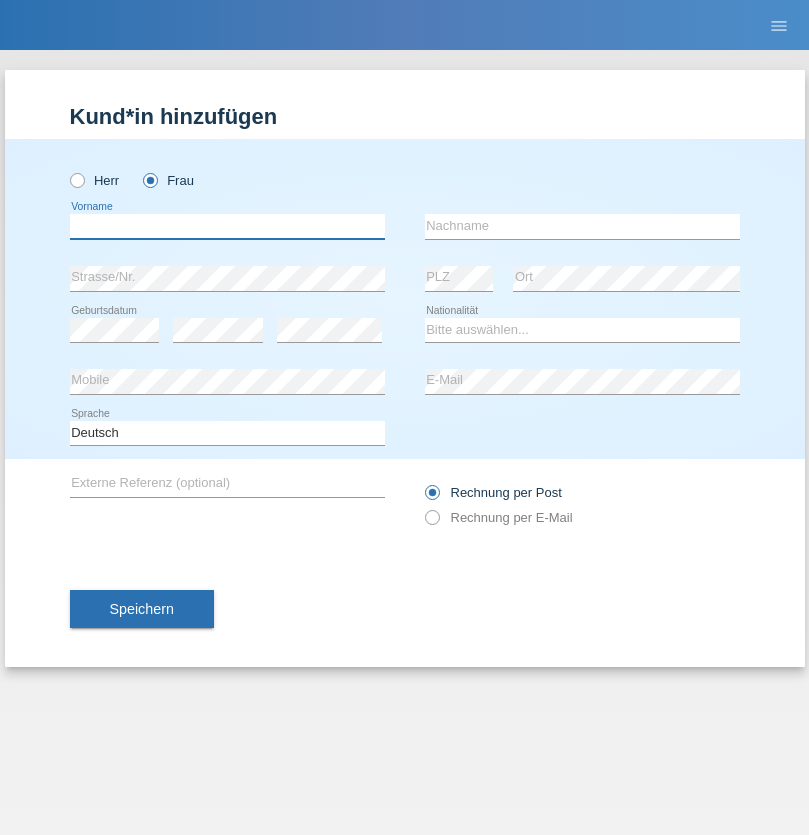 click at bounding box center [227, 226] 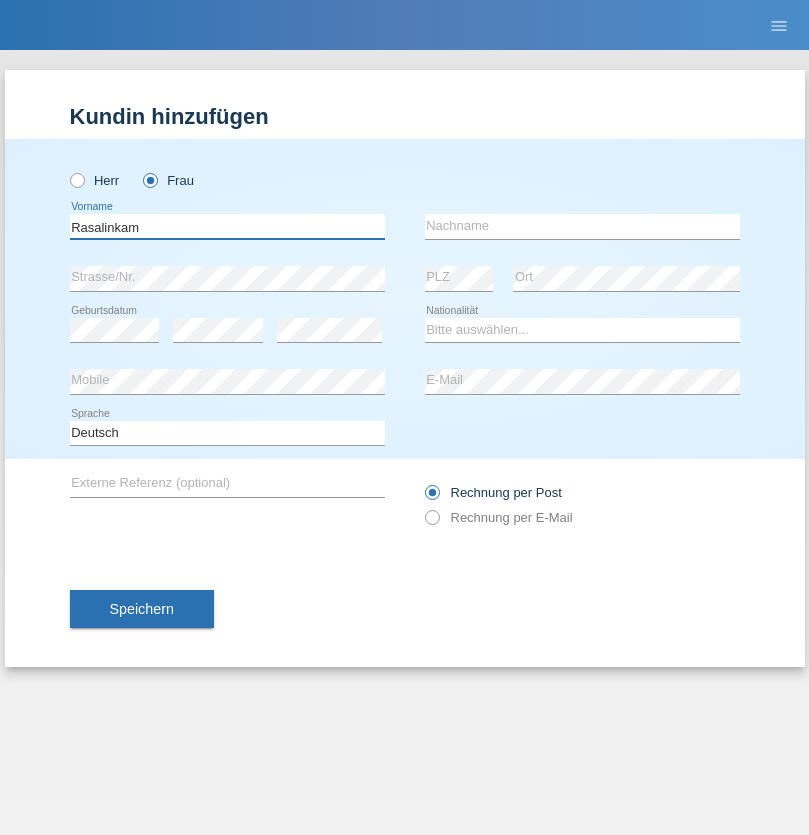 type on "Rasalinkam" 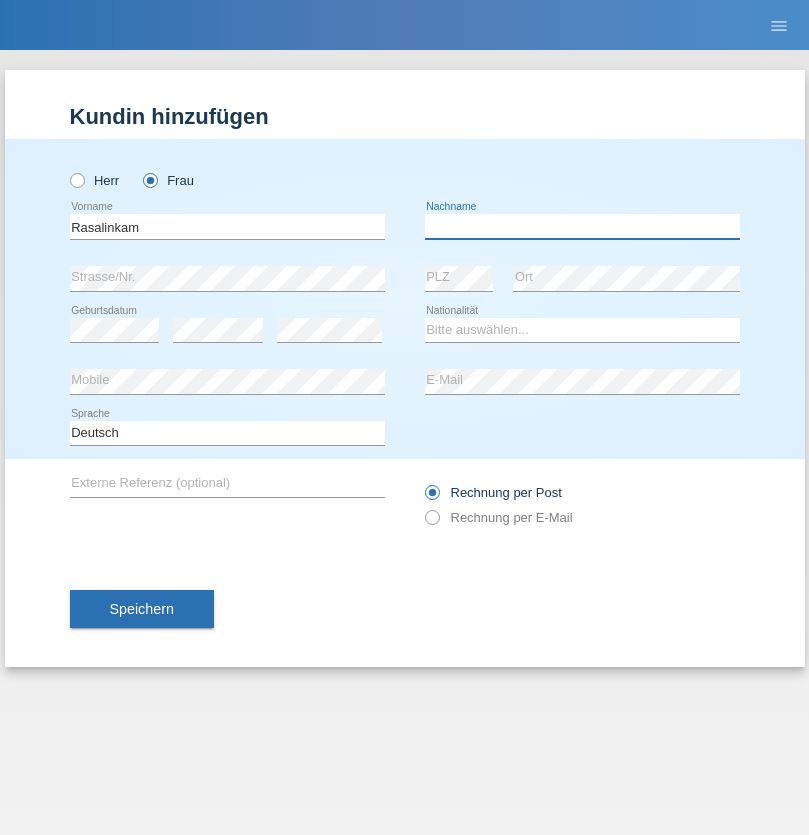 click at bounding box center (582, 226) 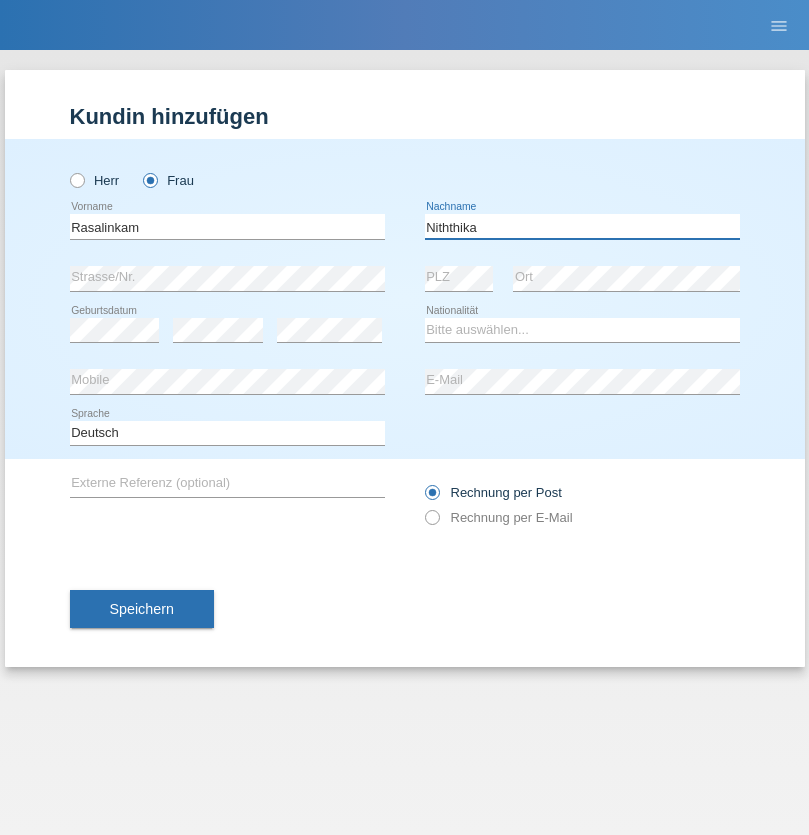 type on "Niththika" 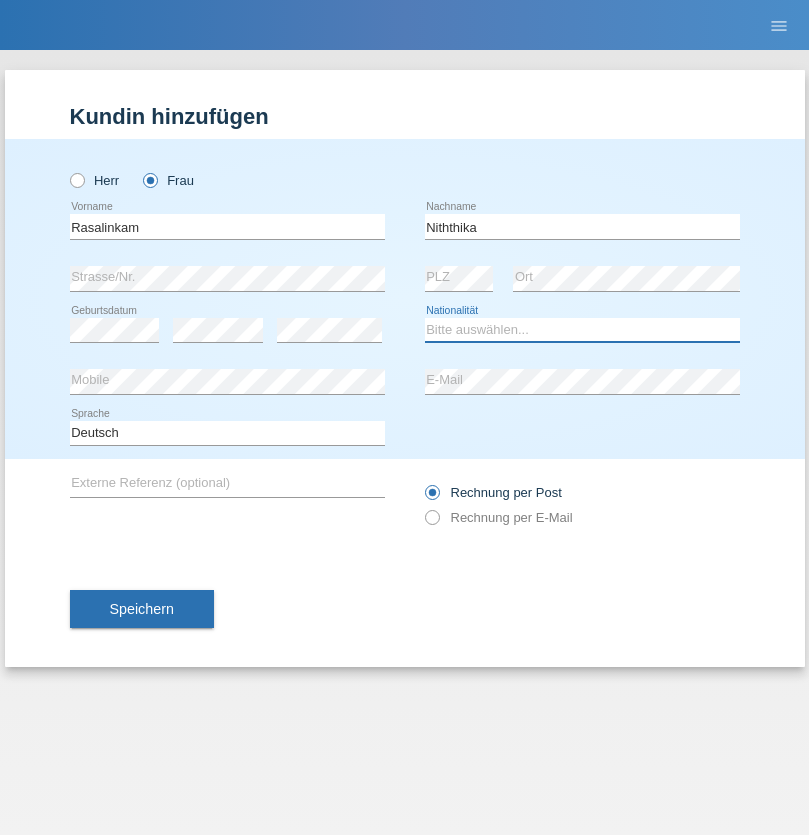 select on "LK" 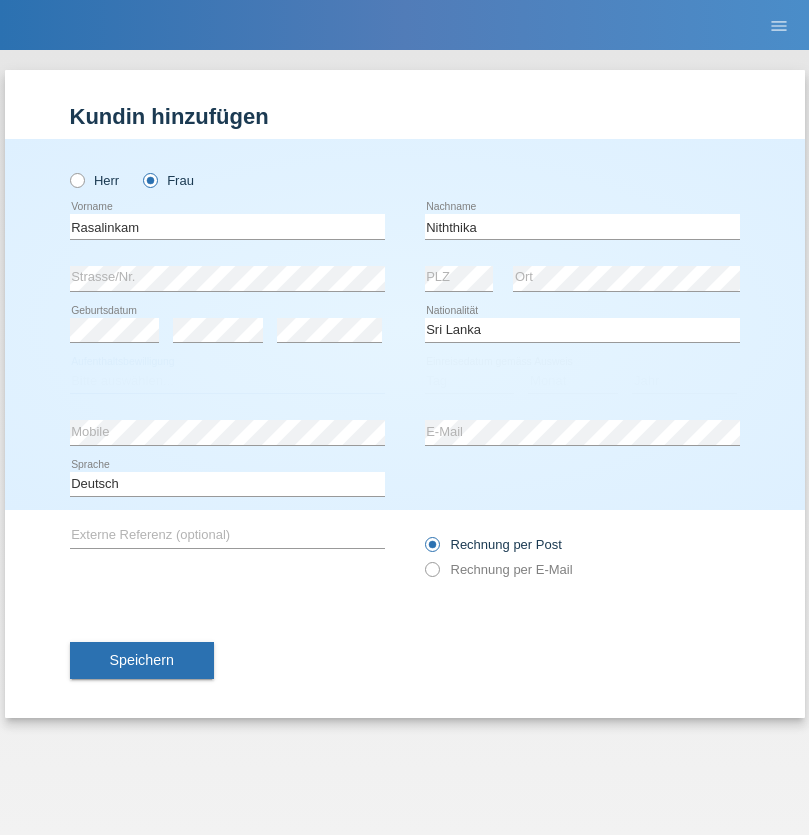 select on "C" 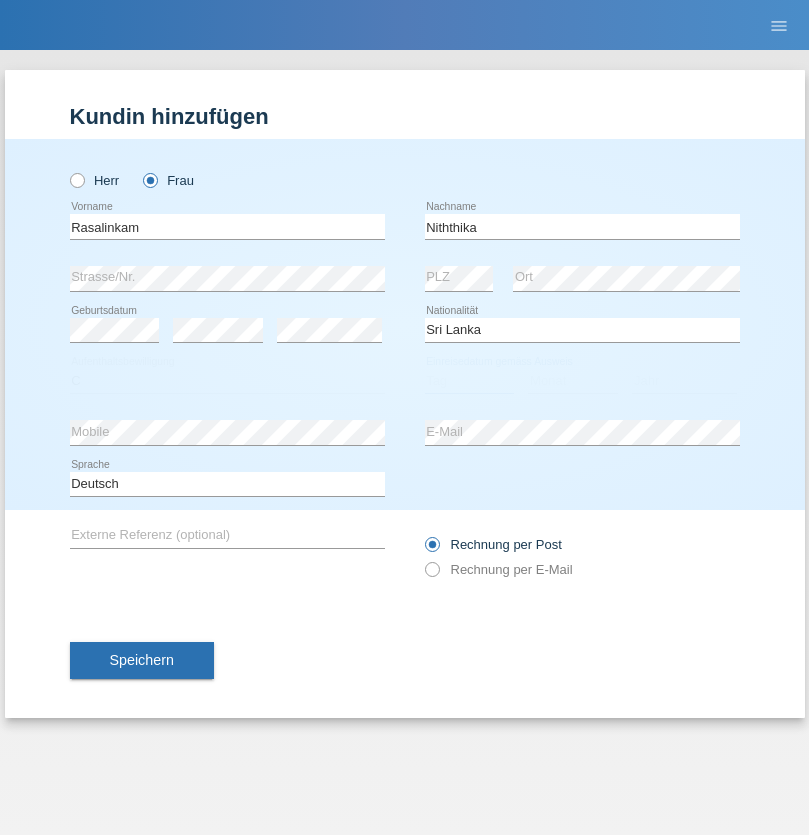select on "04" 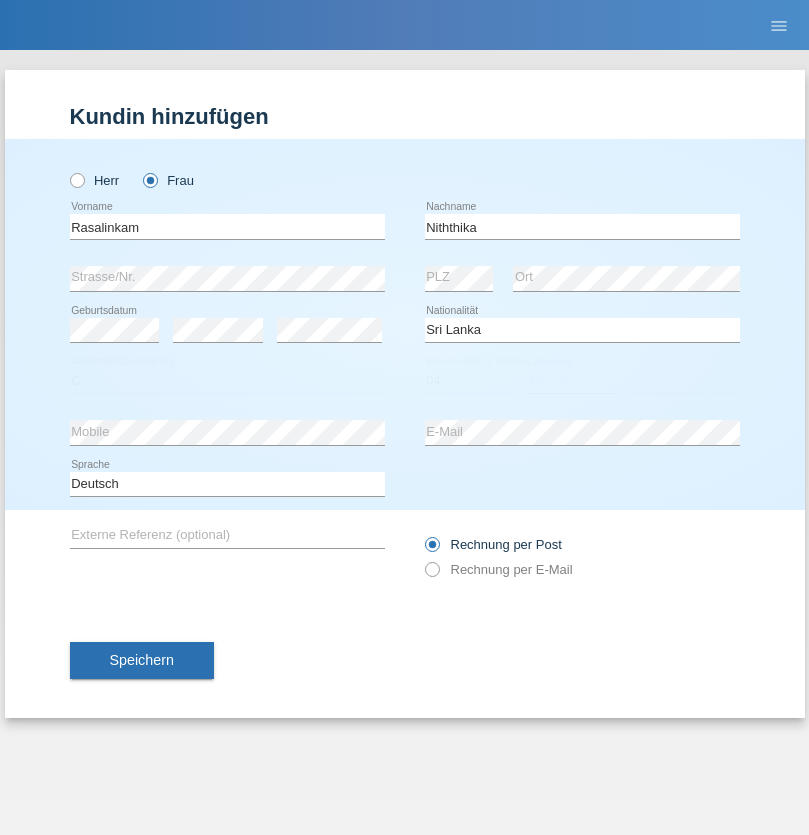select on "08" 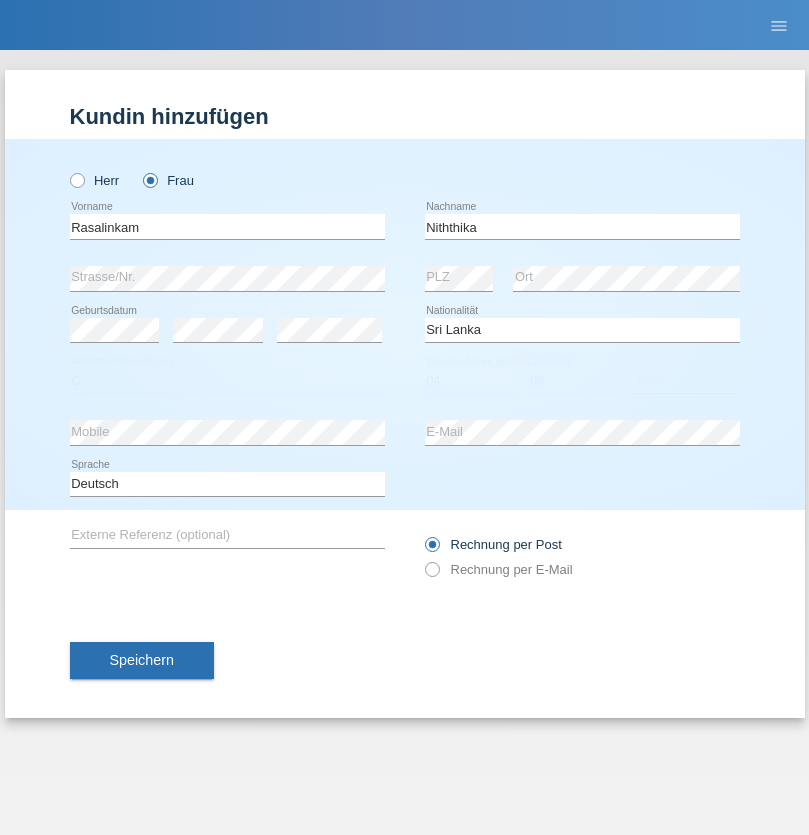 select on "2021" 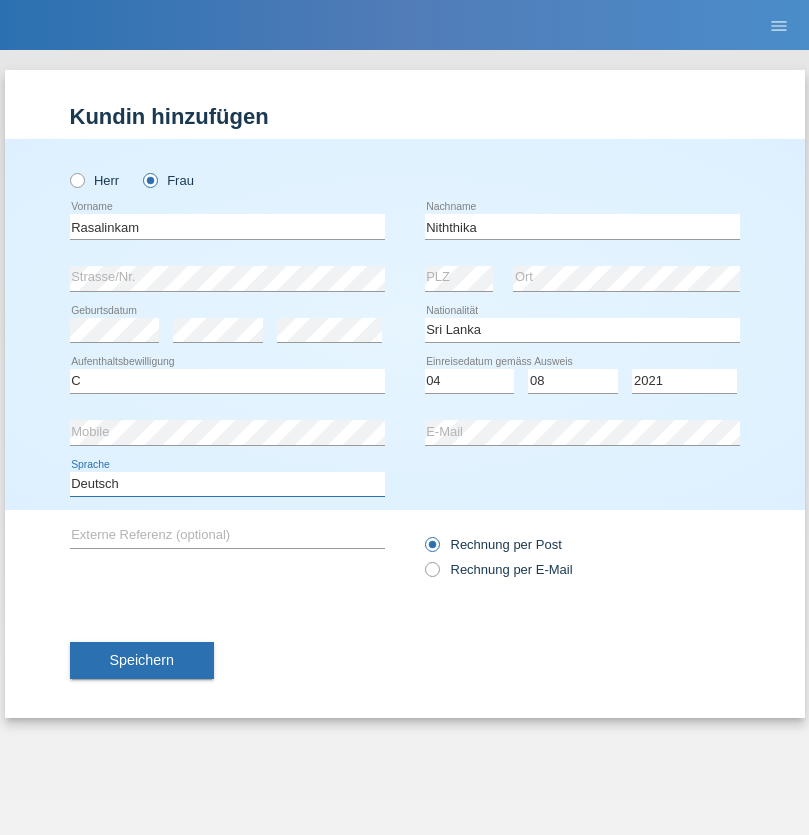 select on "en" 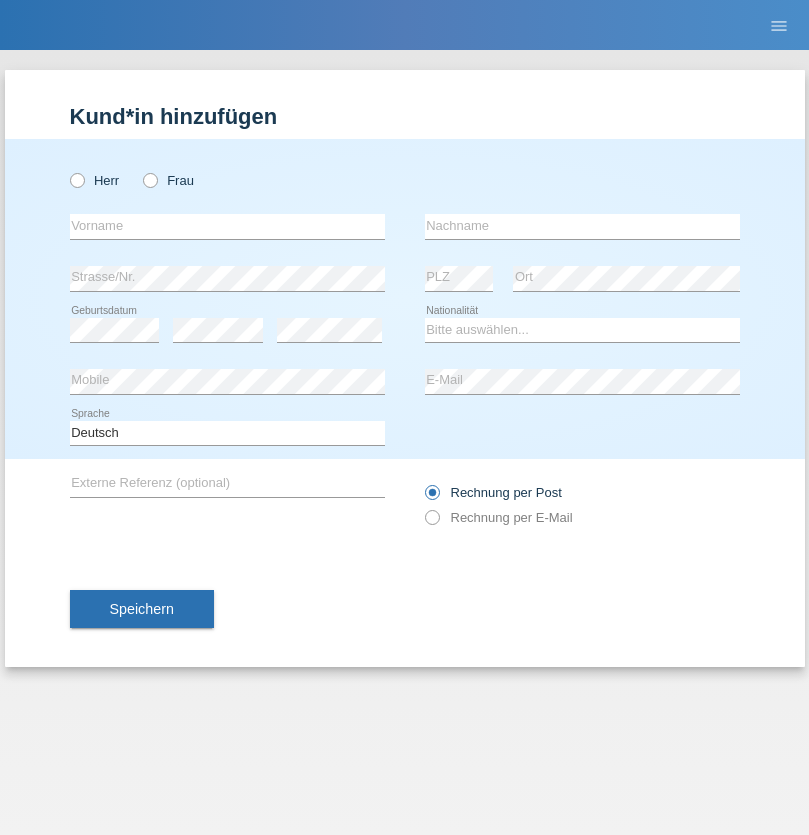 scroll, scrollTop: 0, scrollLeft: 0, axis: both 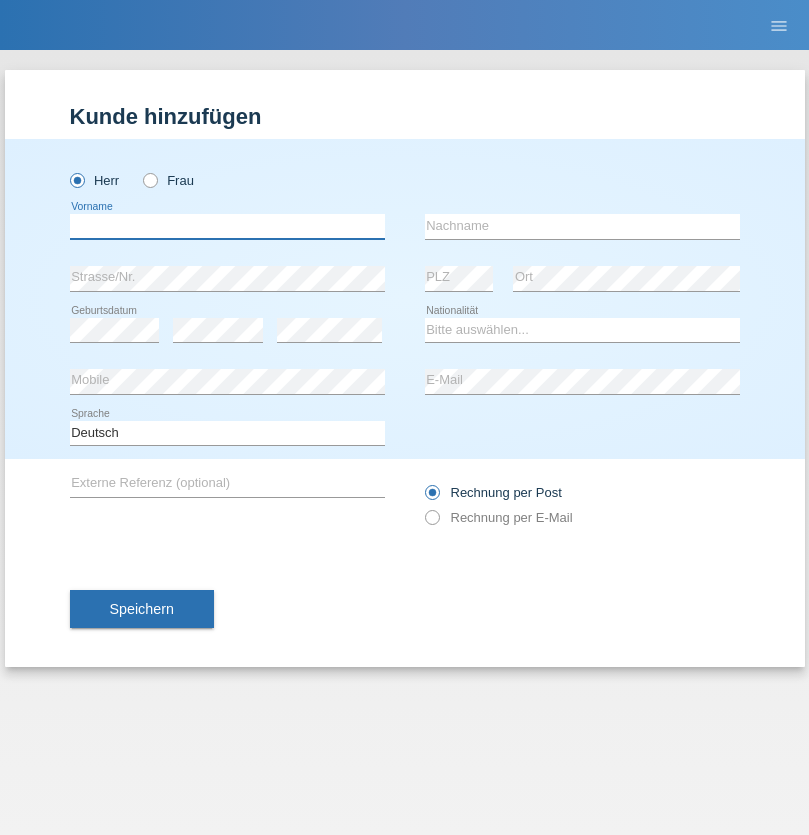 click at bounding box center [227, 226] 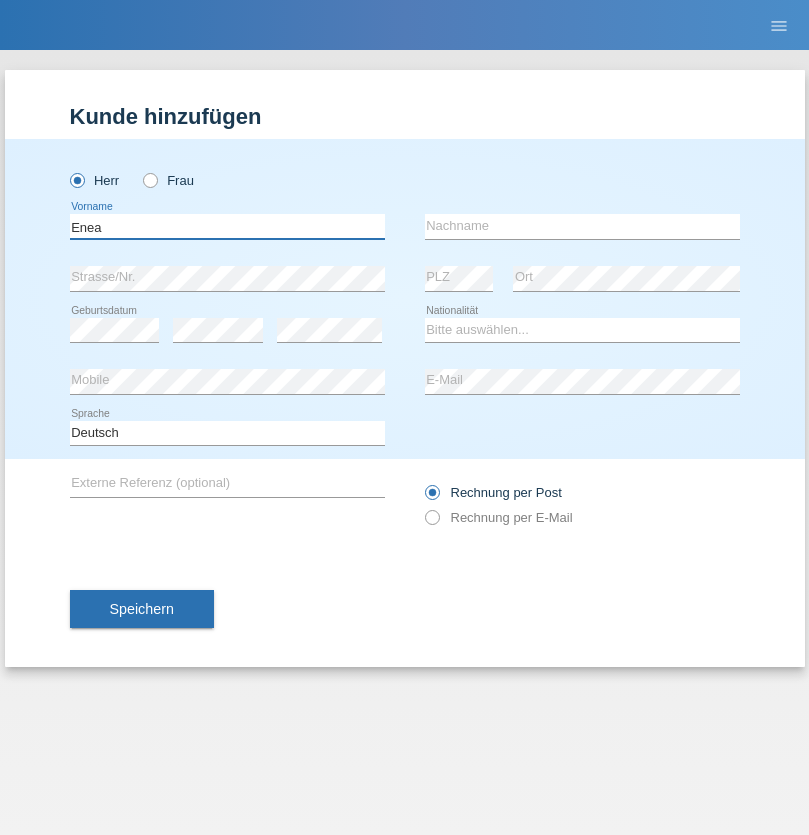 type on "Enea" 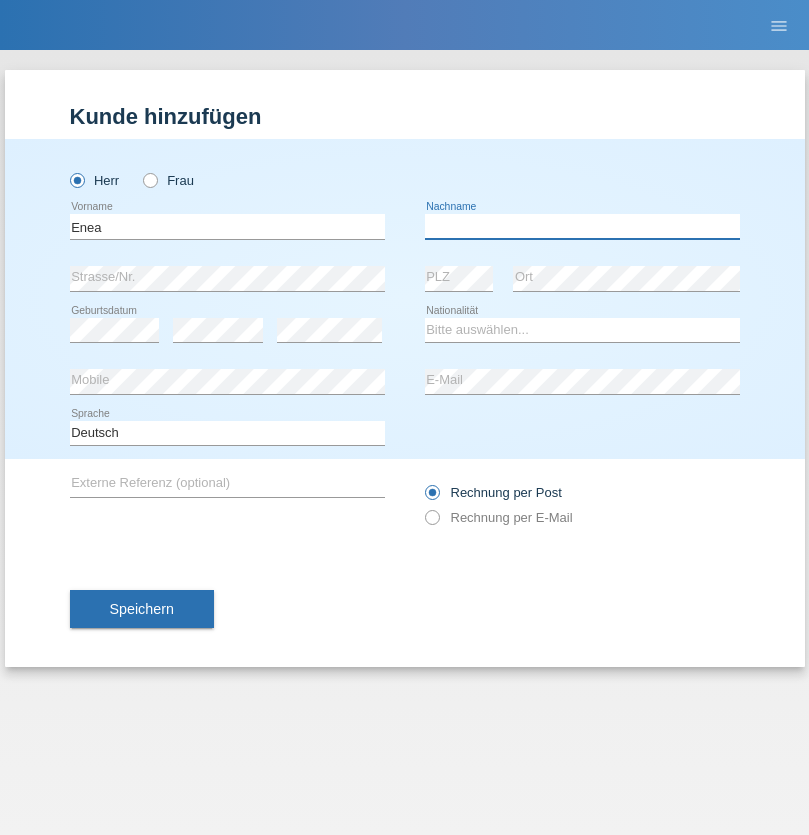 click at bounding box center [582, 226] 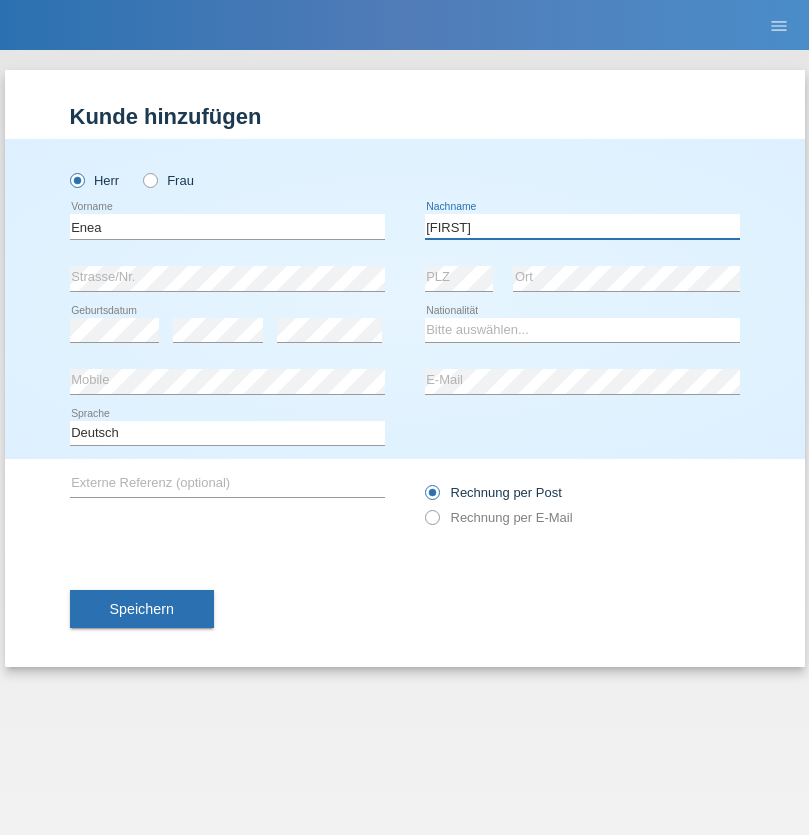 type on "[FIRST]" 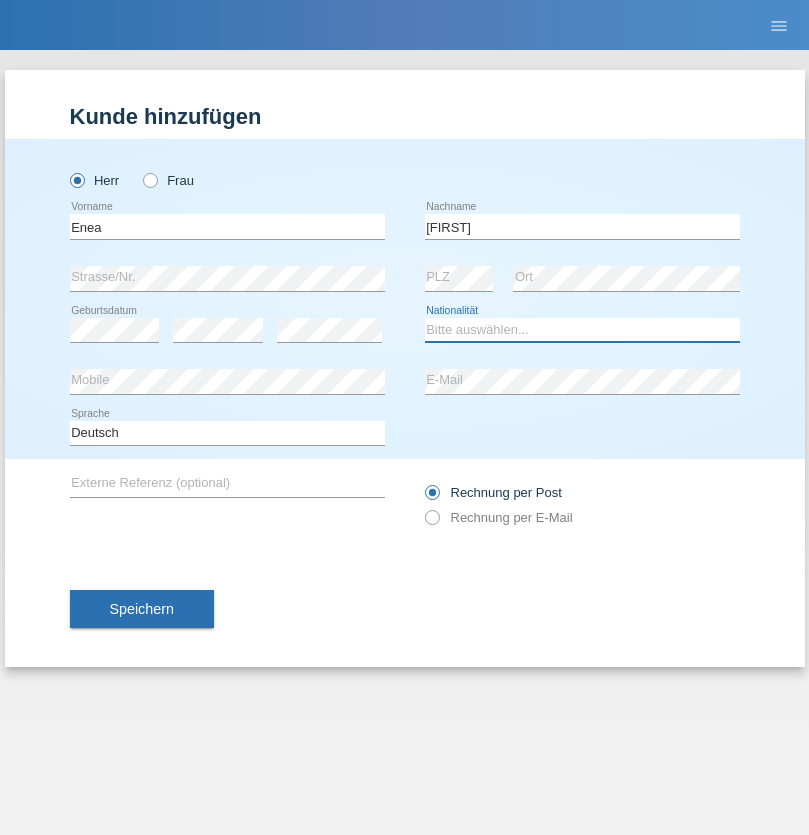 select on "OM" 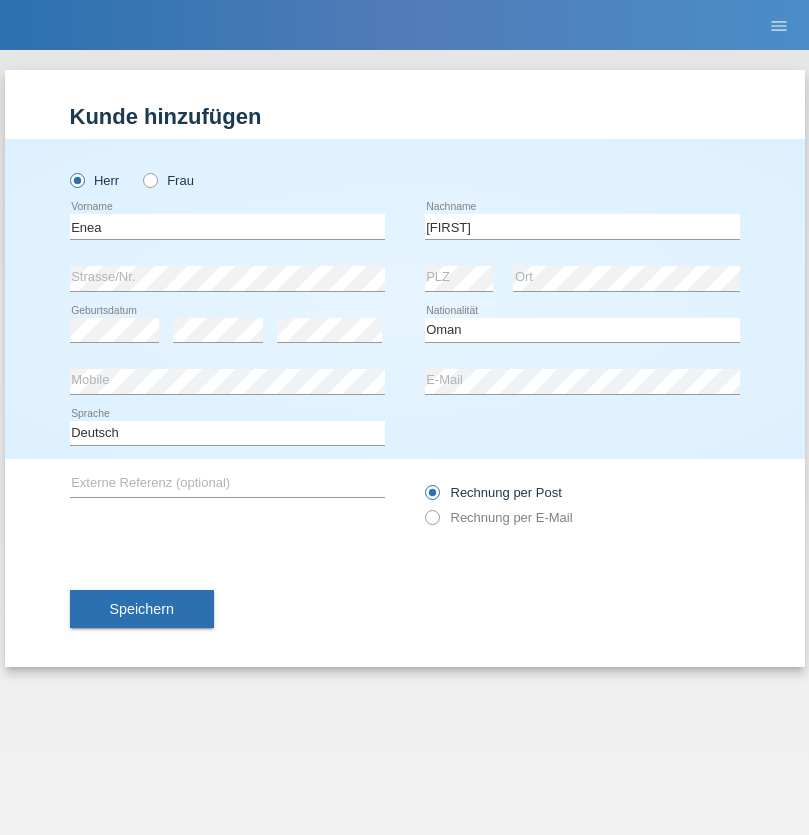 select on "C" 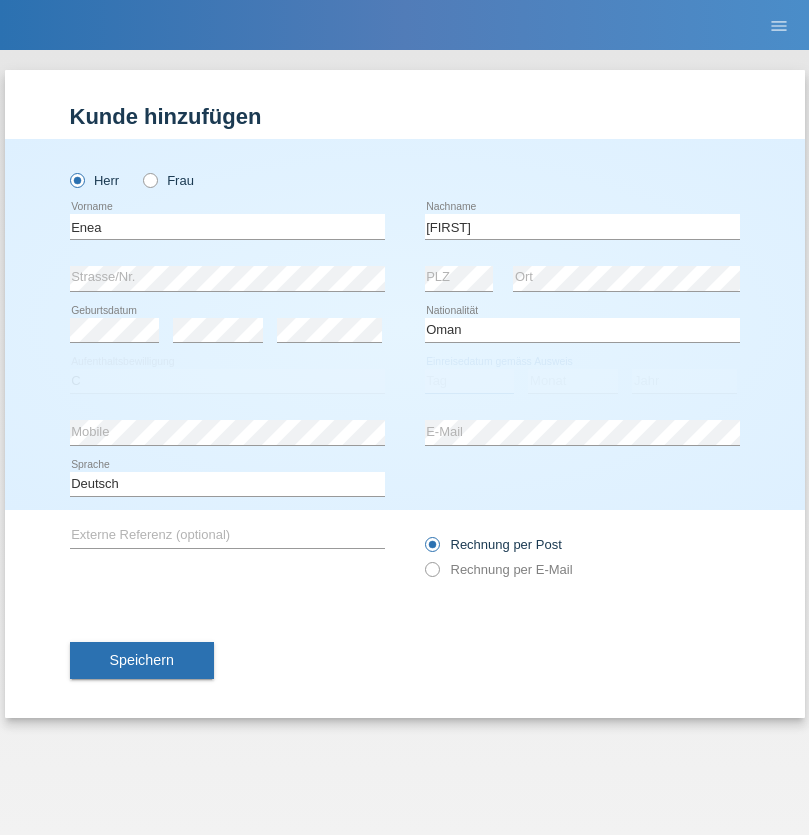 select on "17" 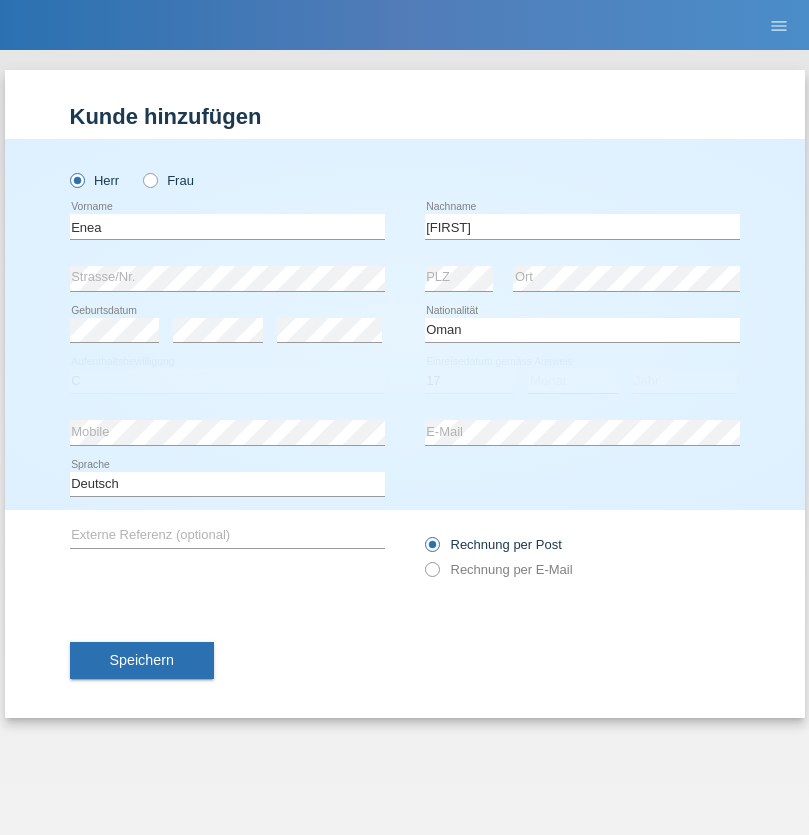 select on "06" 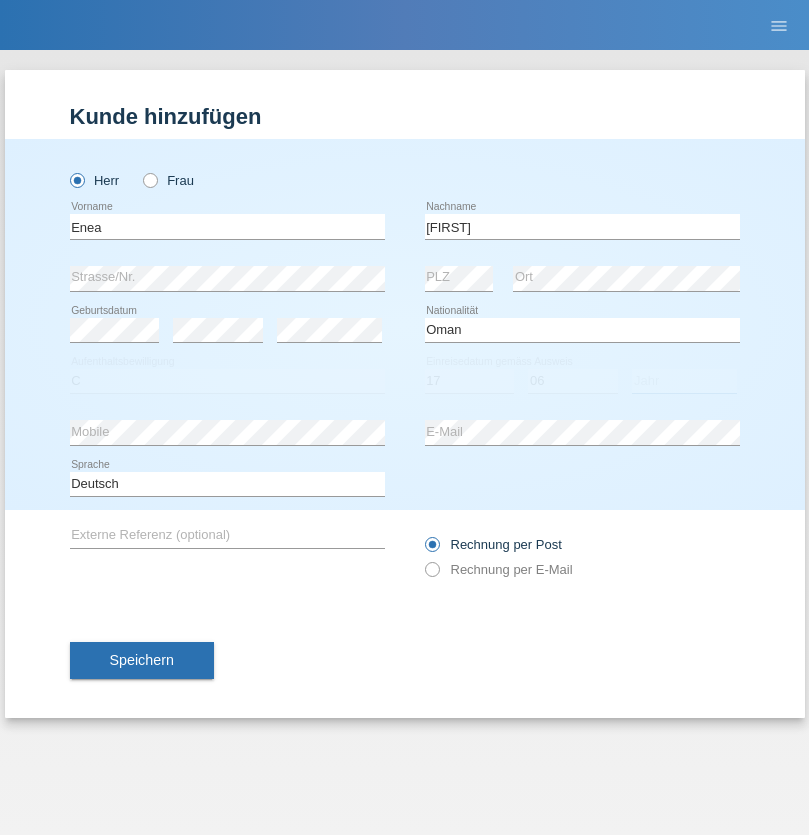 select on "2021" 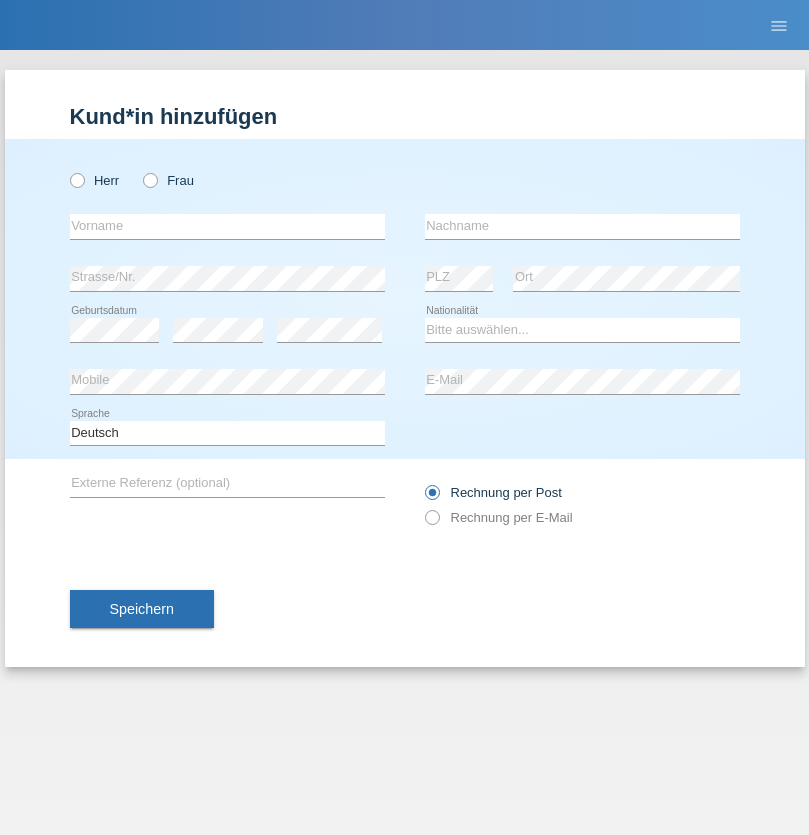 scroll, scrollTop: 0, scrollLeft: 0, axis: both 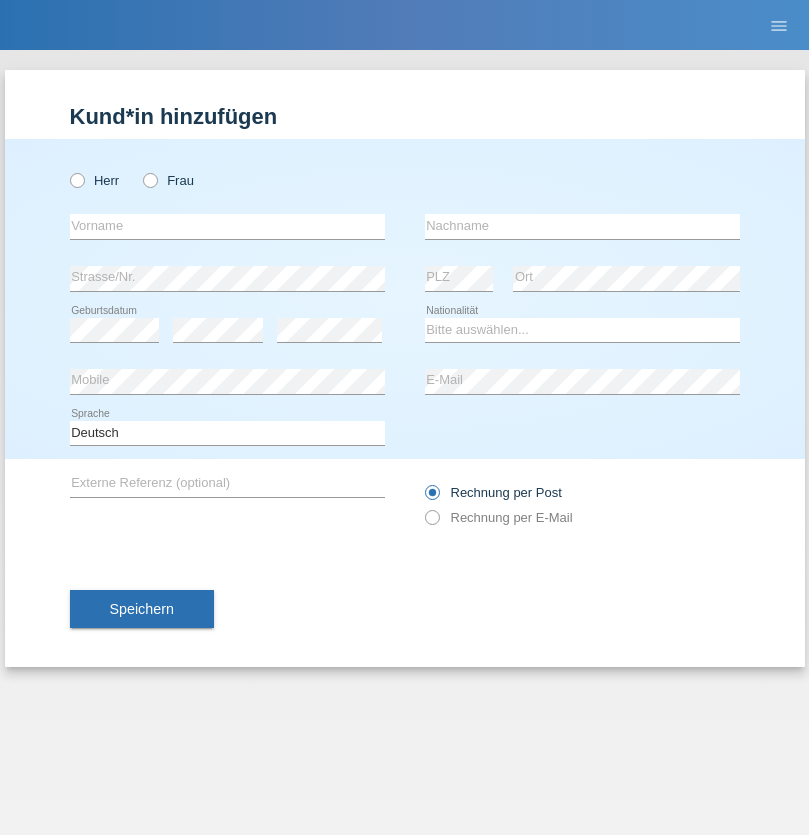 radio on "true" 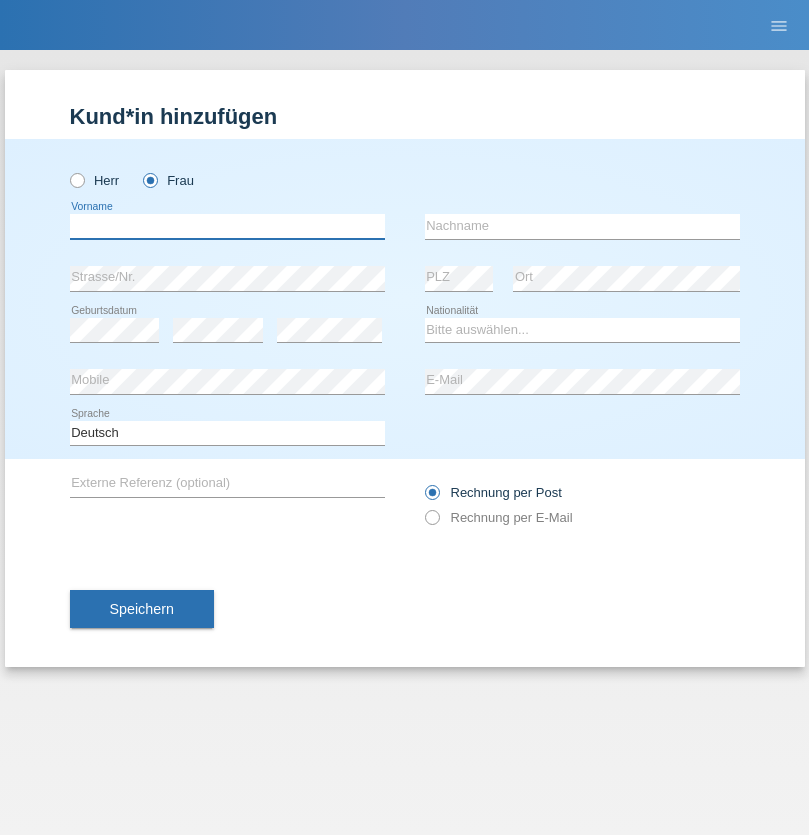 click at bounding box center (227, 226) 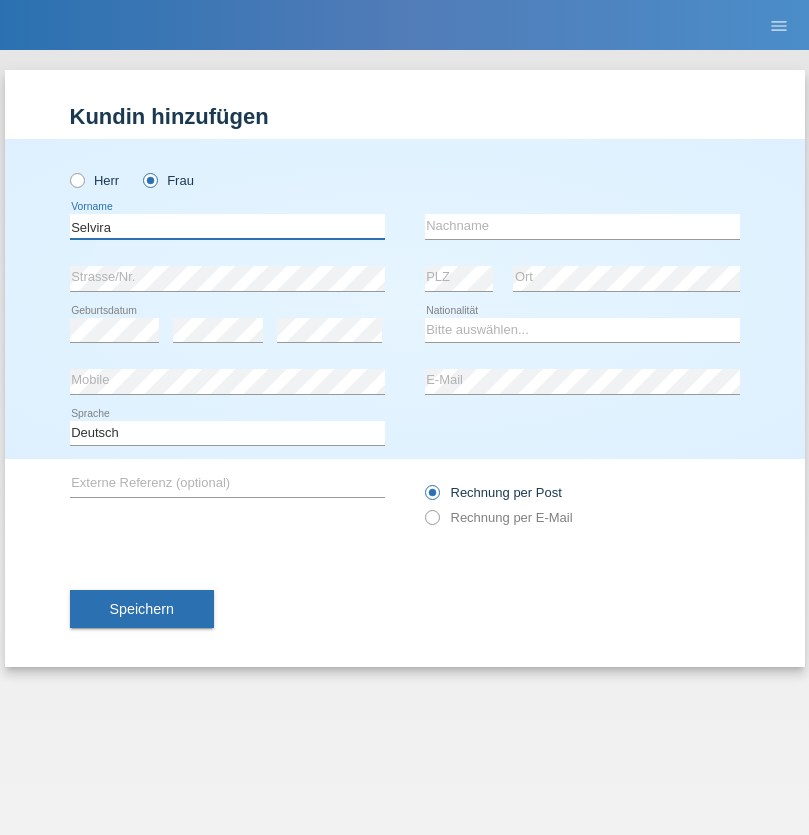 type on "Selvira" 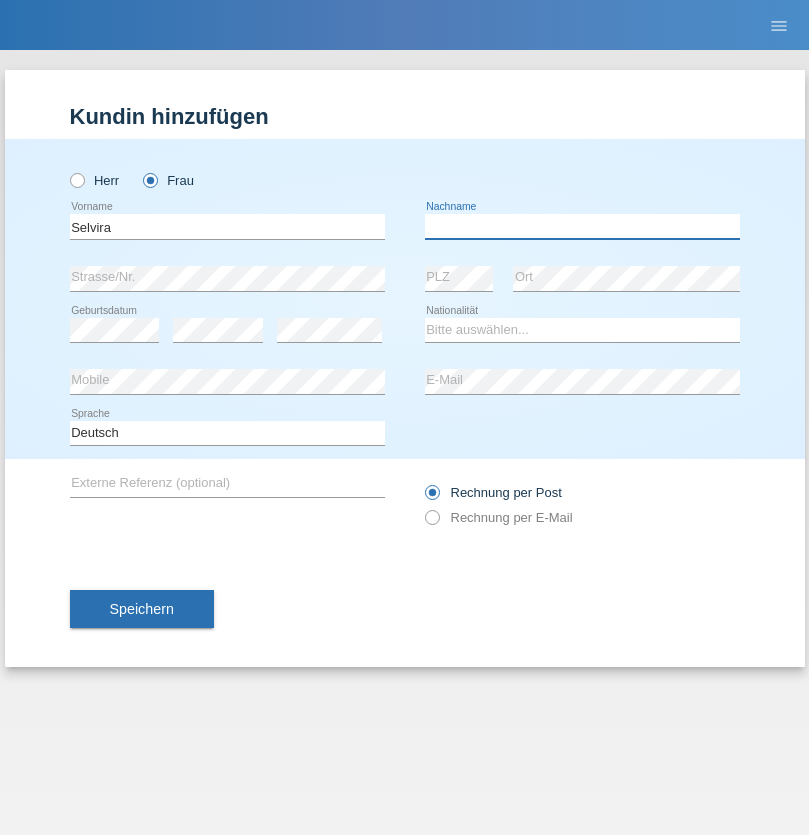 click at bounding box center (582, 226) 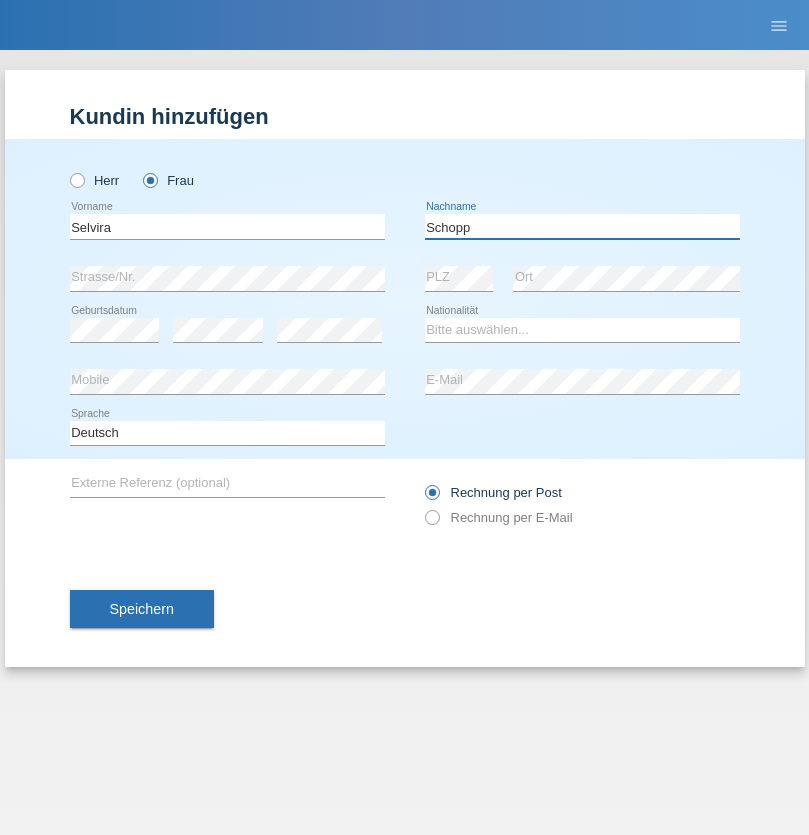 type on "Schopp" 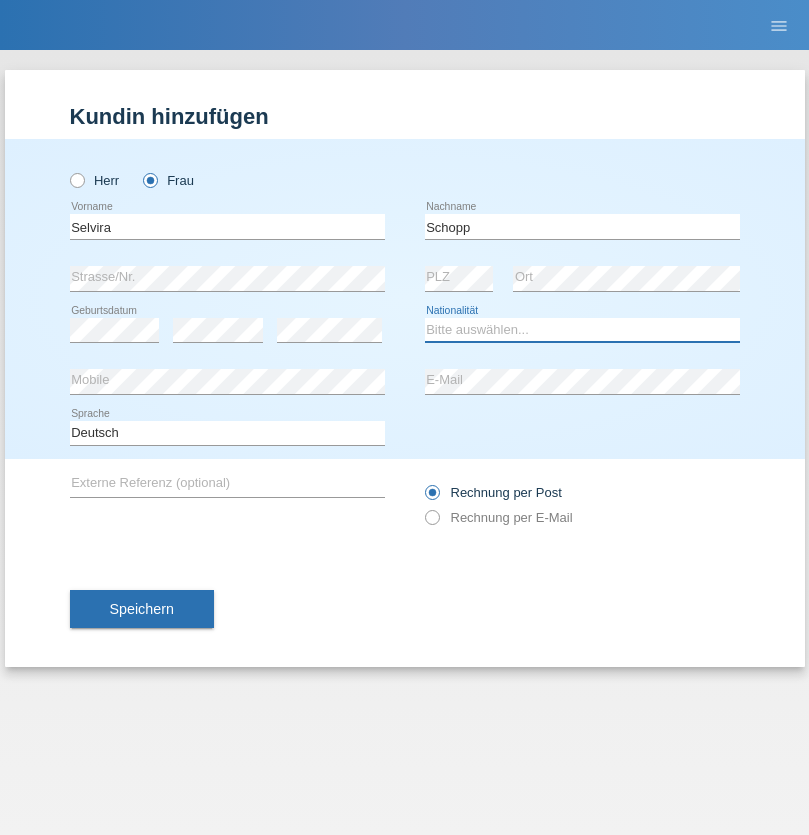 select on "CH" 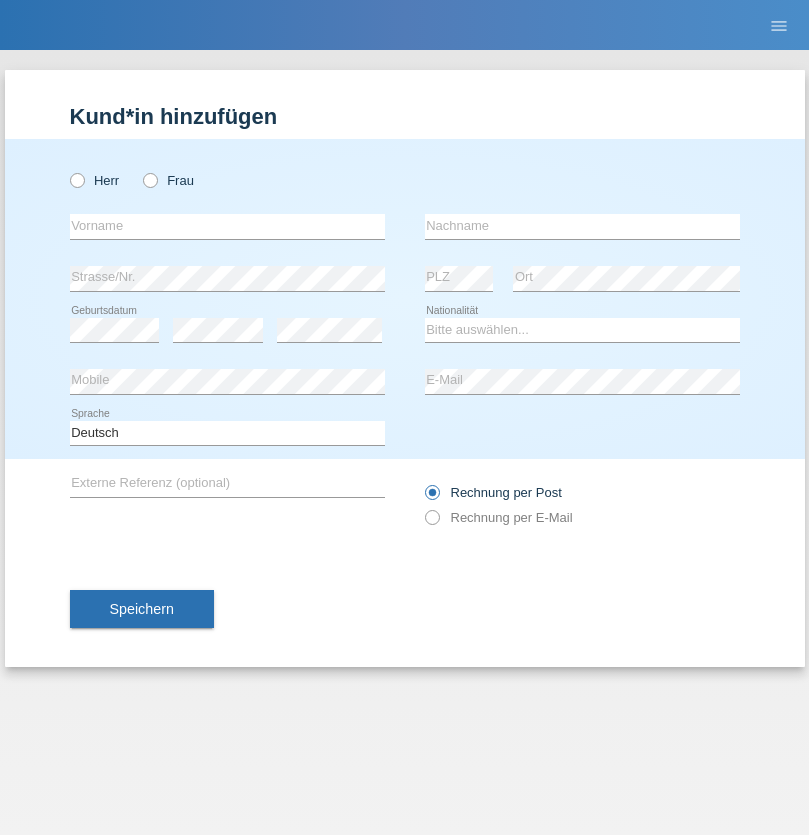 scroll, scrollTop: 0, scrollLeft: 0, axis: both 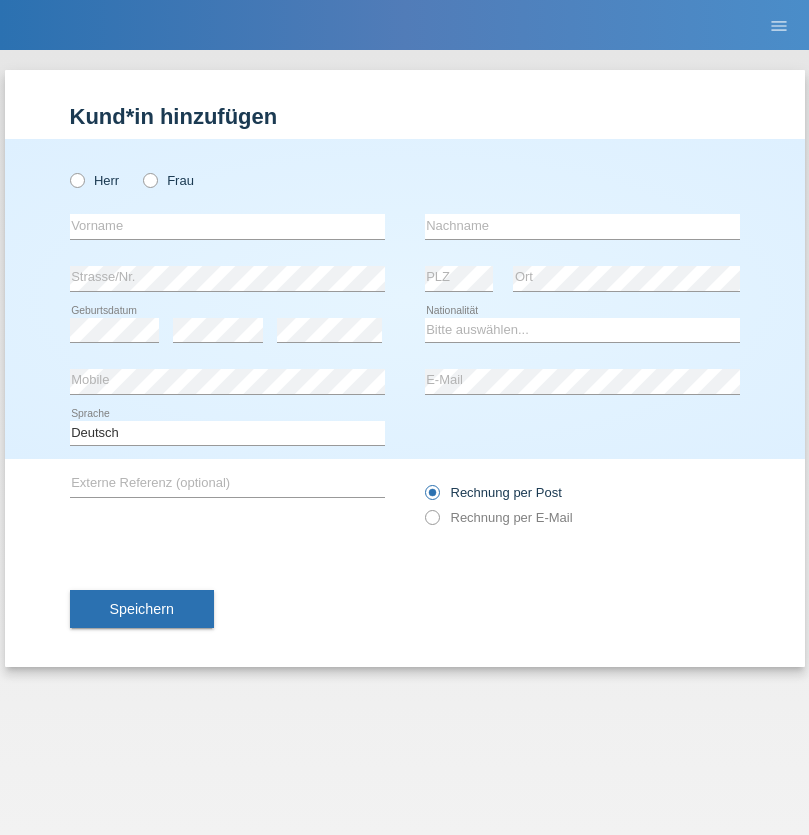radio on "true" 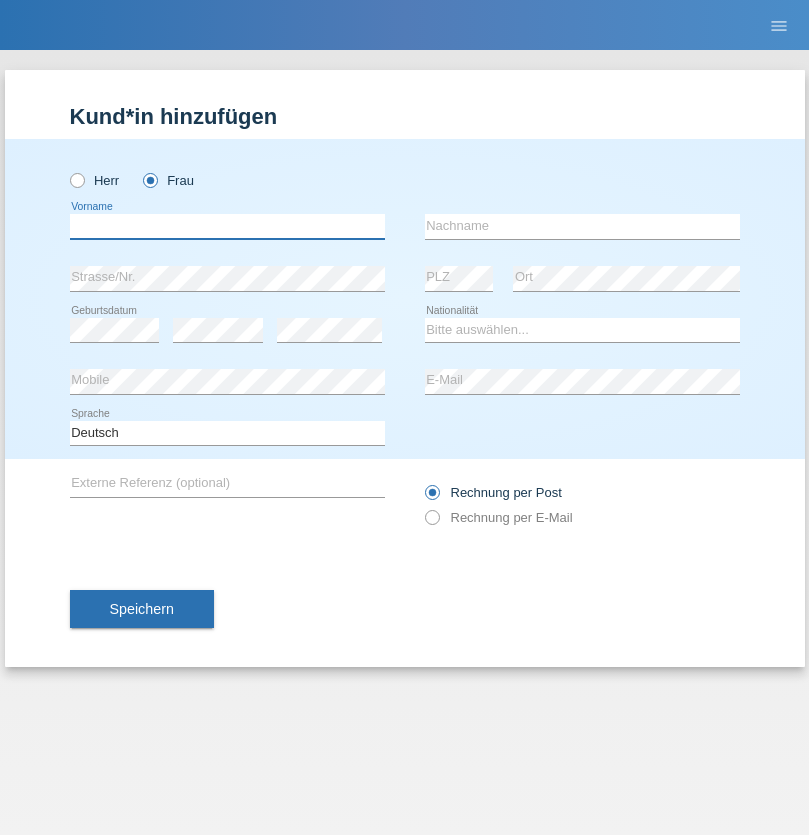click at bounding box center (227, 226) 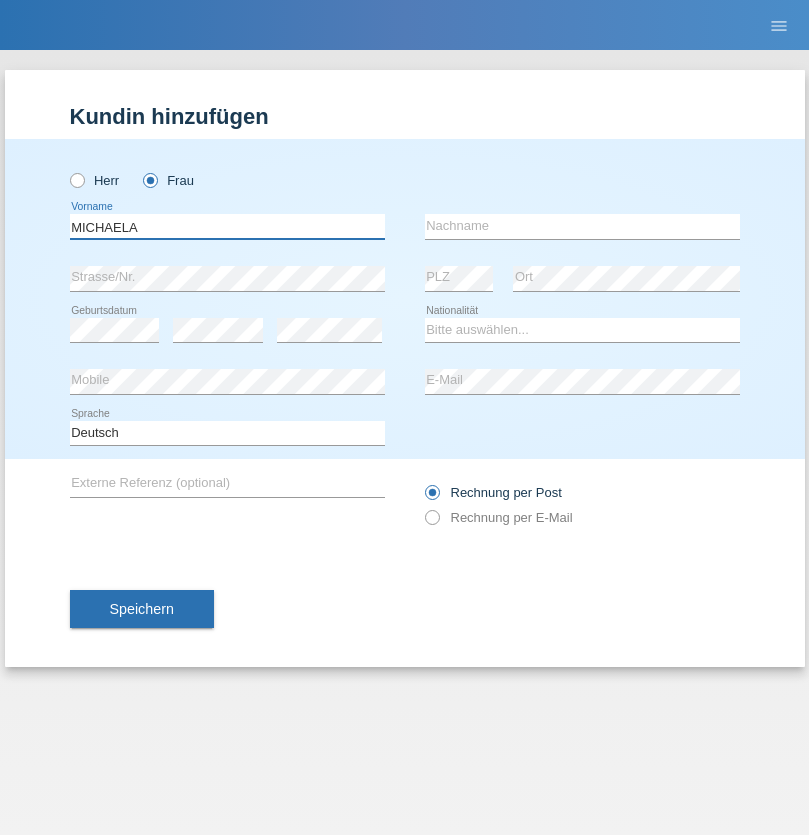 type on "MICHAELA" 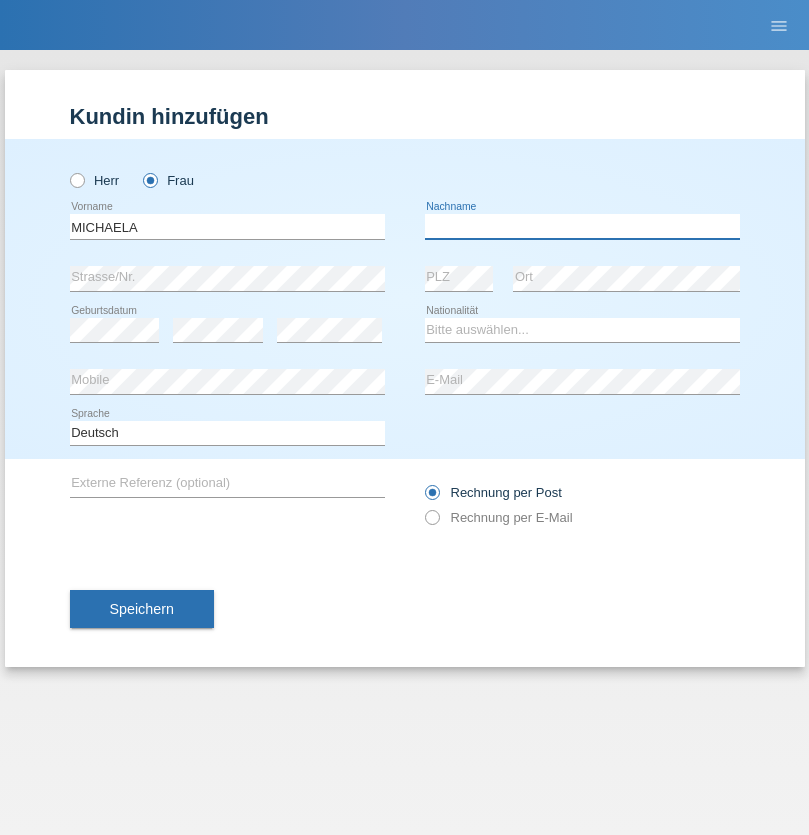 click at bounding box center (582, 226) 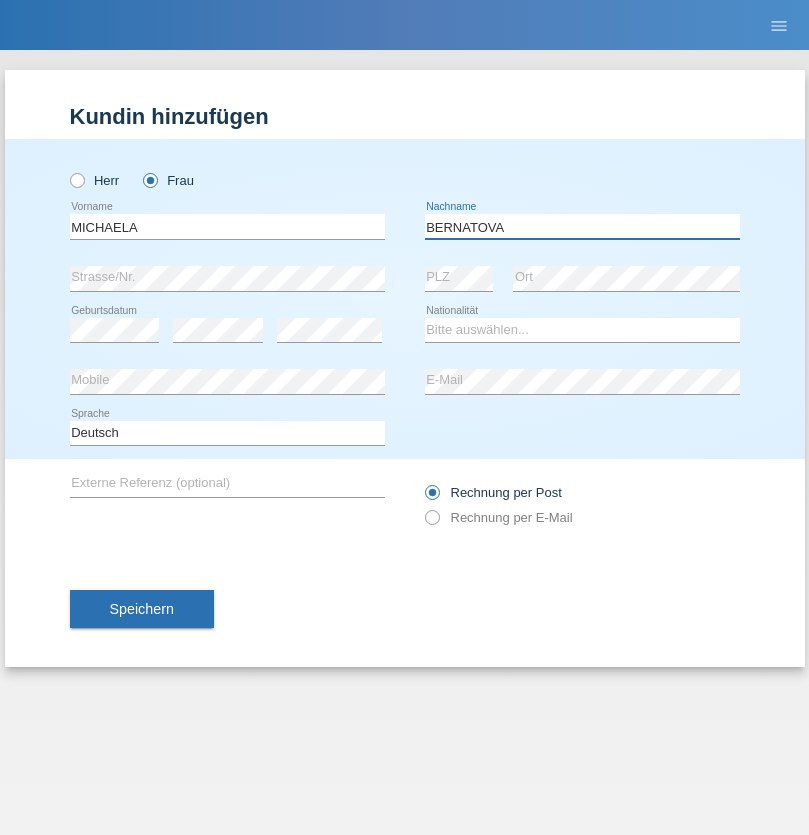 type on "BERNATOVA" 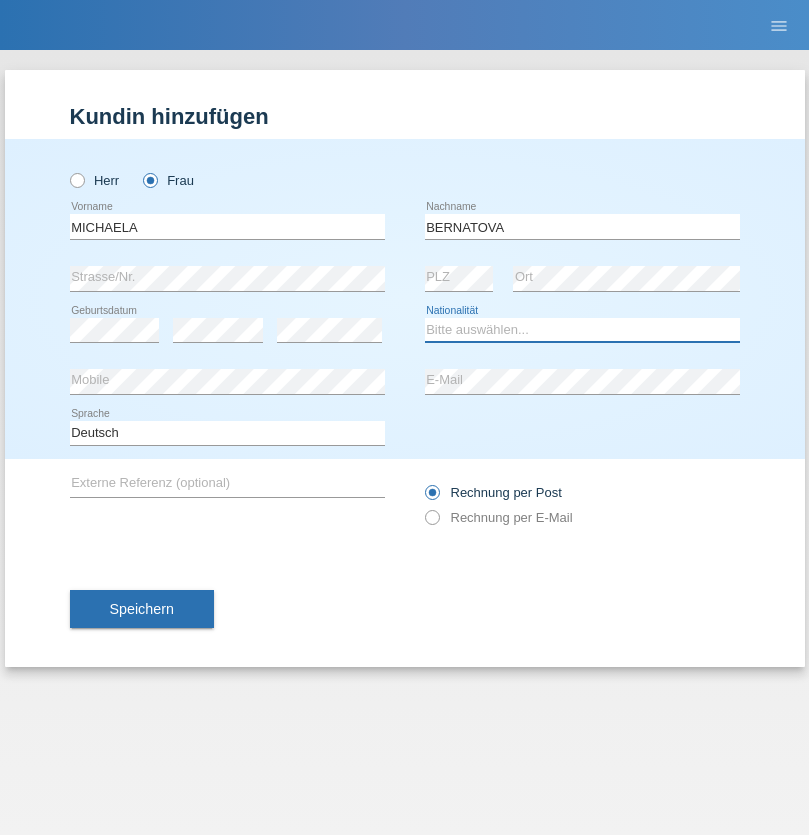 select on "SK" 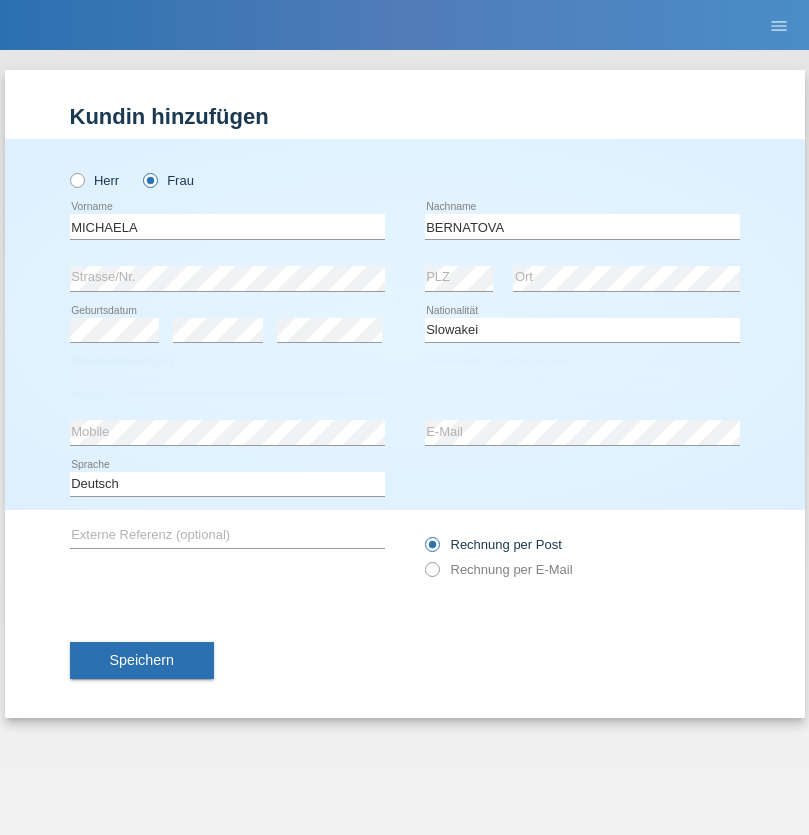 select on "C" 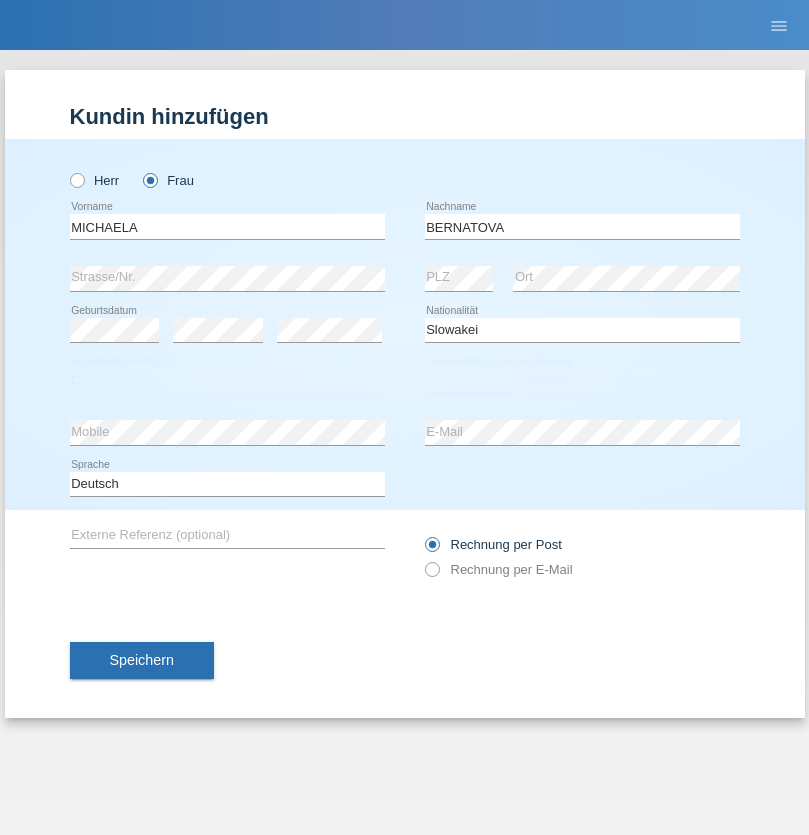 select on "05" 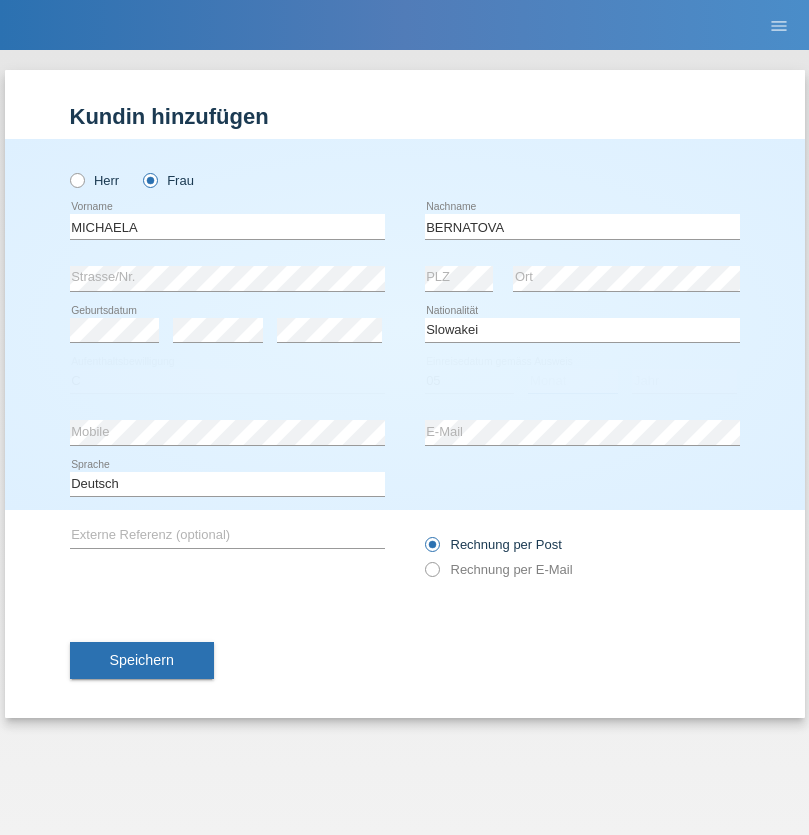 select on "04" 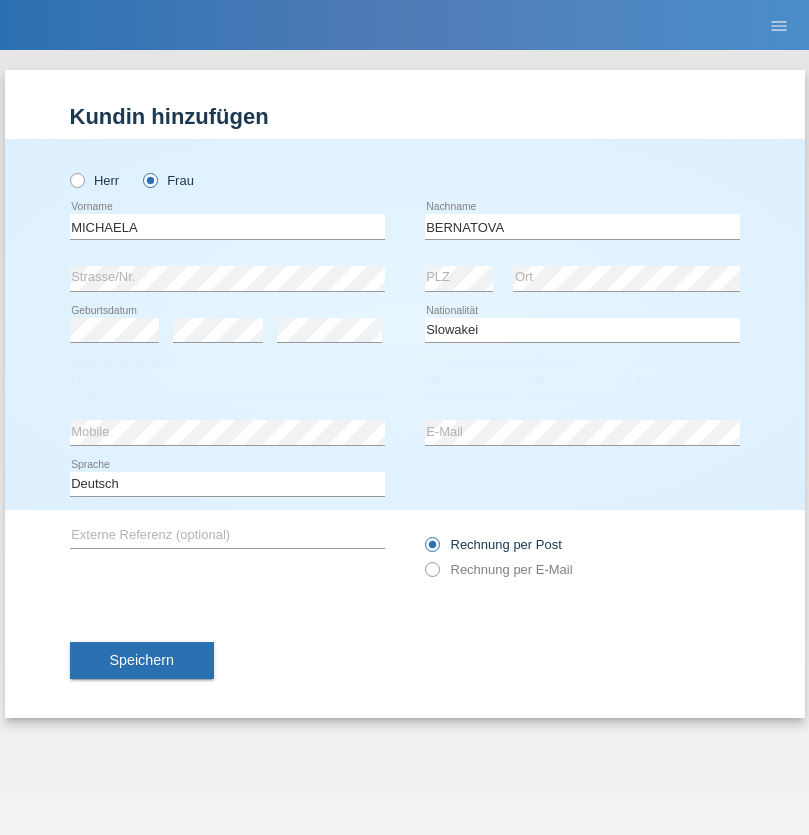 select on "2014" 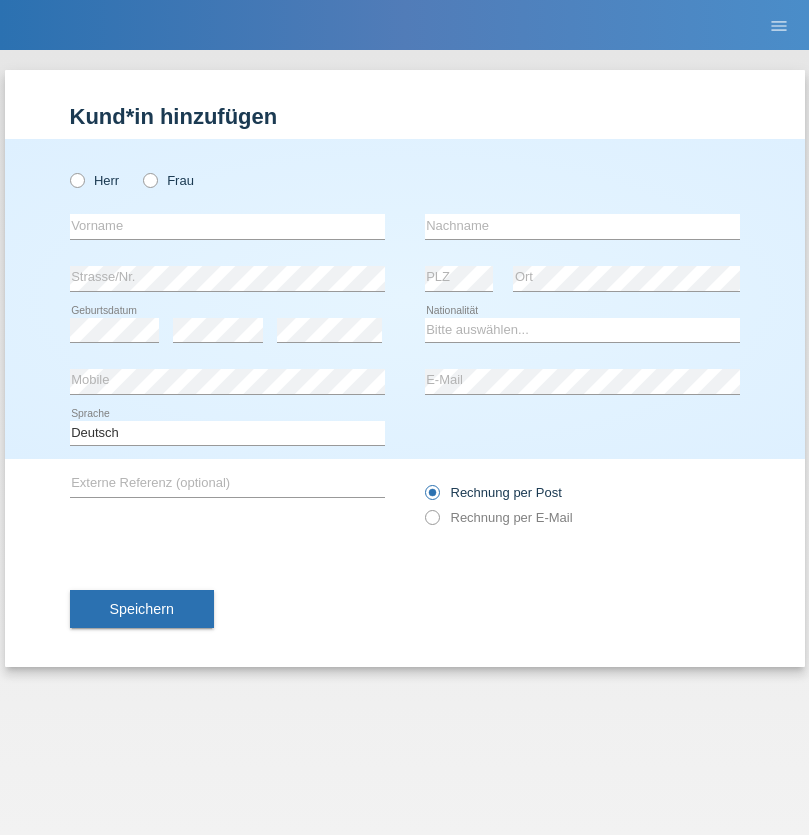 scroll, scrollTop: 0, scrollLeft: 0, axis: both 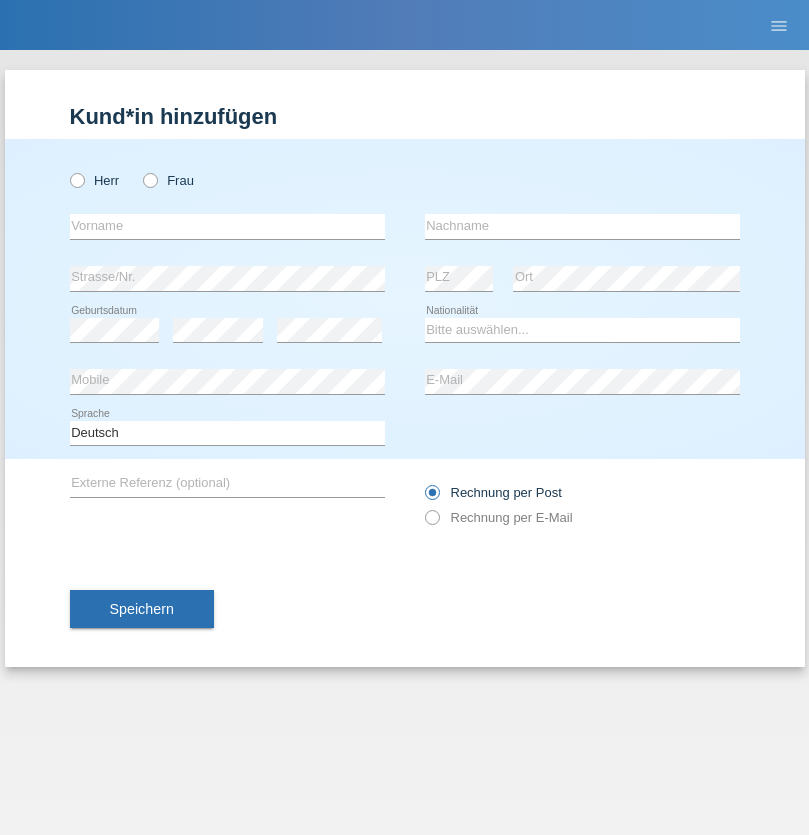 radio on "true" 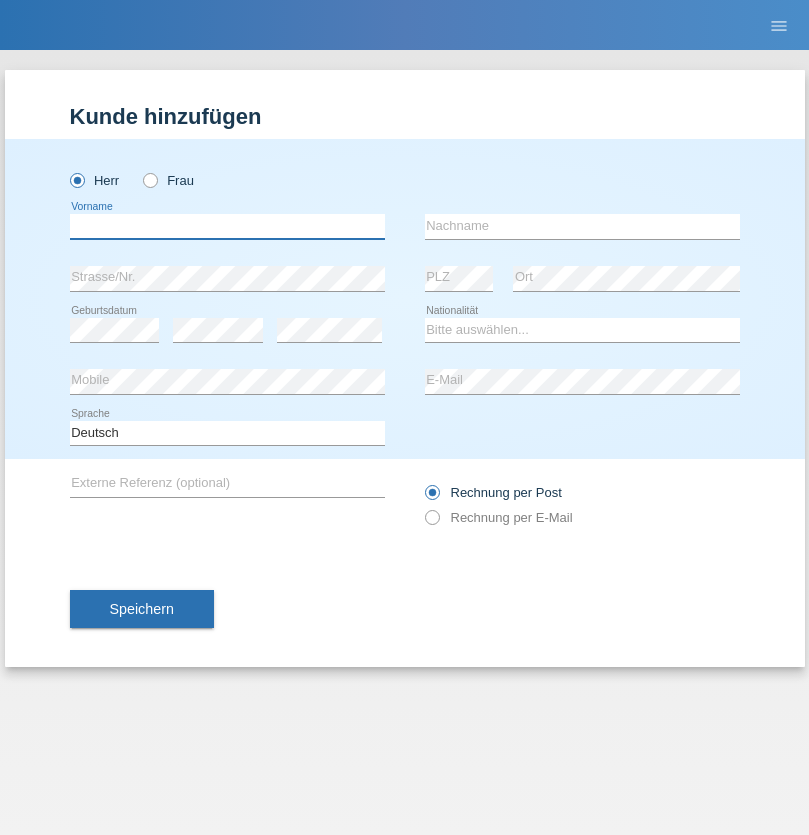 click at bounding box center (227, 226) 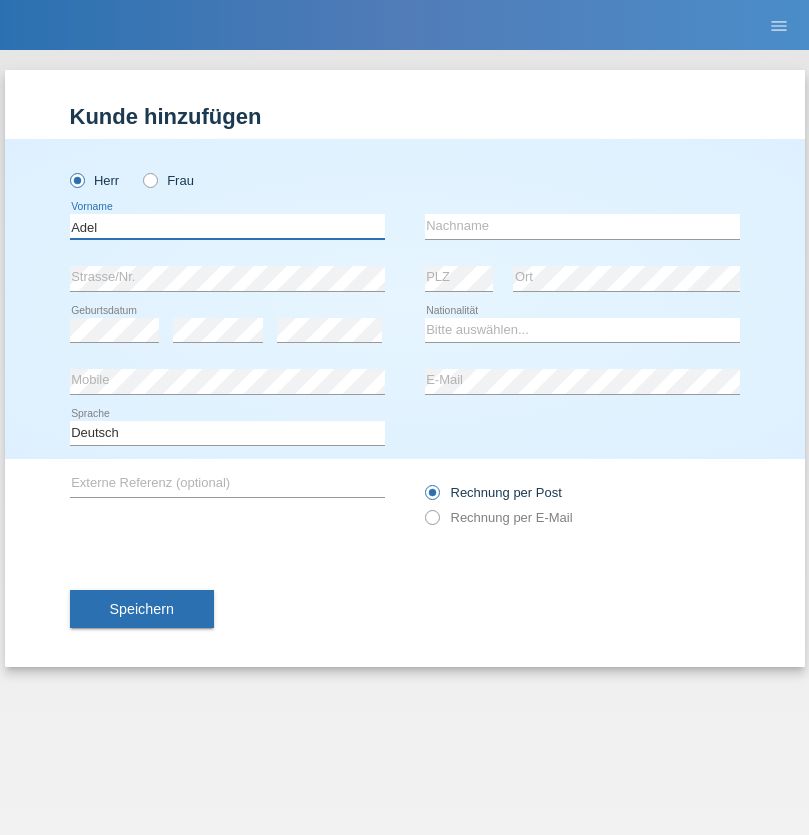 type on "Adel" 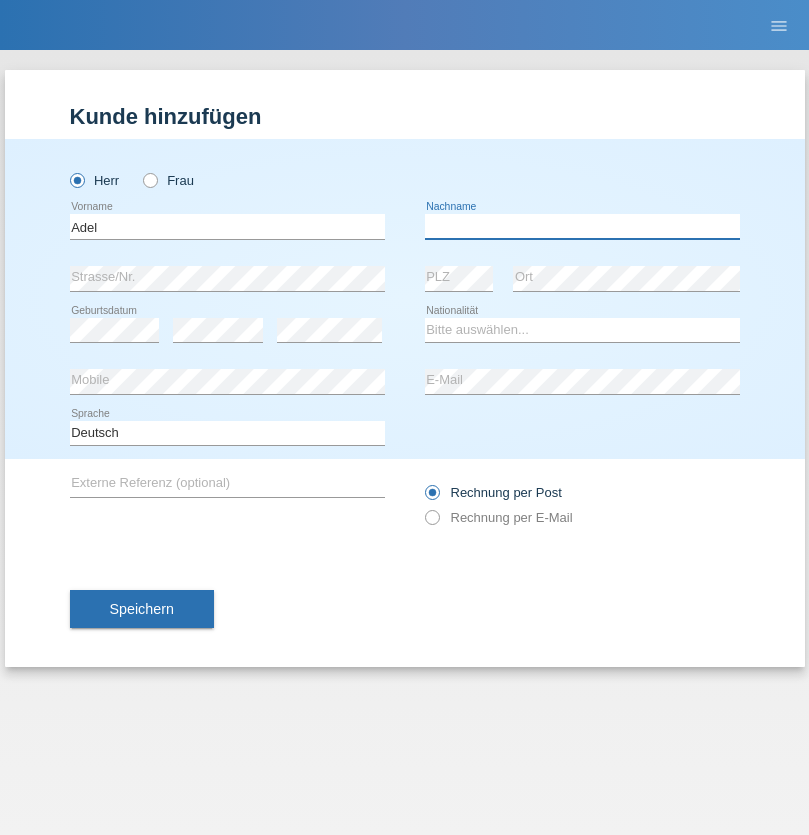 click at bounding box center [582, 226] 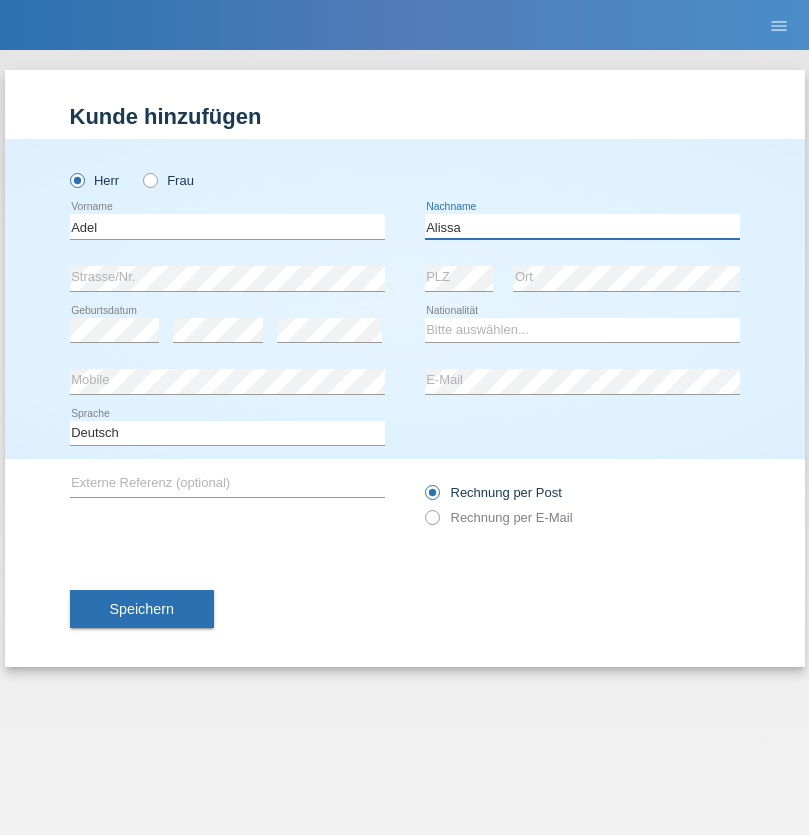 type on "Alissa" 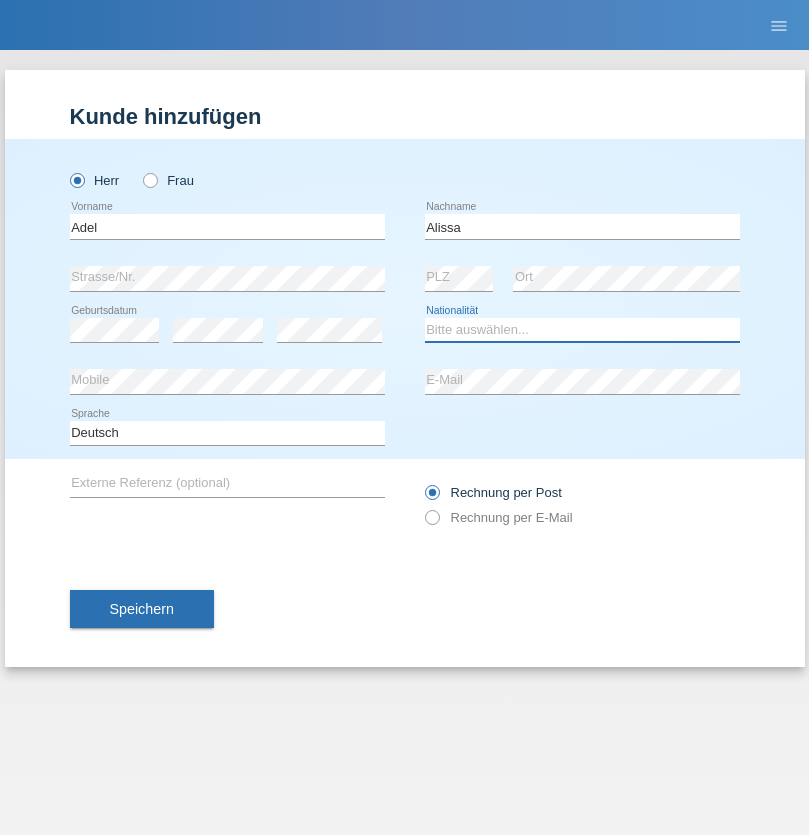 select on "SY" 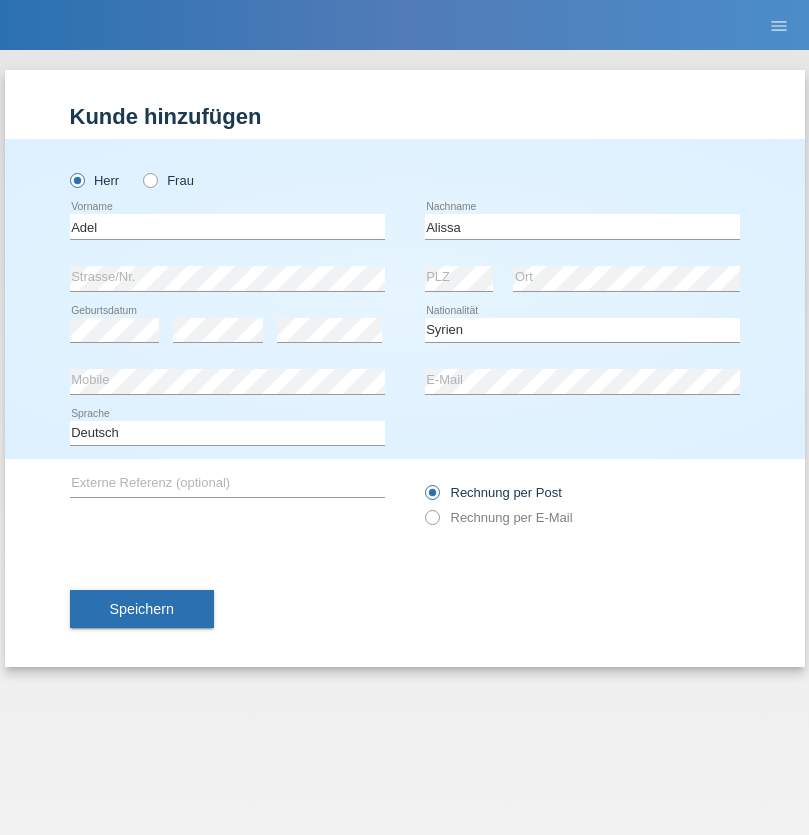select on "C" 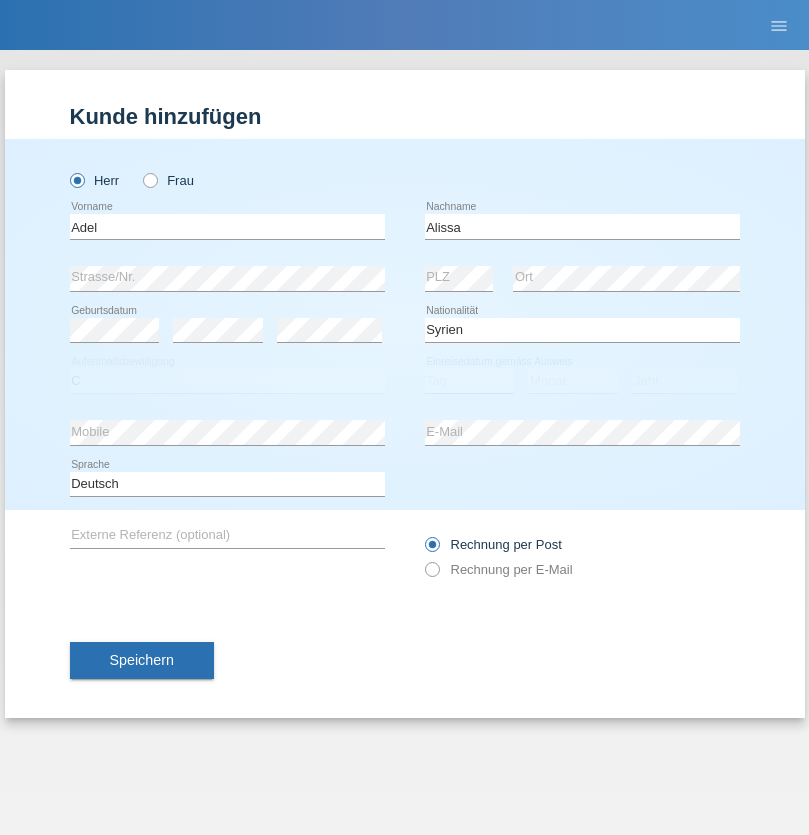 select on "20" 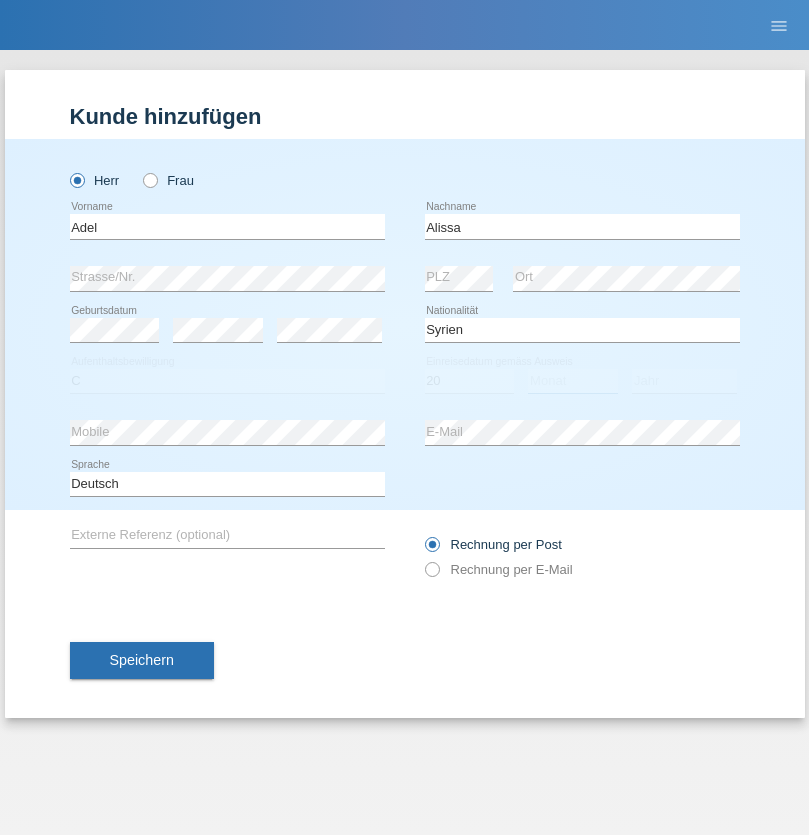 select on "09" 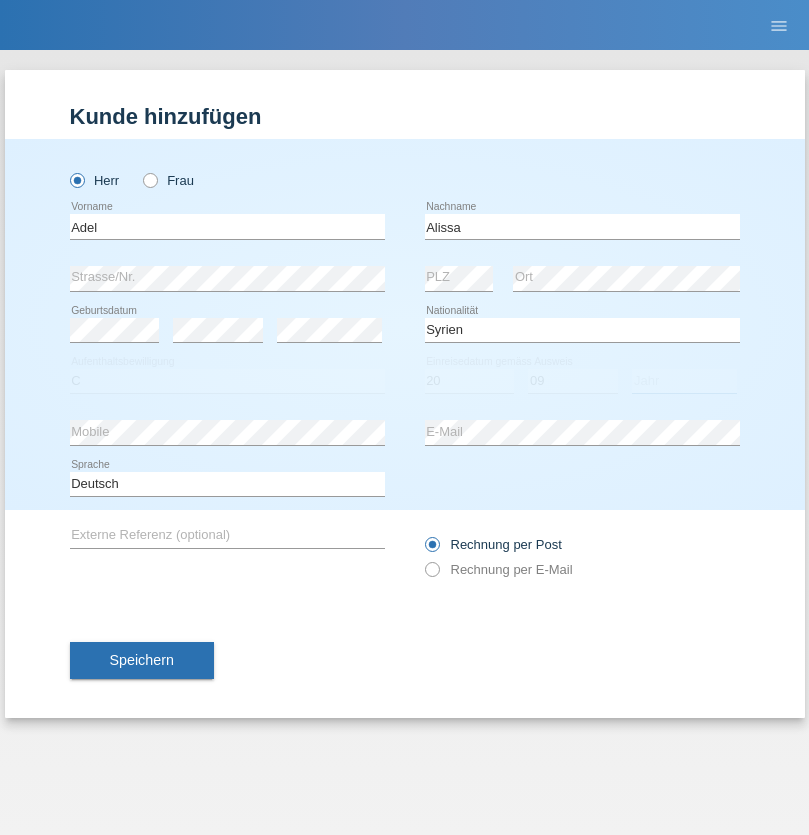 select on "2018" 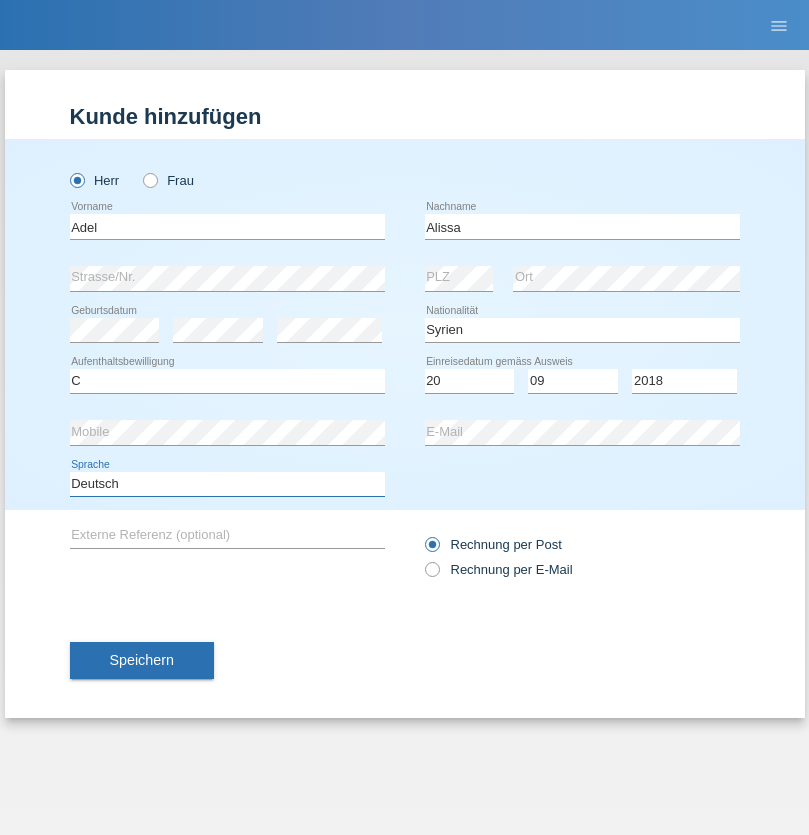 select on "en" 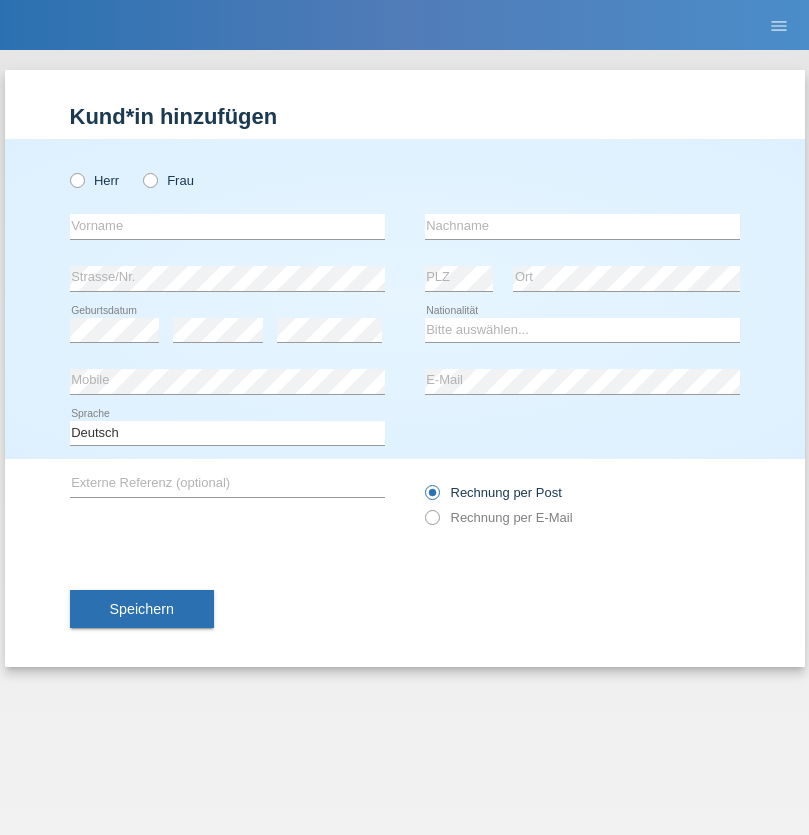 scroll, scrollTop: 0, scrollLeft: 0, axis: both 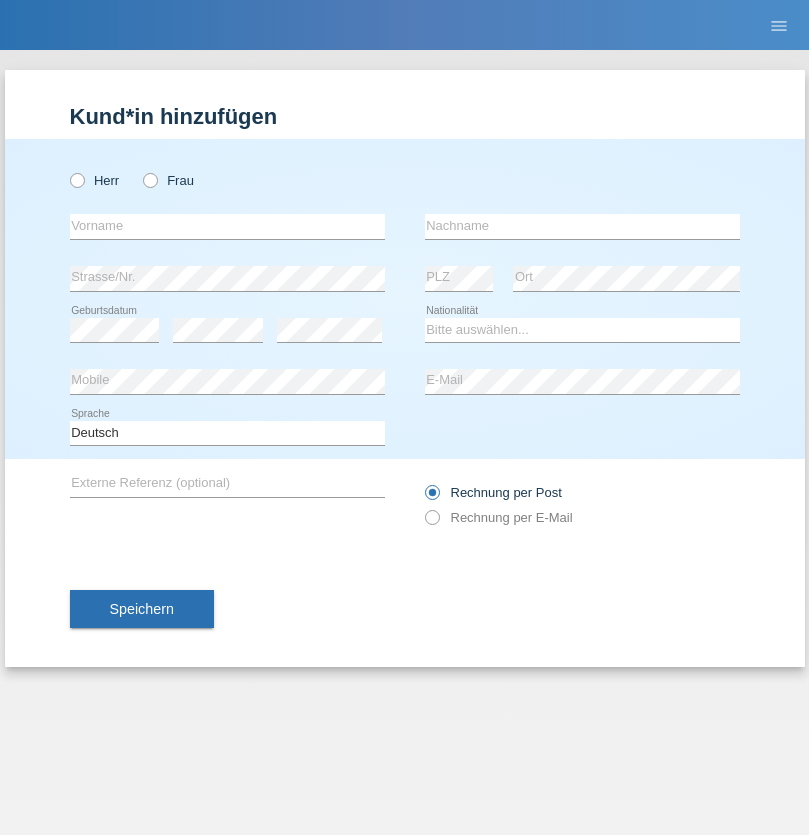 radio on "true" 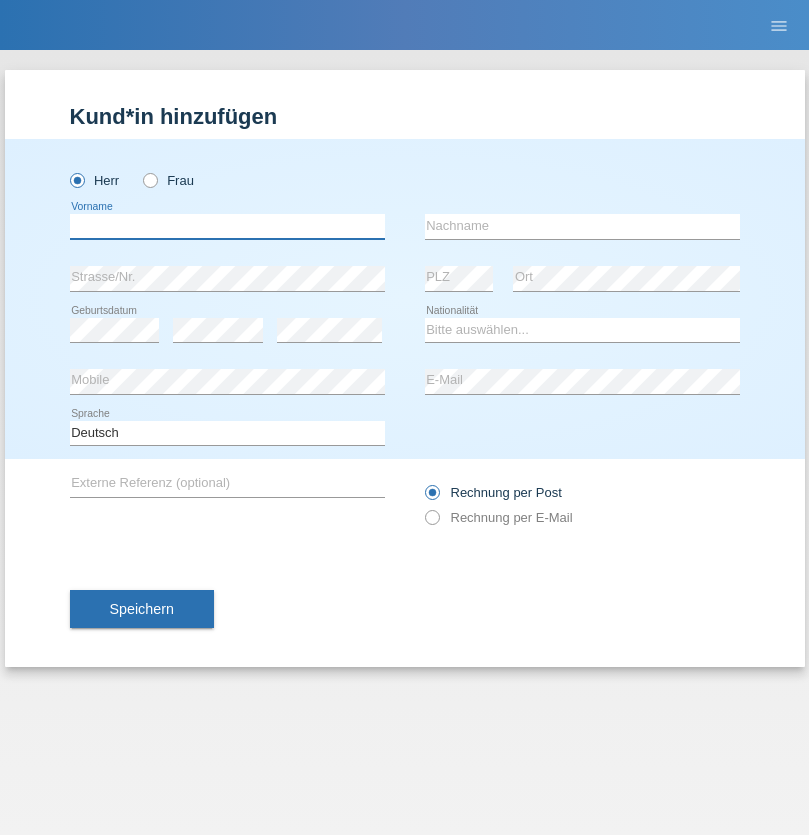 click at bounding box center (227, 226) 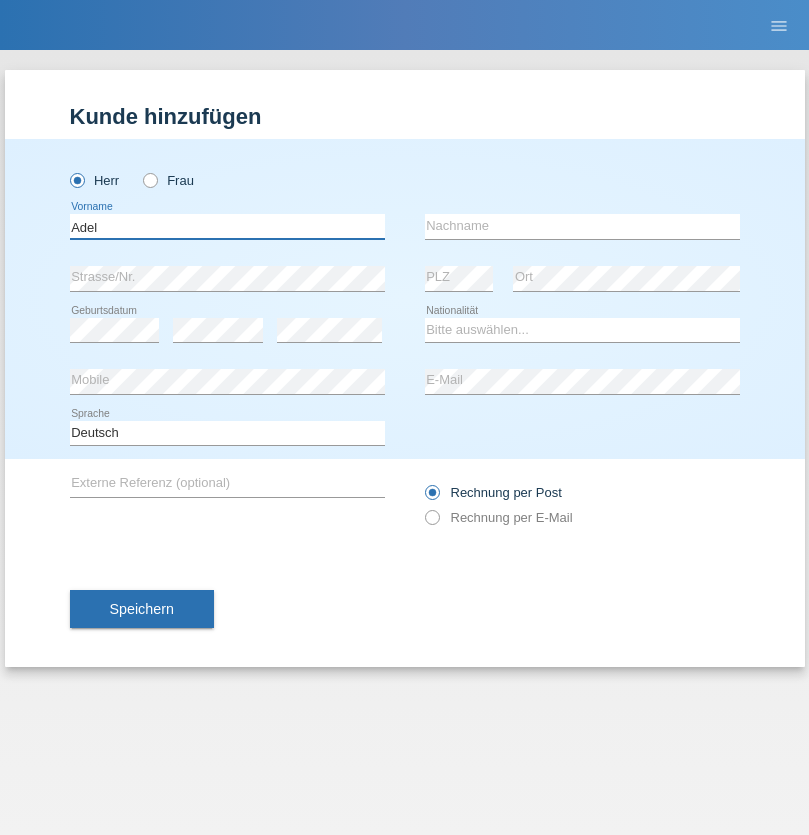 type on "Adel" 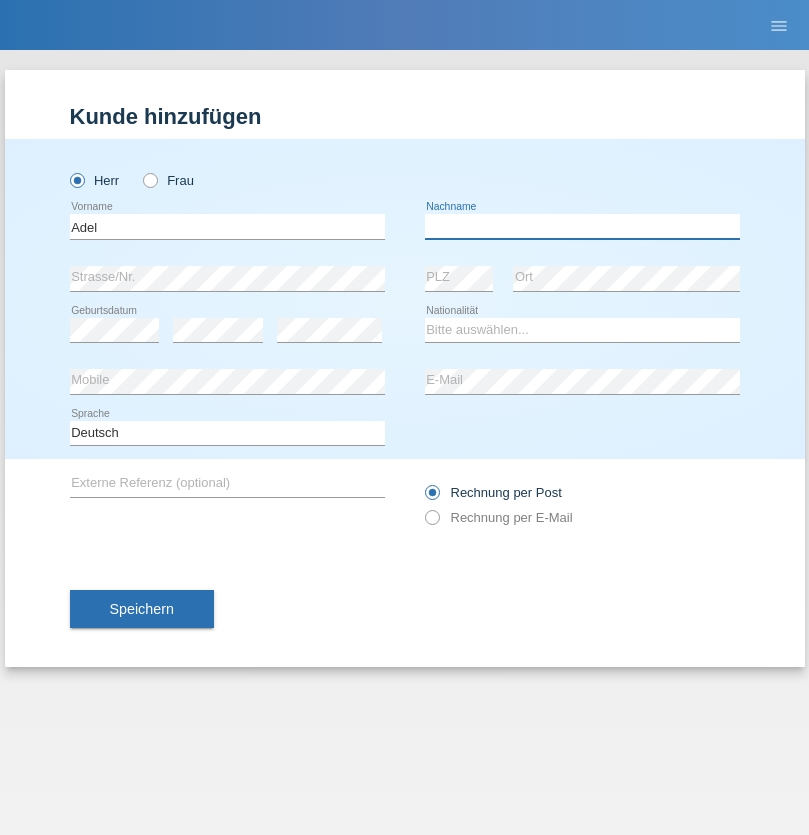 click at bounding box center [582, 226] 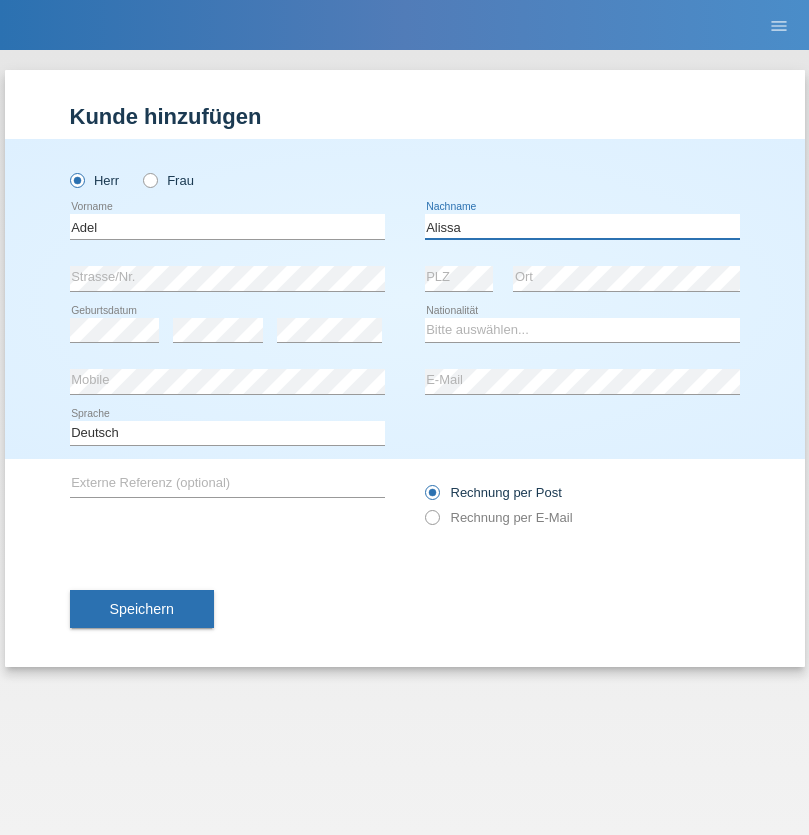 type on "Alissa" 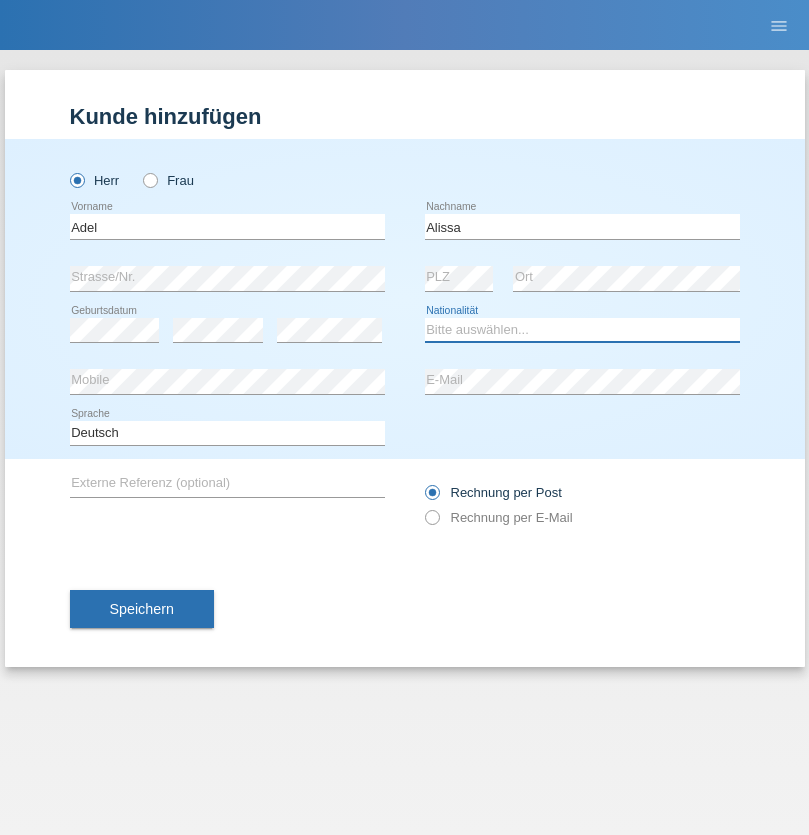 select on "SY" 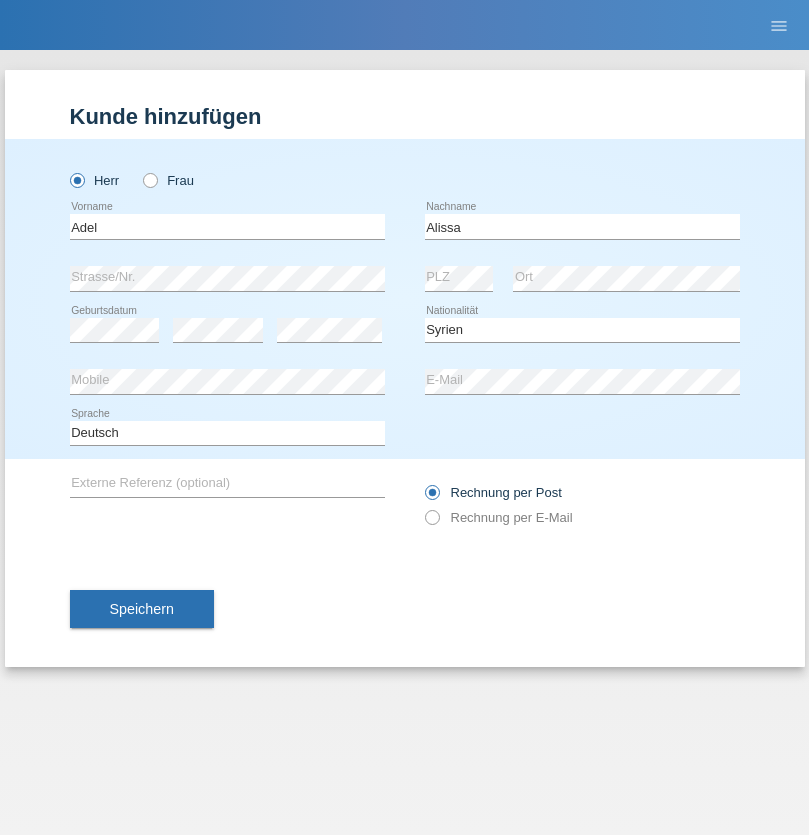 select on "C" 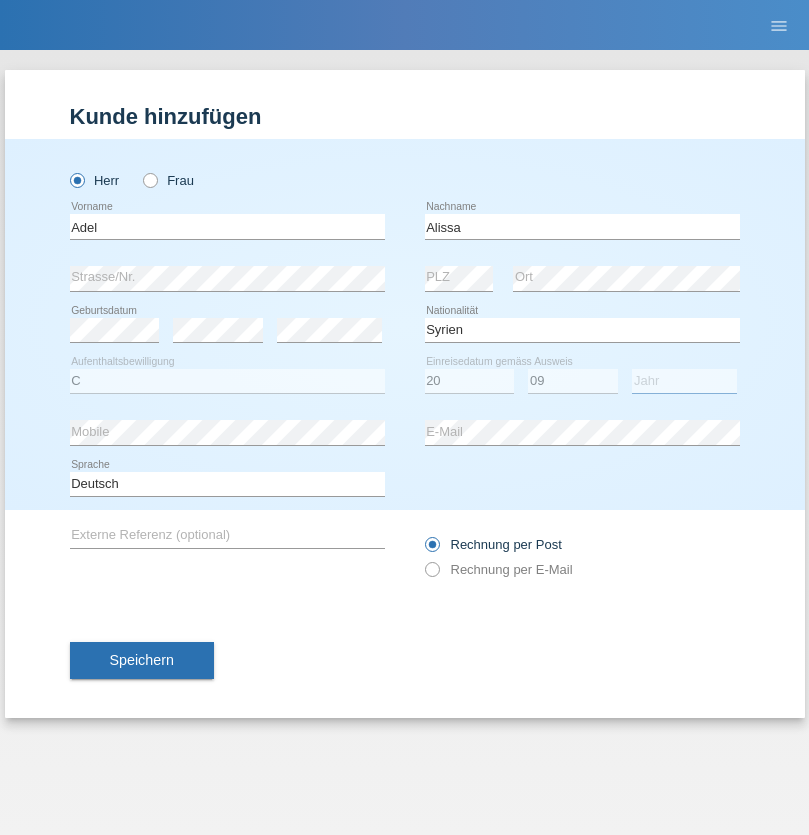 select on "2018" 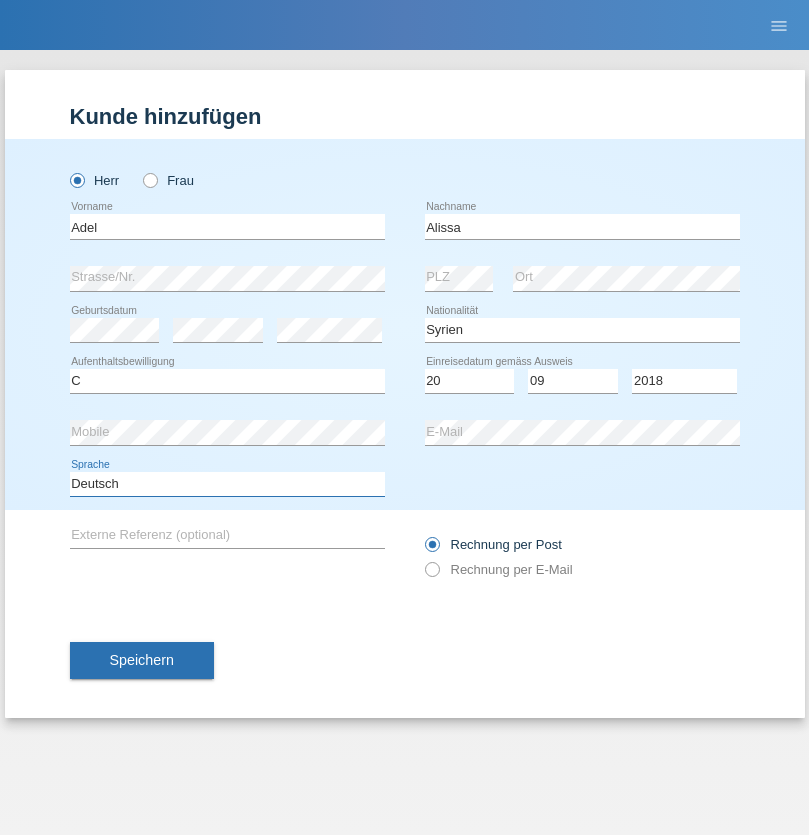select on "en" 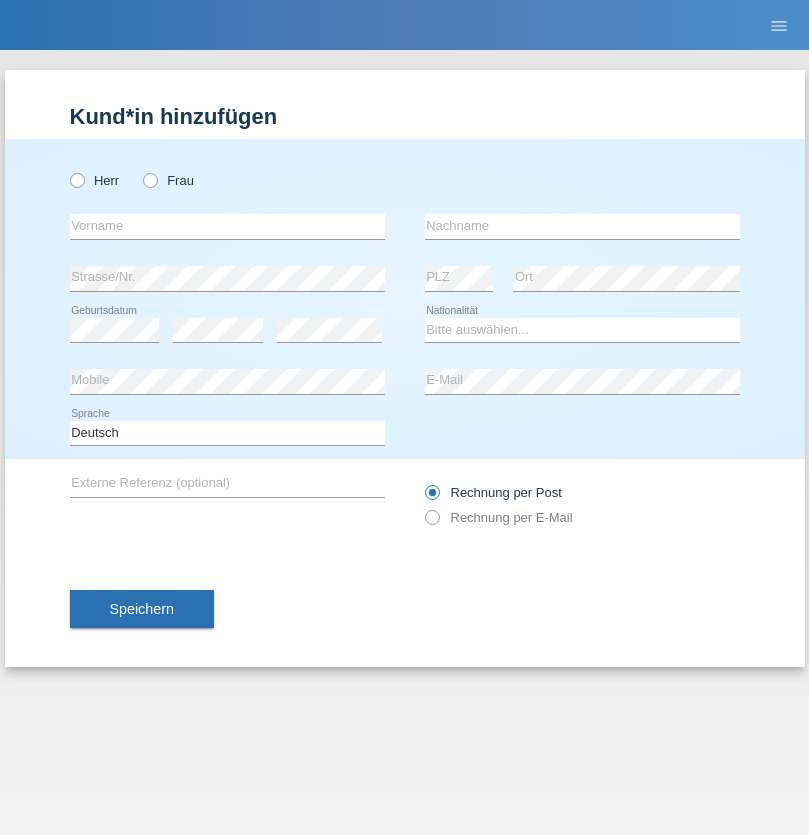 scroll, scrollTop: 0, scrollLeft: 0, axis: both 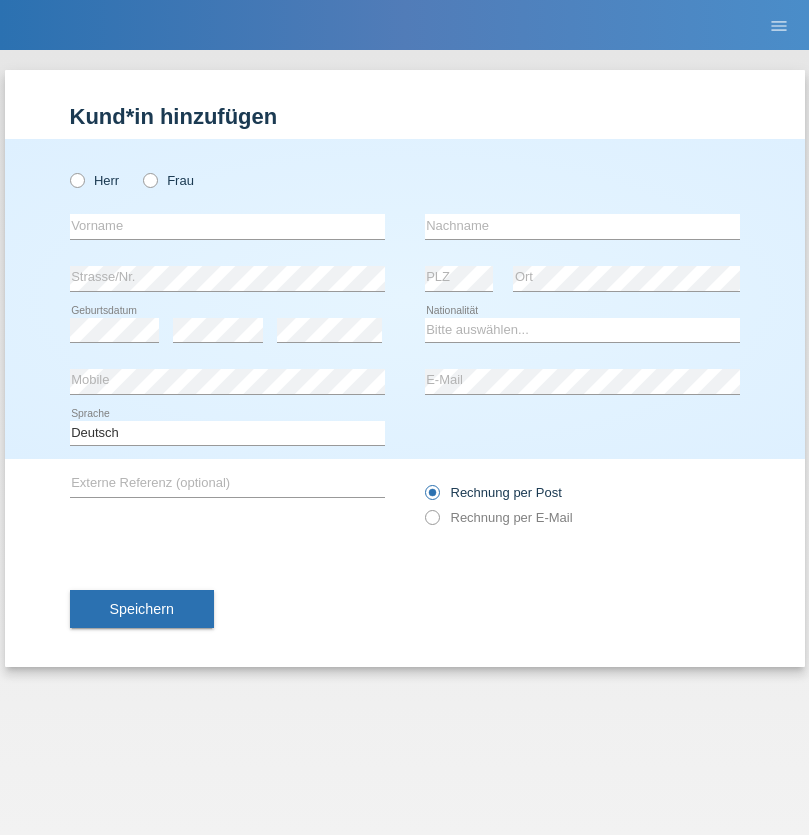 radio on "true" 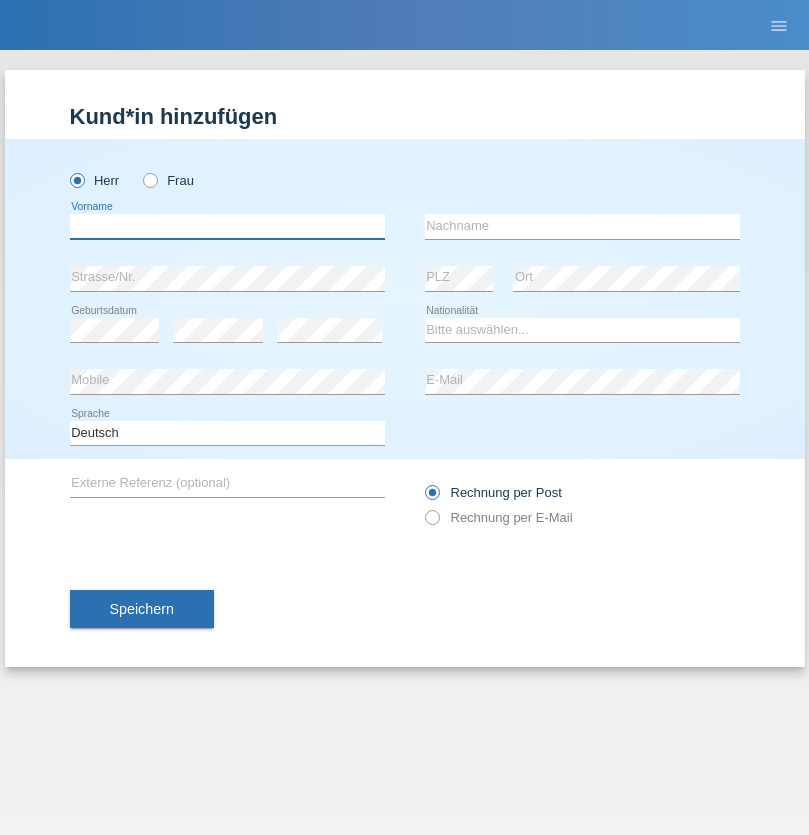 click at bounding box center (227, 226) 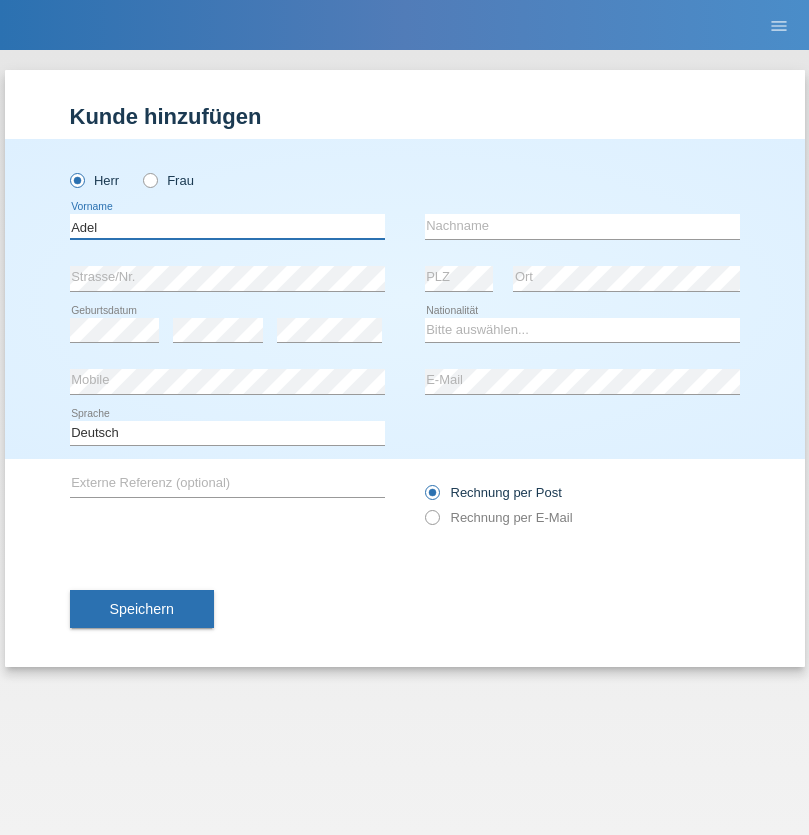 type on "Adel" 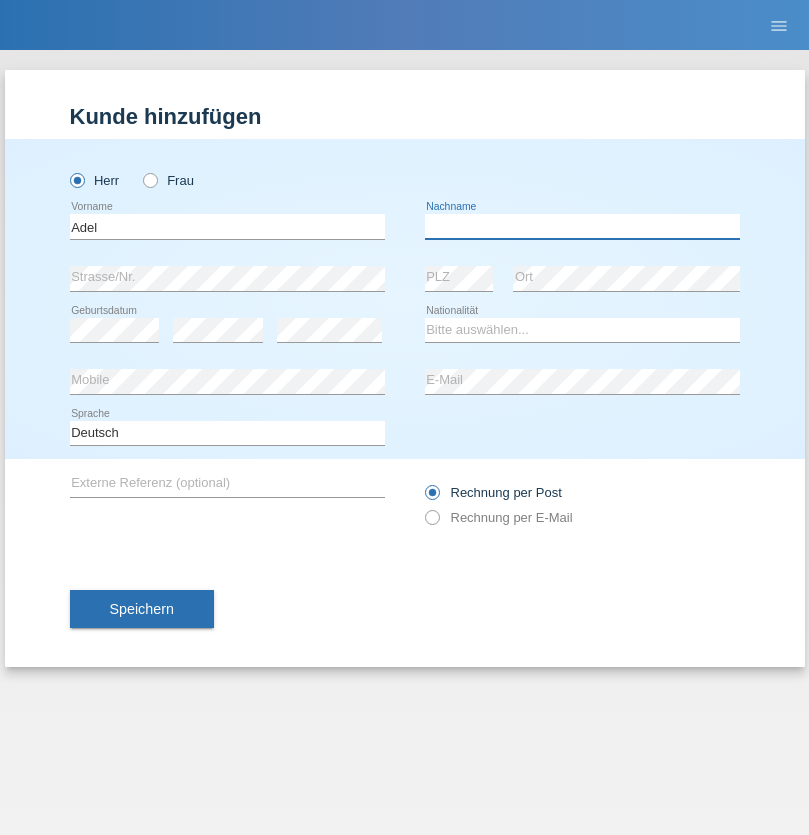 click at bounding box center (582, 226) 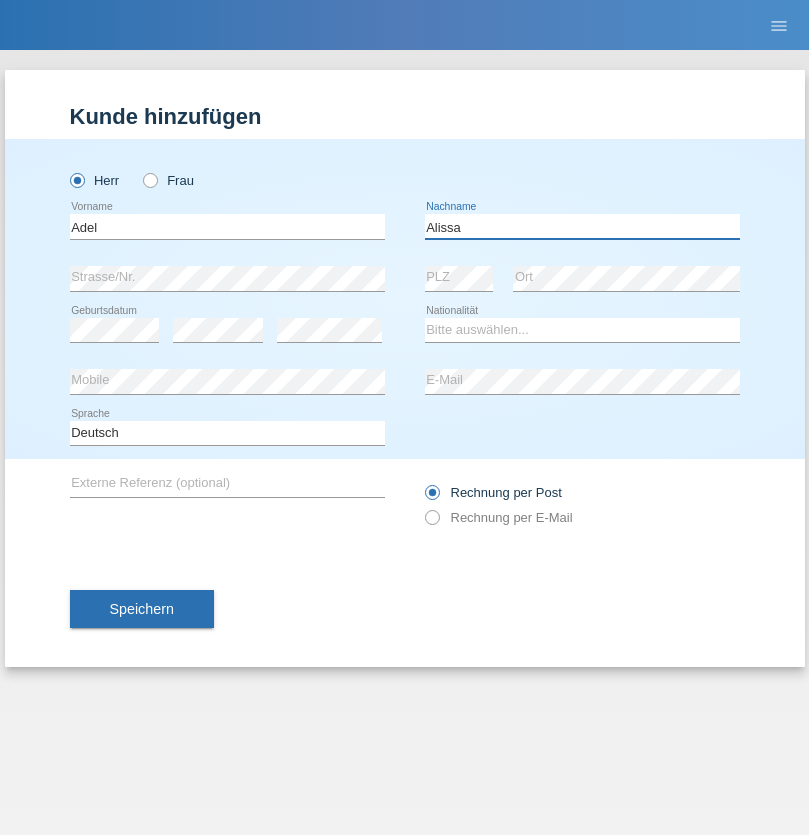 type on "Alissa" 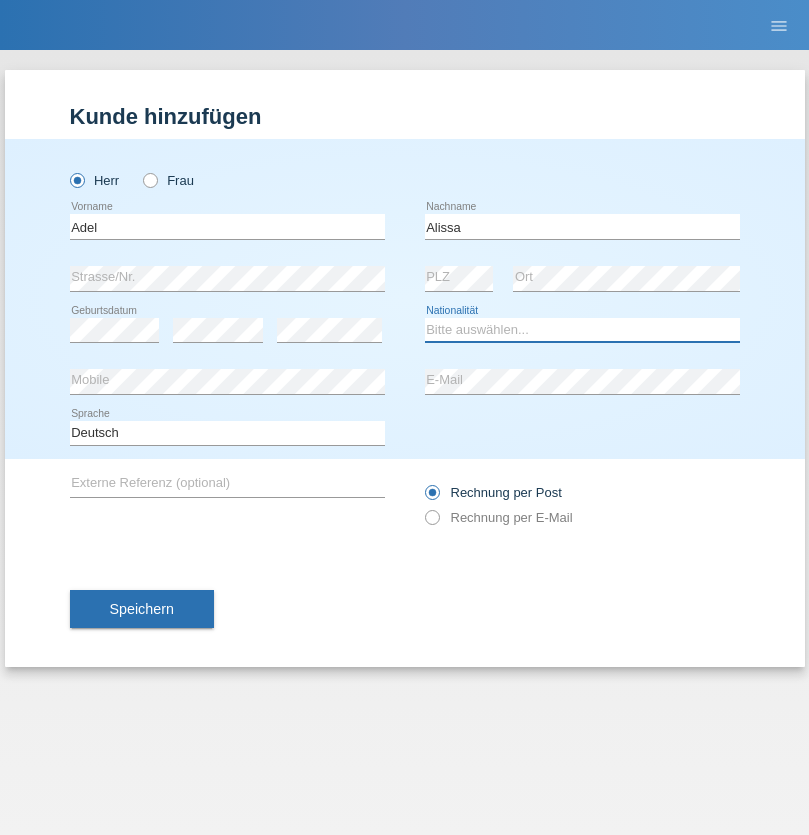 select on "SY" 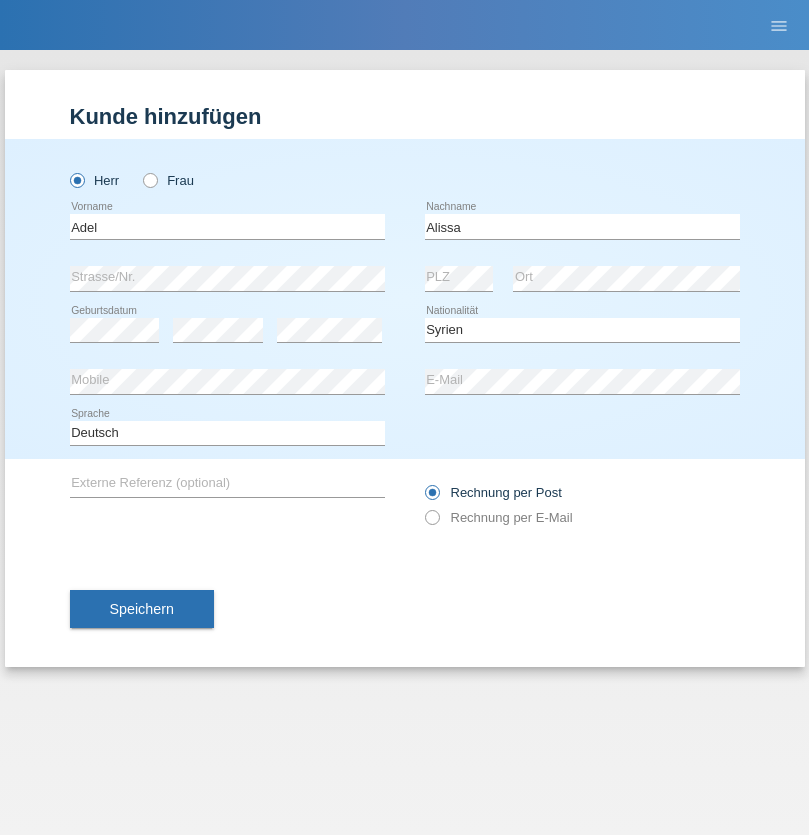 select on "C" 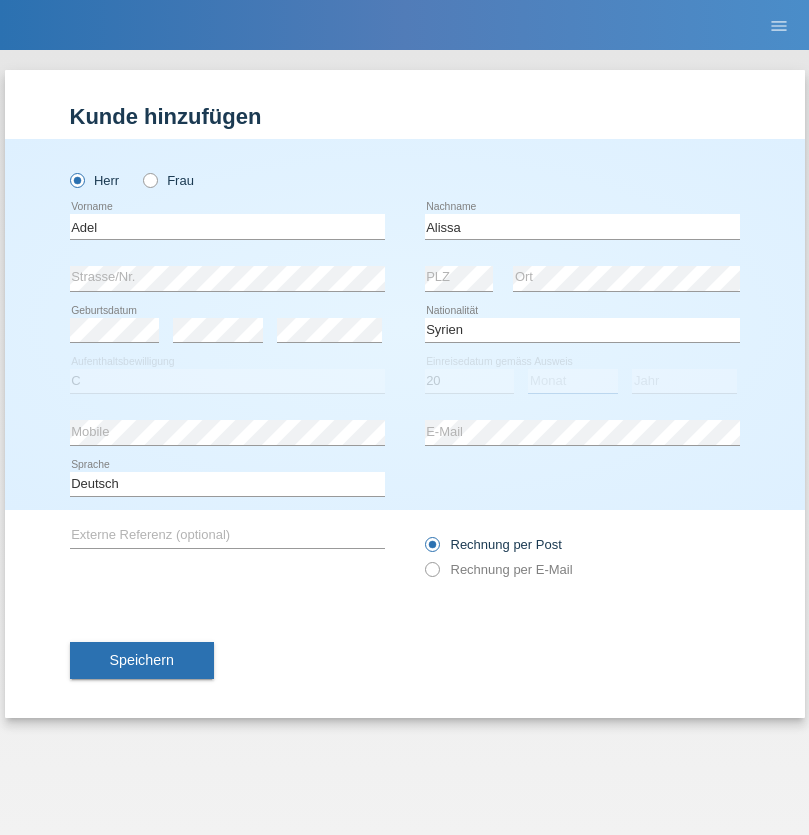 select on "09" 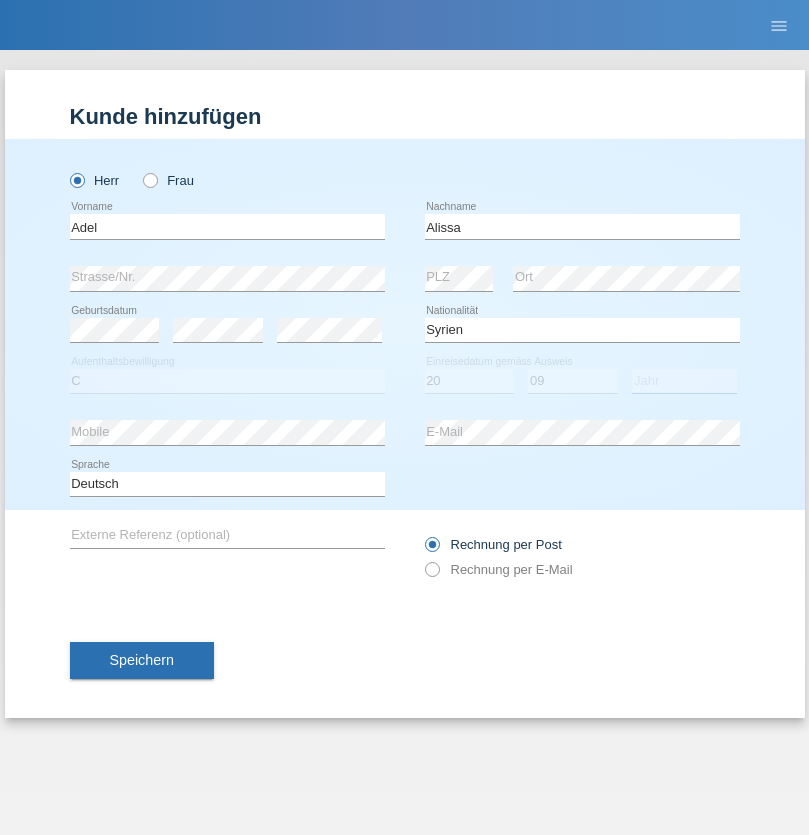 select on "2018" 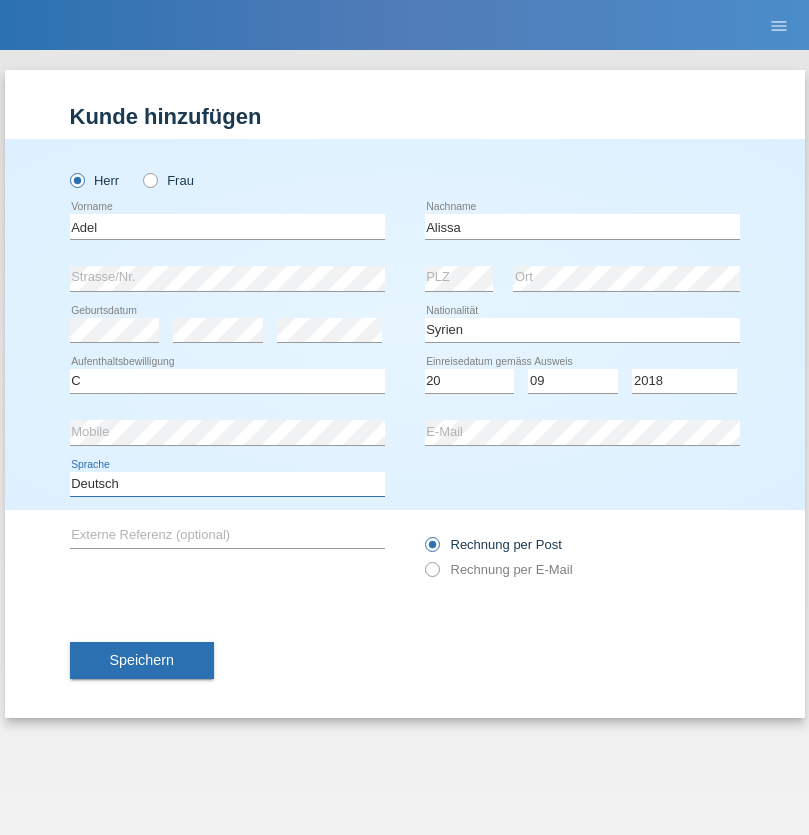 select on "en" 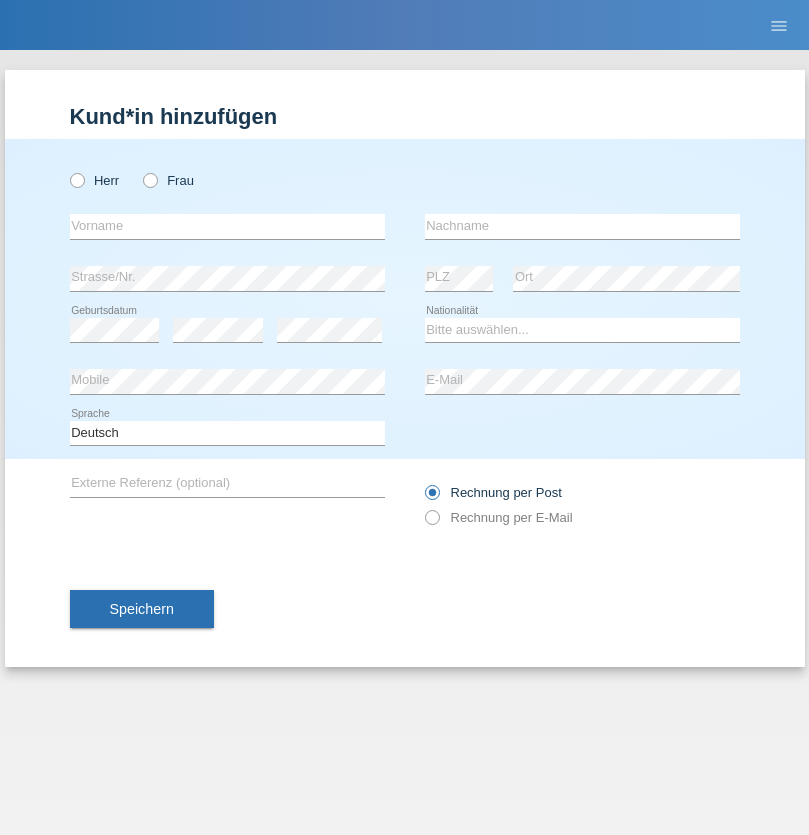 scroll, scrollTop: 0, scrollLeft: 0, axis: both 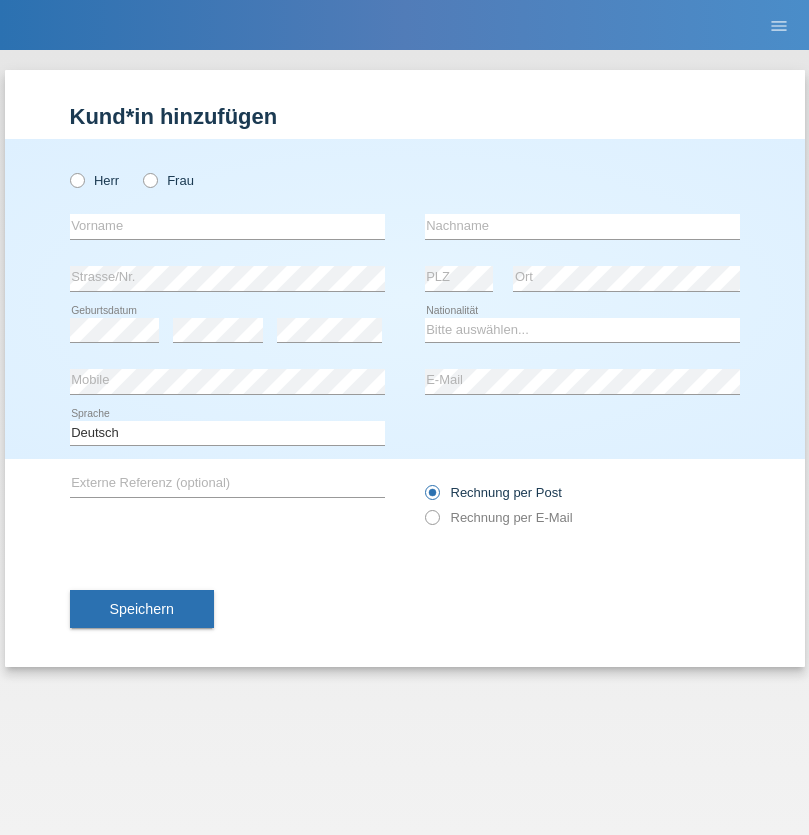 radio on "true" 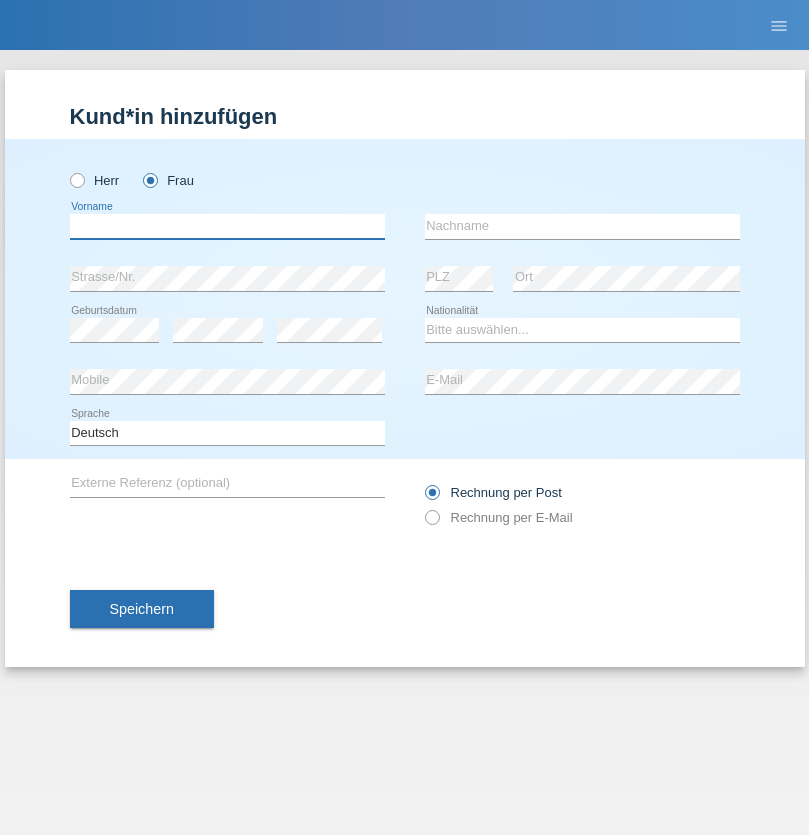 click at bounding box center [227, 226] 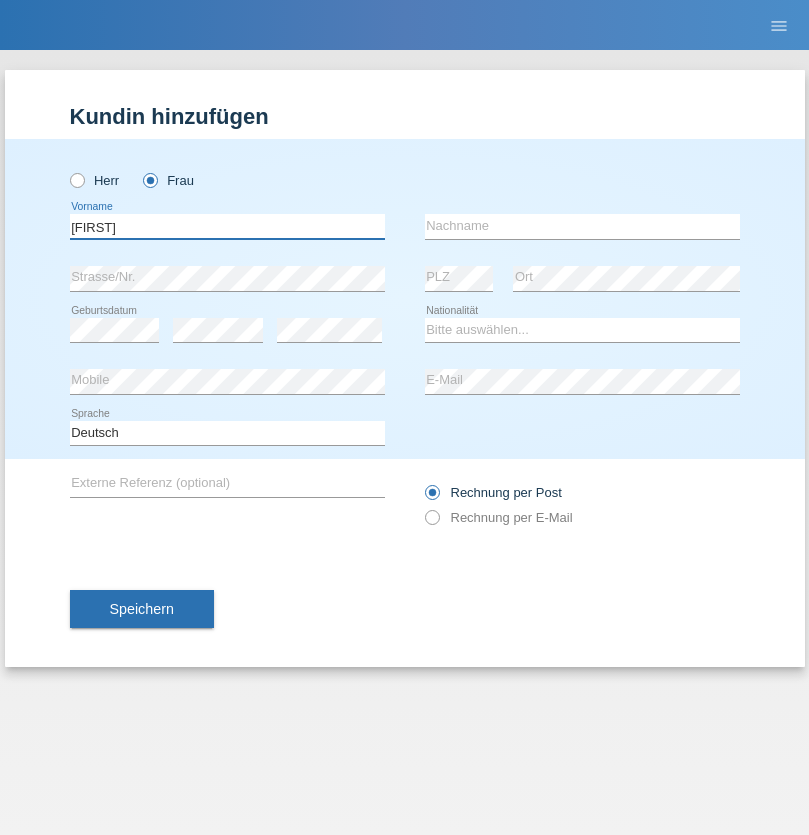 type on "[FIRST]" 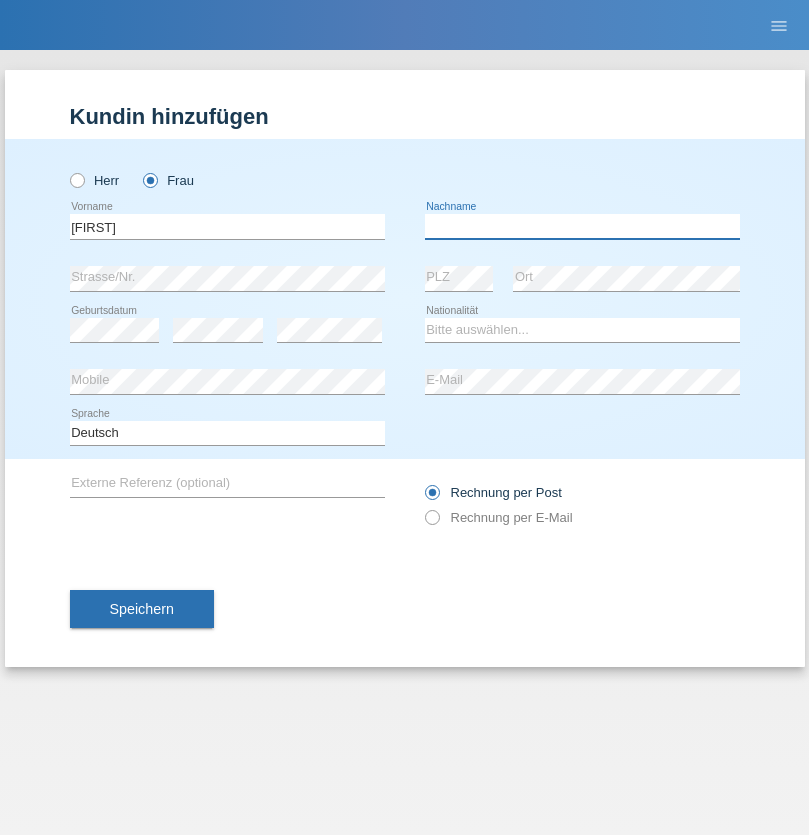 click at bounding box center (582, 226) 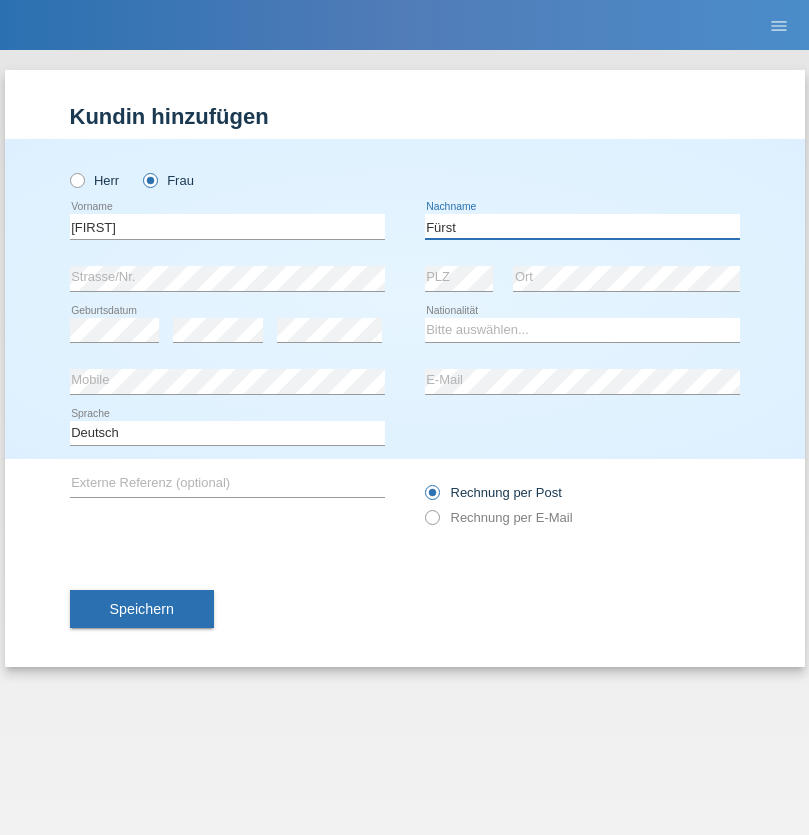 type on "Fürst" 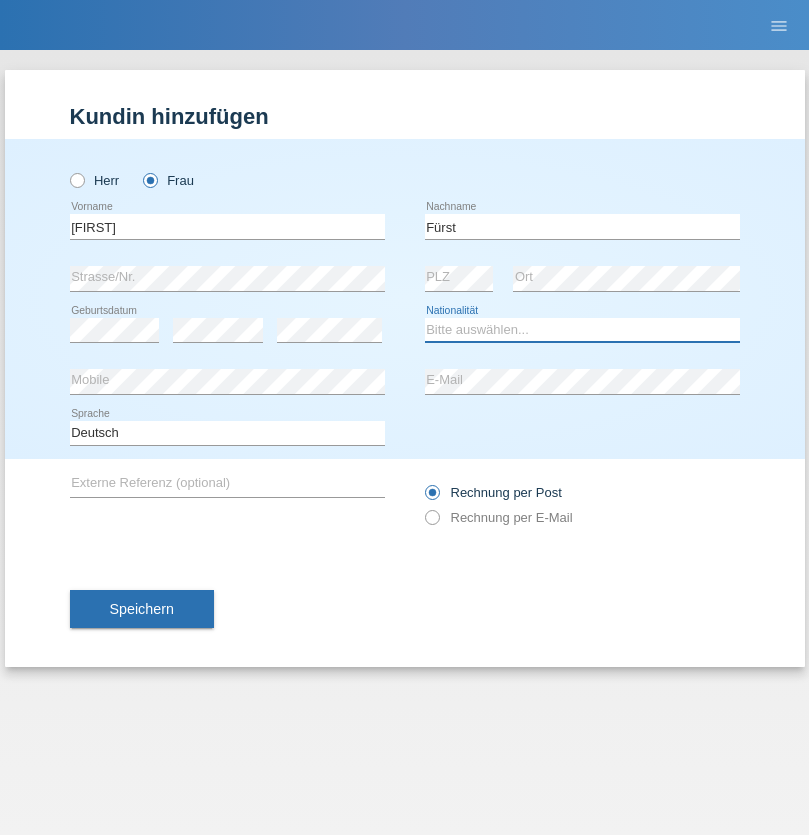 select on "CH" 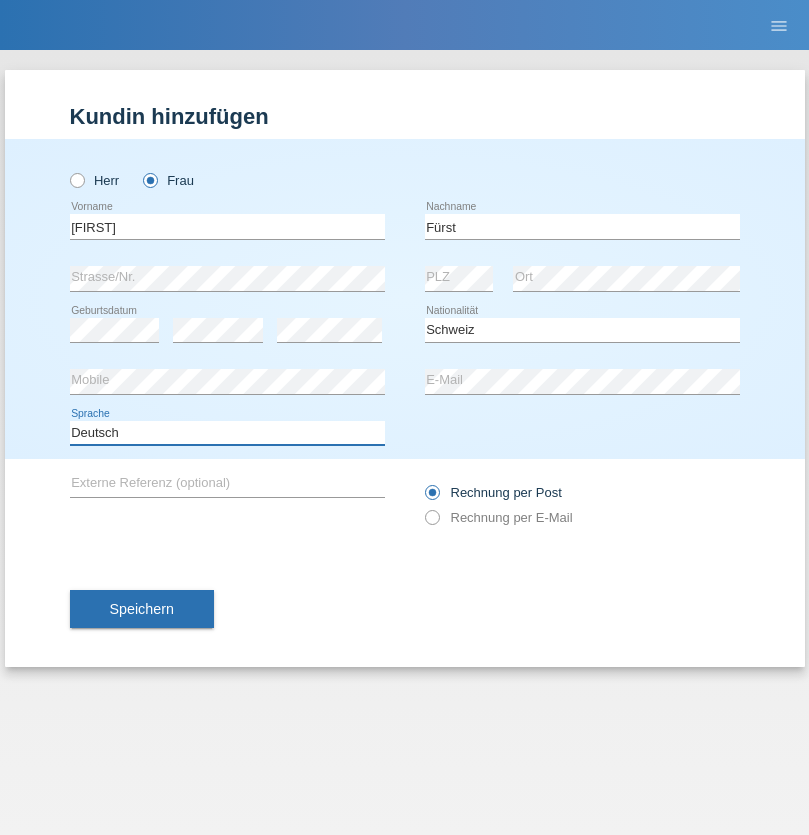 select on "en" 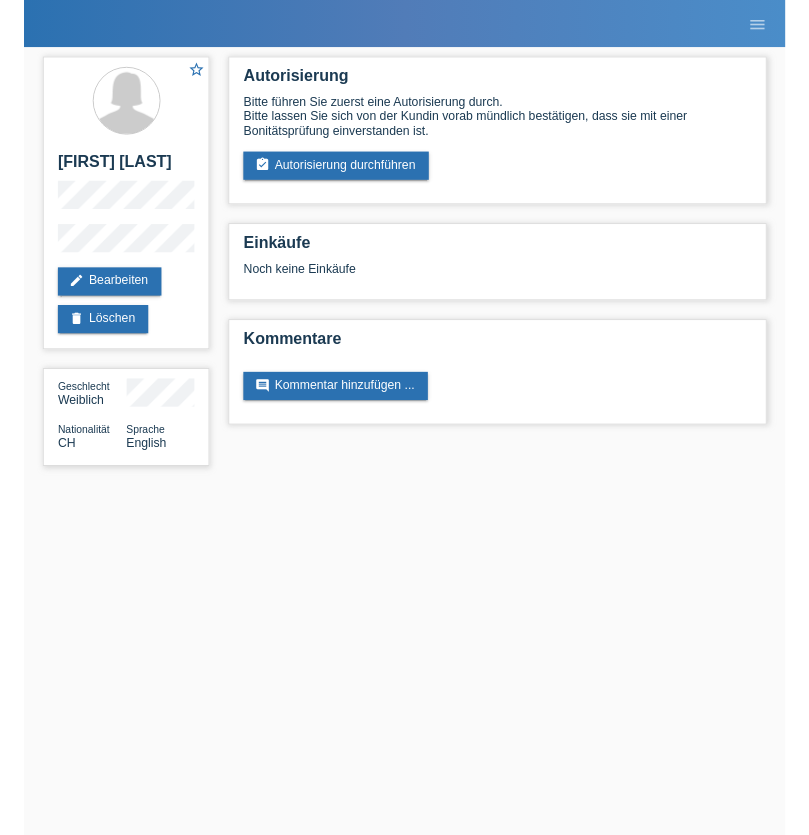 scroll, scrollTop: 0, scrollLeft: 0, axis: both 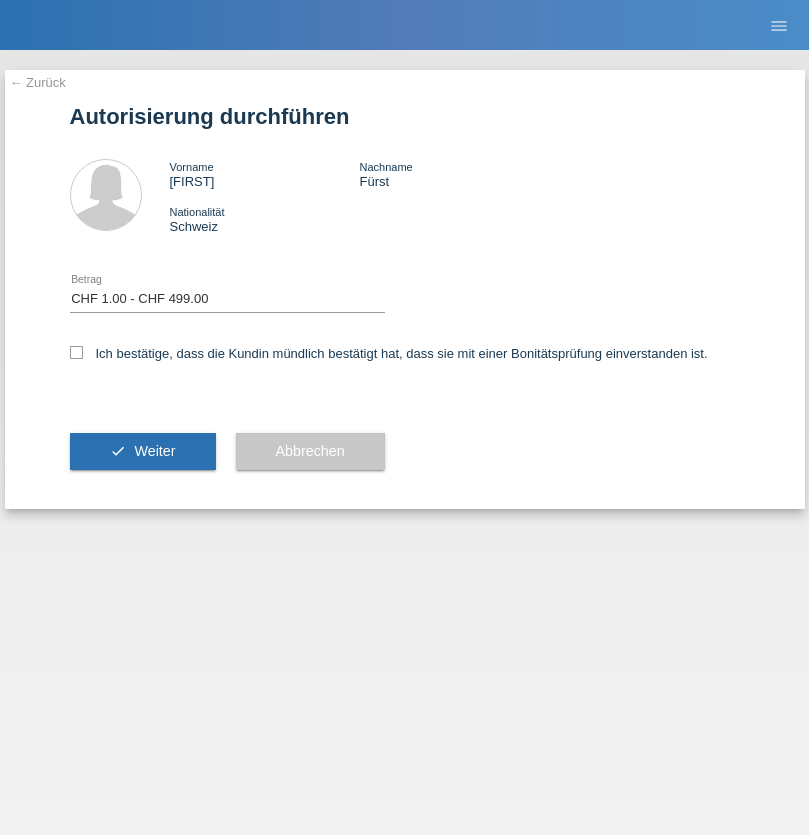 select on "1" 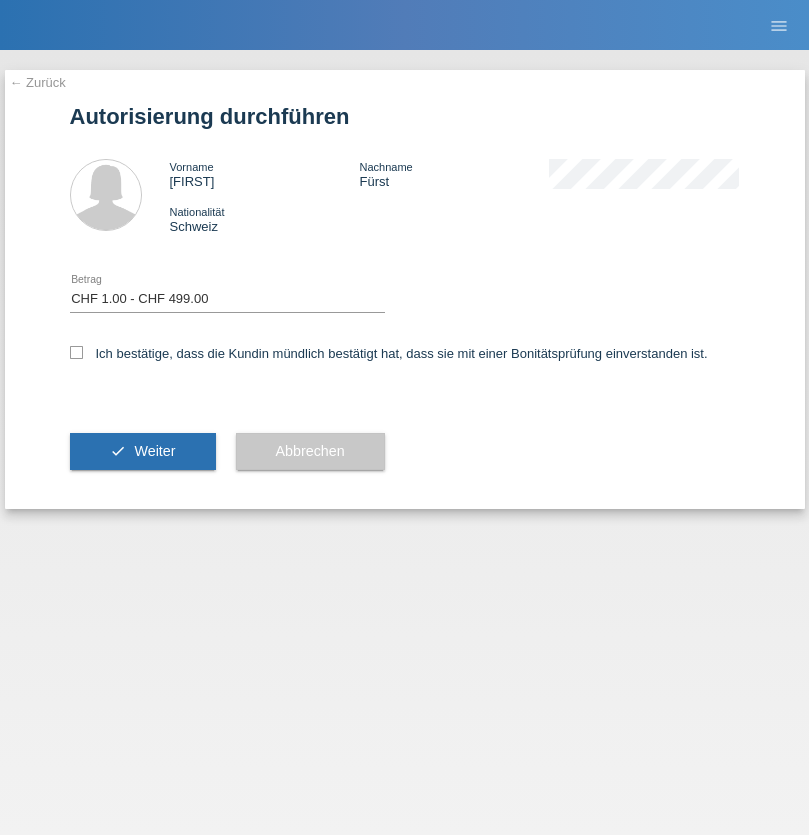 scroll, scrollTop: 0, scrollLeft: 0, axis: both 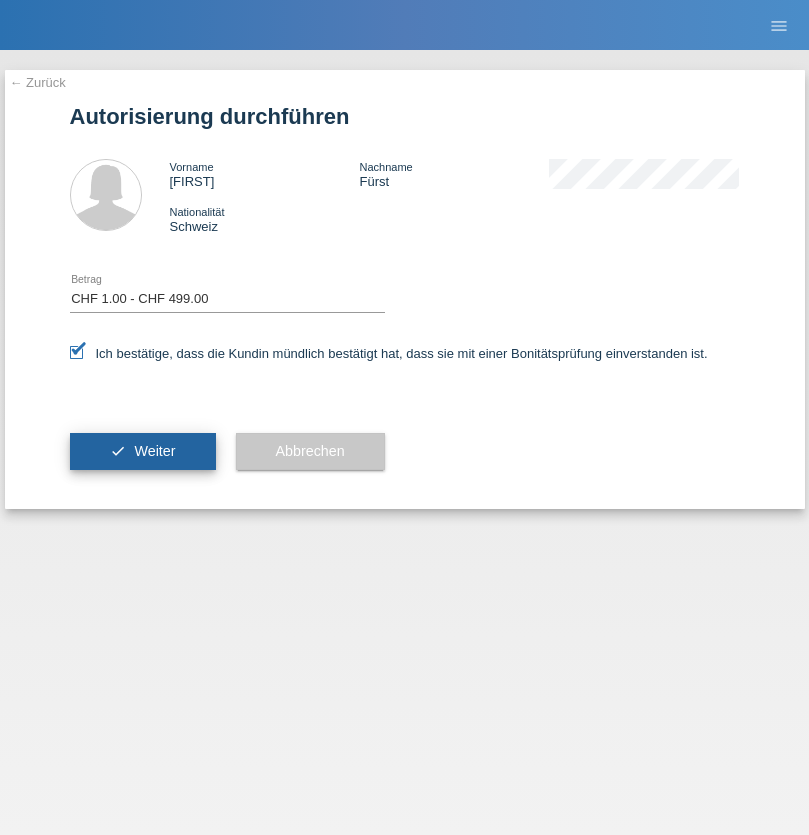 click on "Weiter" at bounding box center [154, 451] 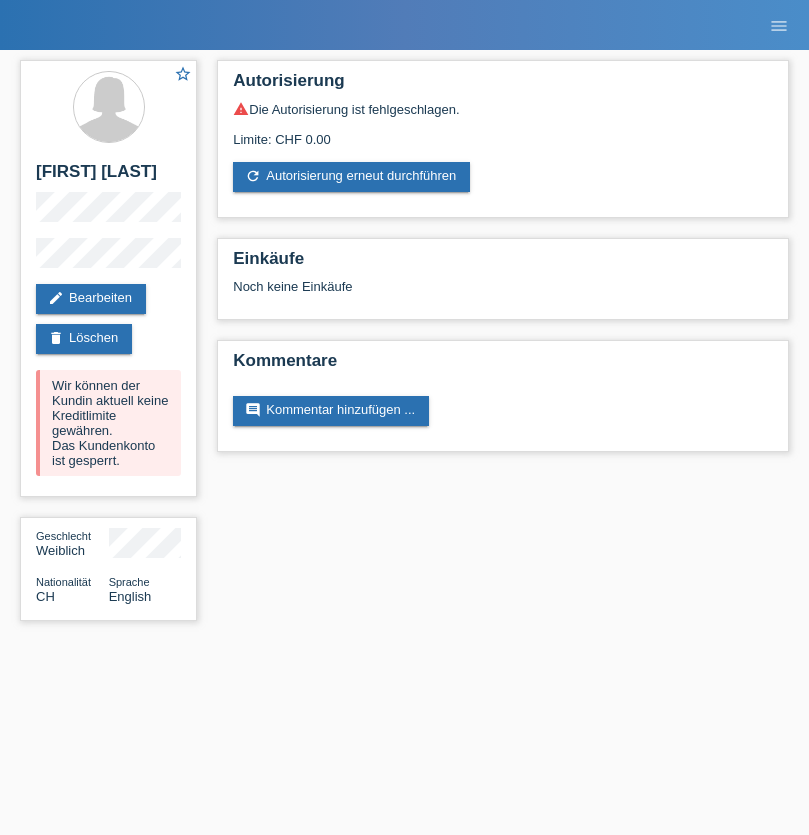 scroll, scrollTop: 0, scrollLeft: 0, axis: both 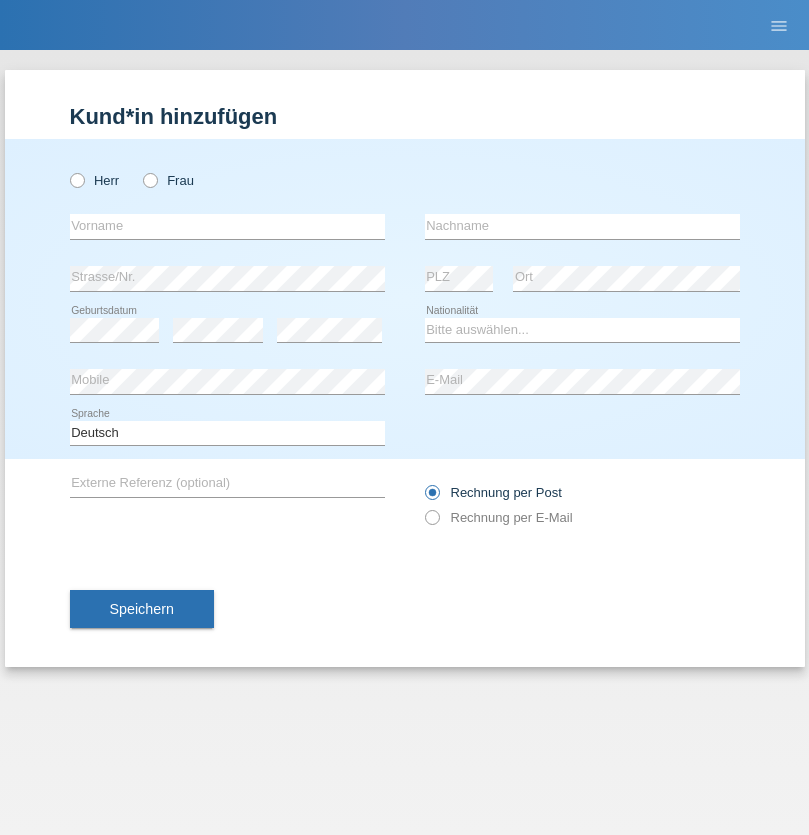 radio on "true" 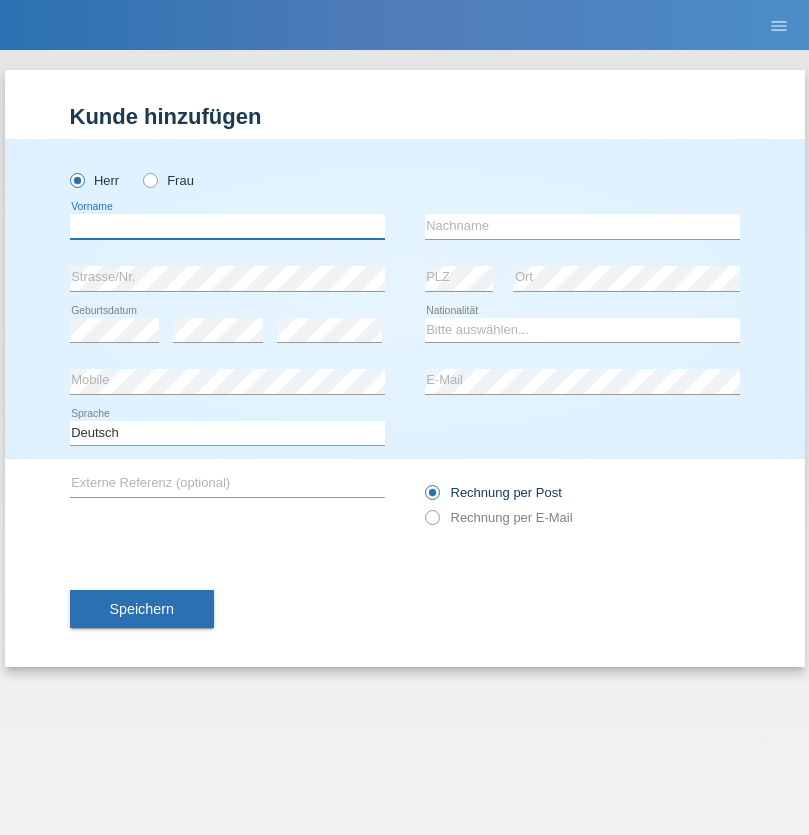 click at bounding box center [227, 226] 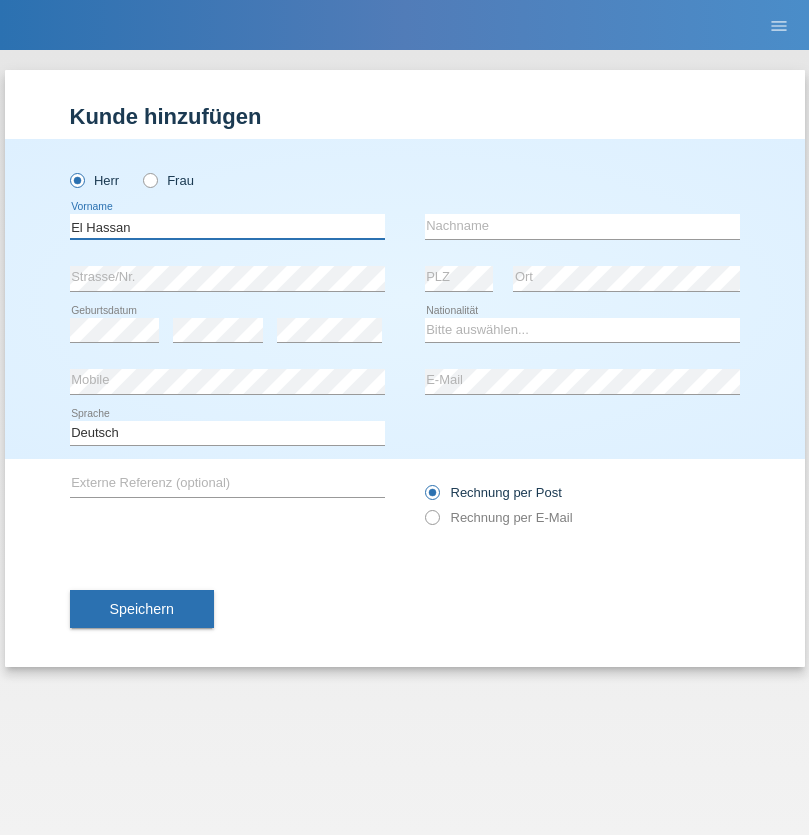 type on "El Hassan" 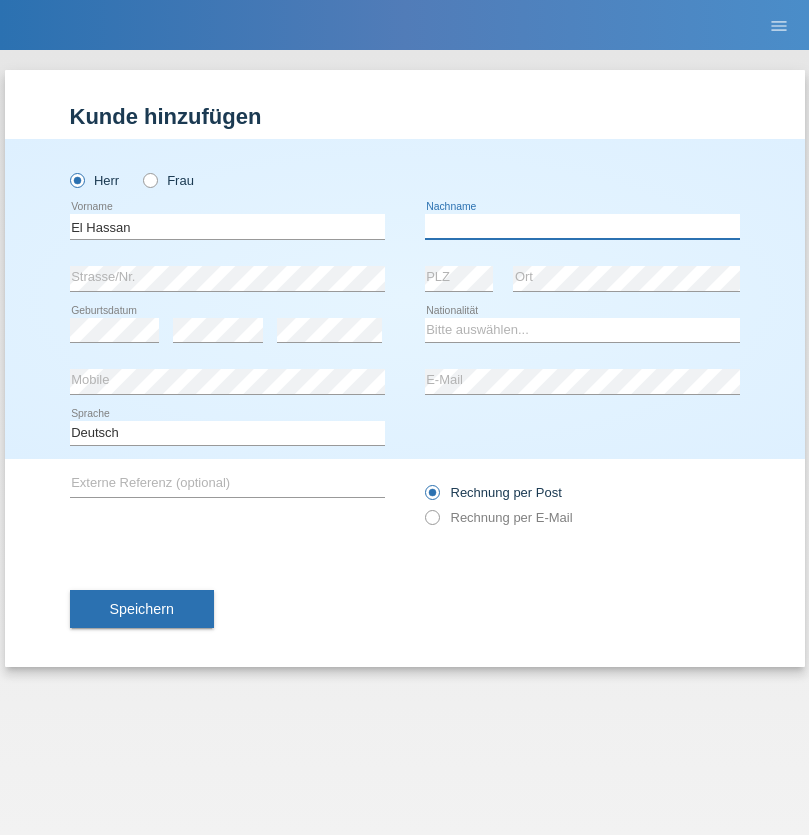 click at bounding box center (582, 226) 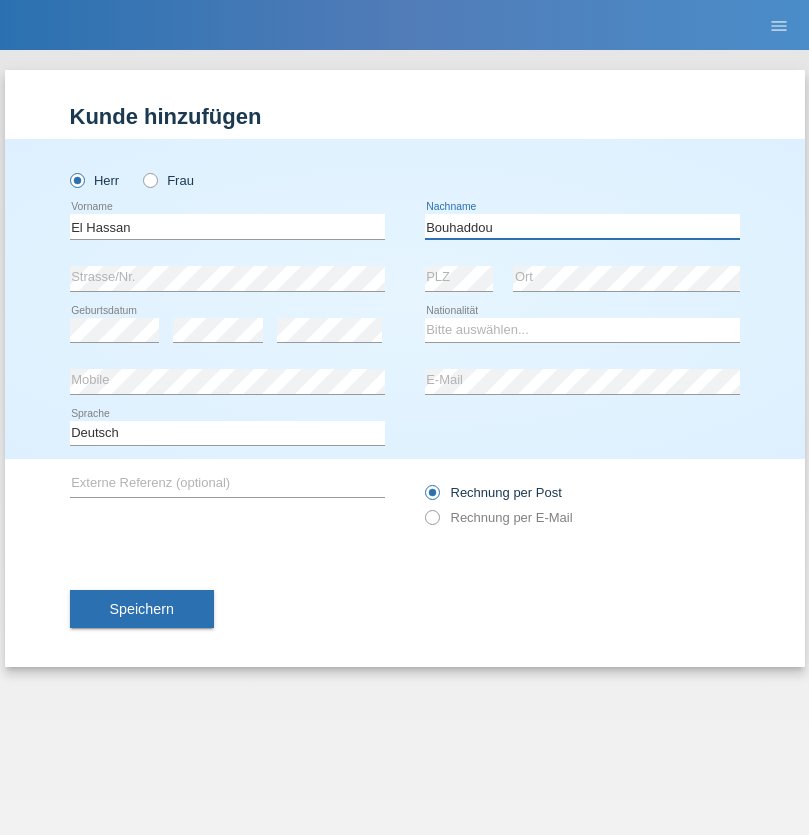type on "Bouhaddou" 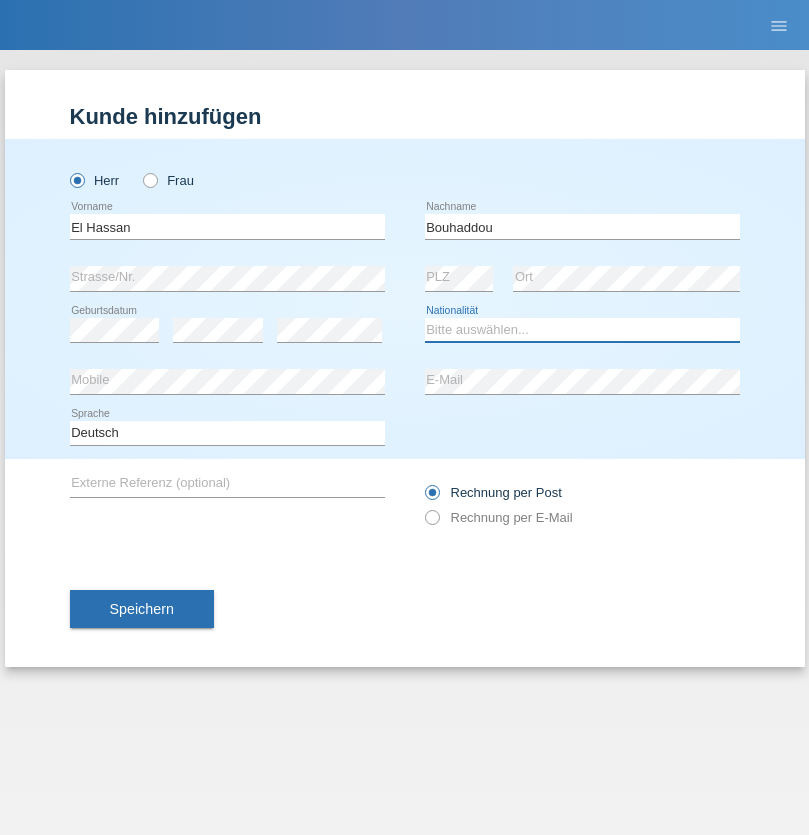 select on "CH" 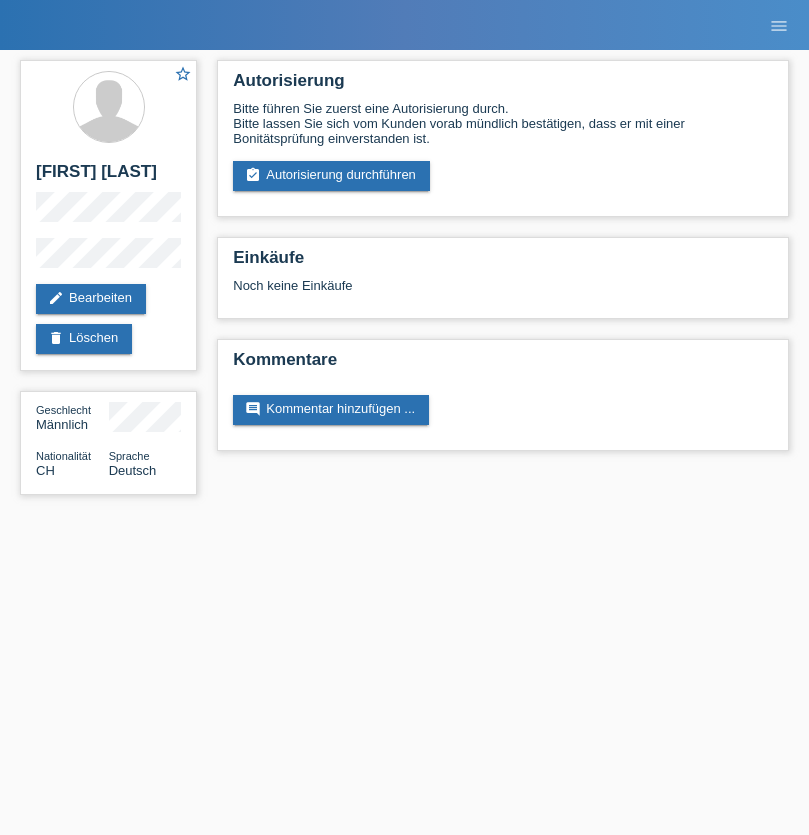 scroll, scrollTop: 0, scrollLeft: 0, axis: both 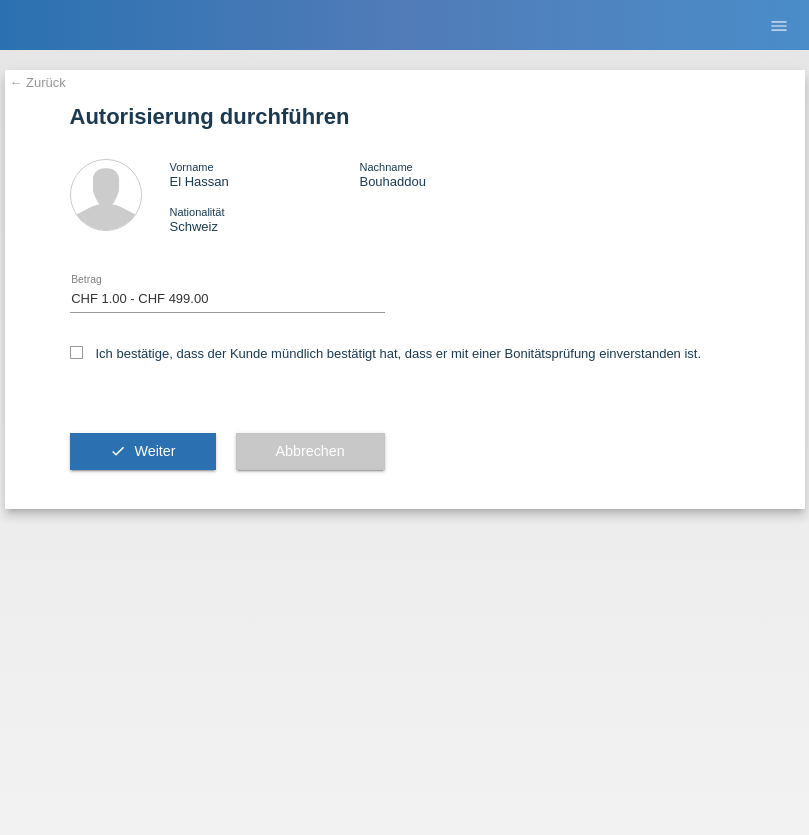 select on "1" 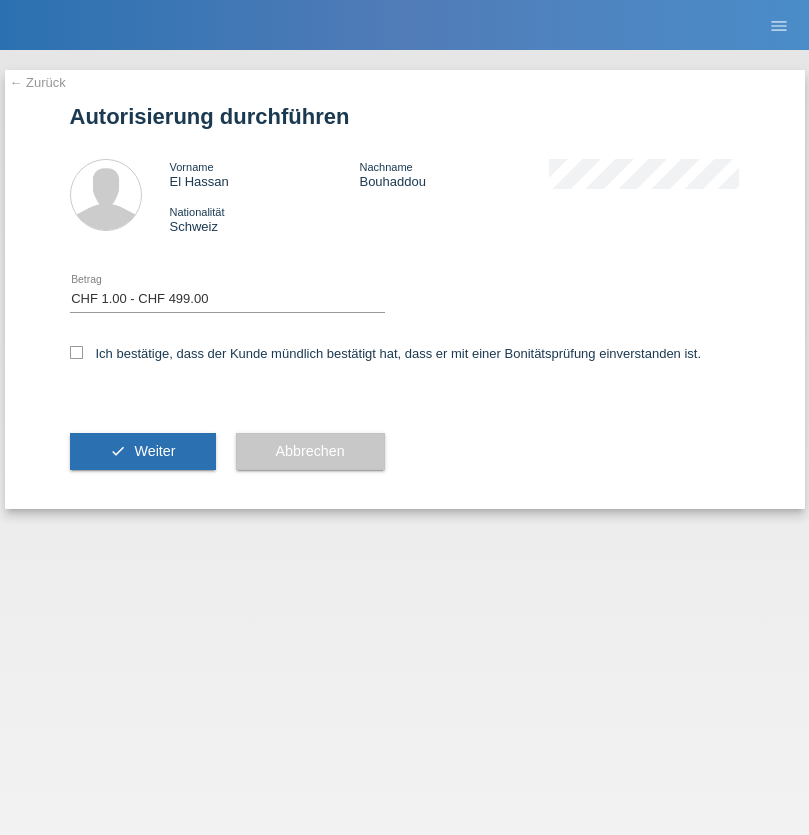 checkbox on "true" 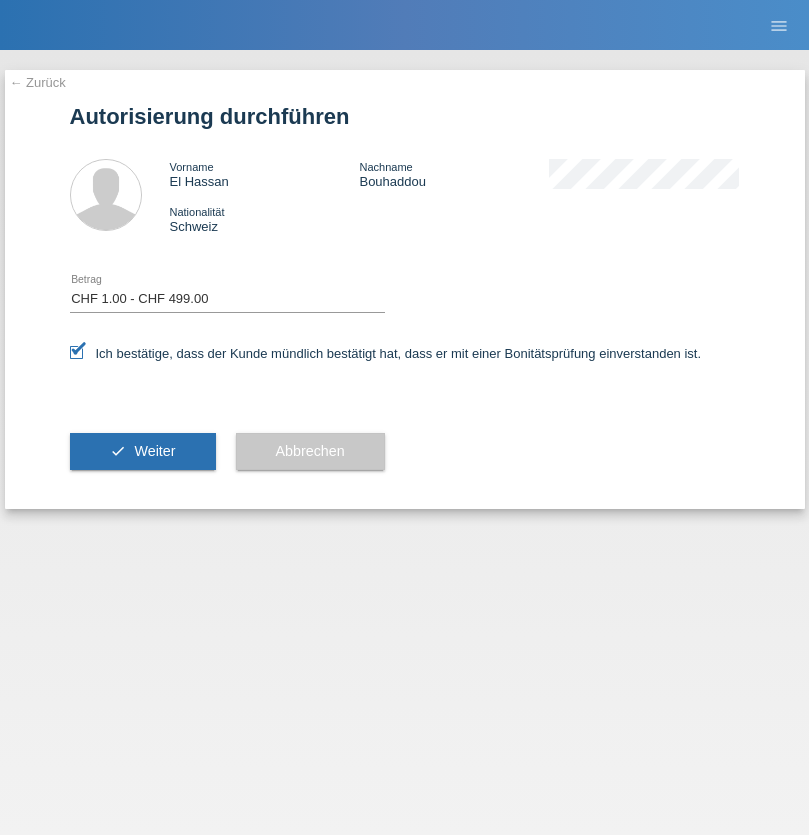 scroll, scrollTop: 0, scrollLeft: 0, axis: both 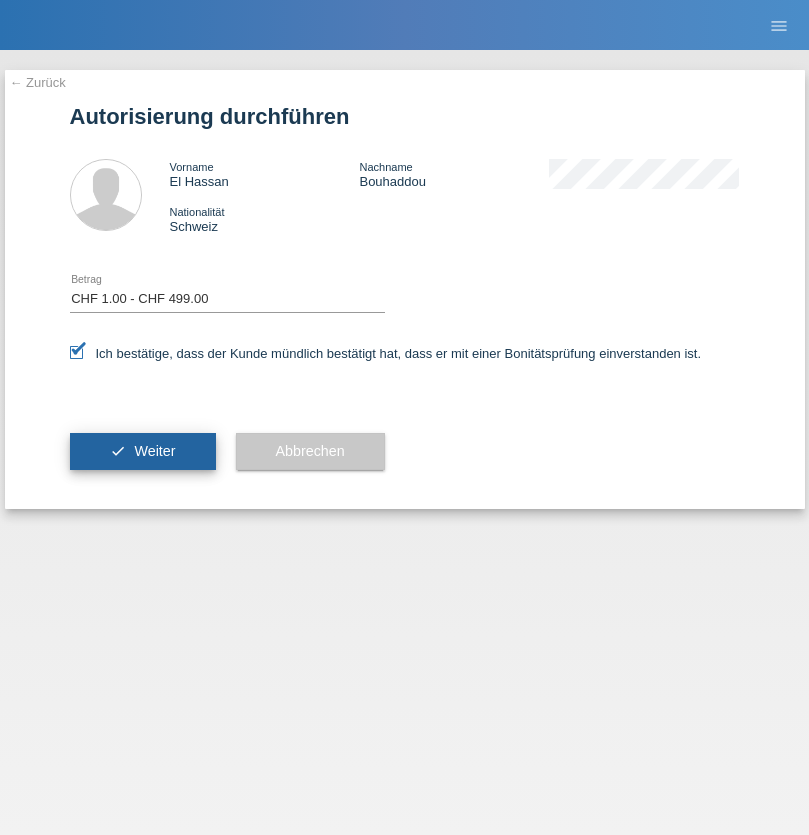 click on "Weiter" at bounding box center [154, 451] 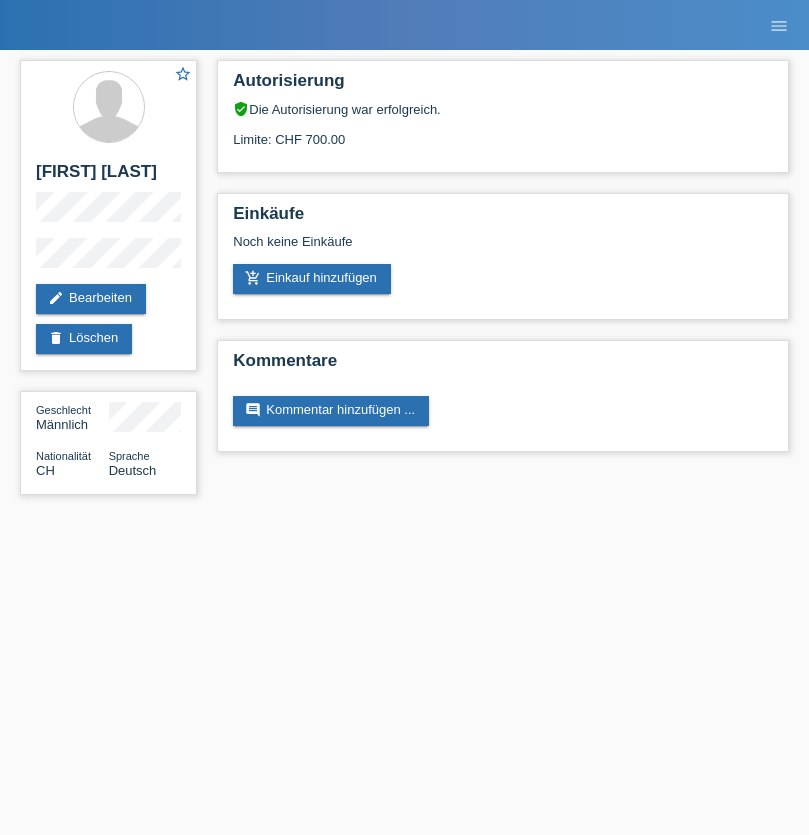 scroll, scrollTop: 0, scrollLeft: 0, axis: both 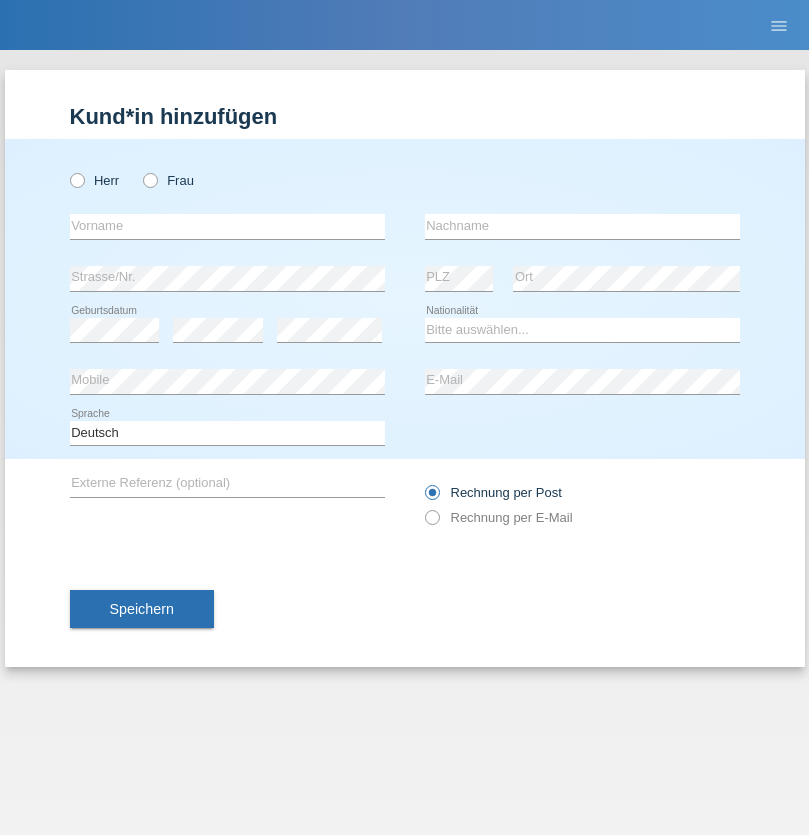 radio on "true" 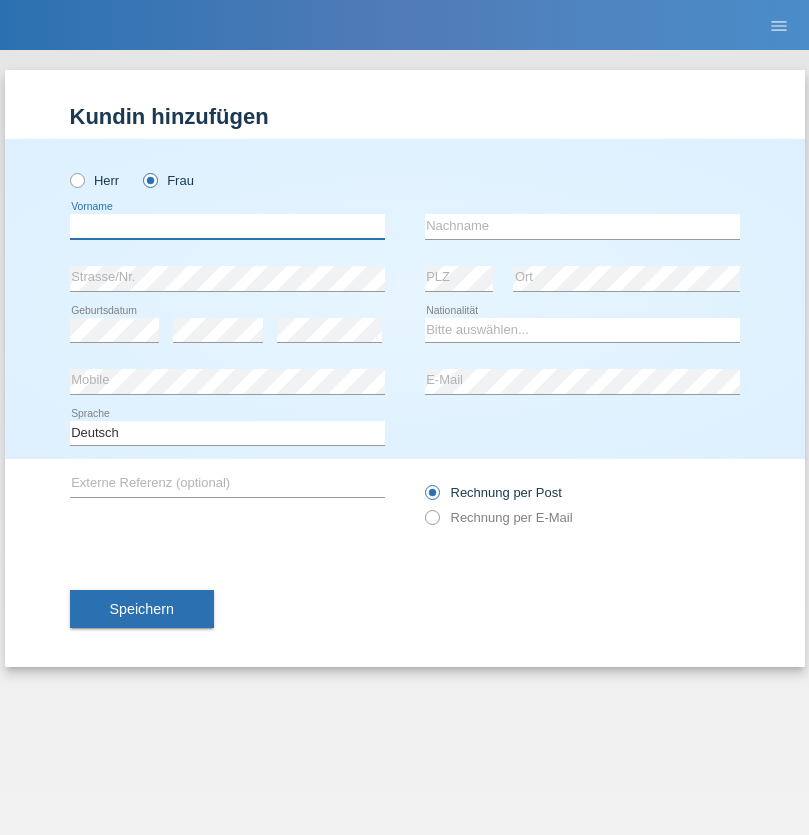 click at bounding box center [227, 226] 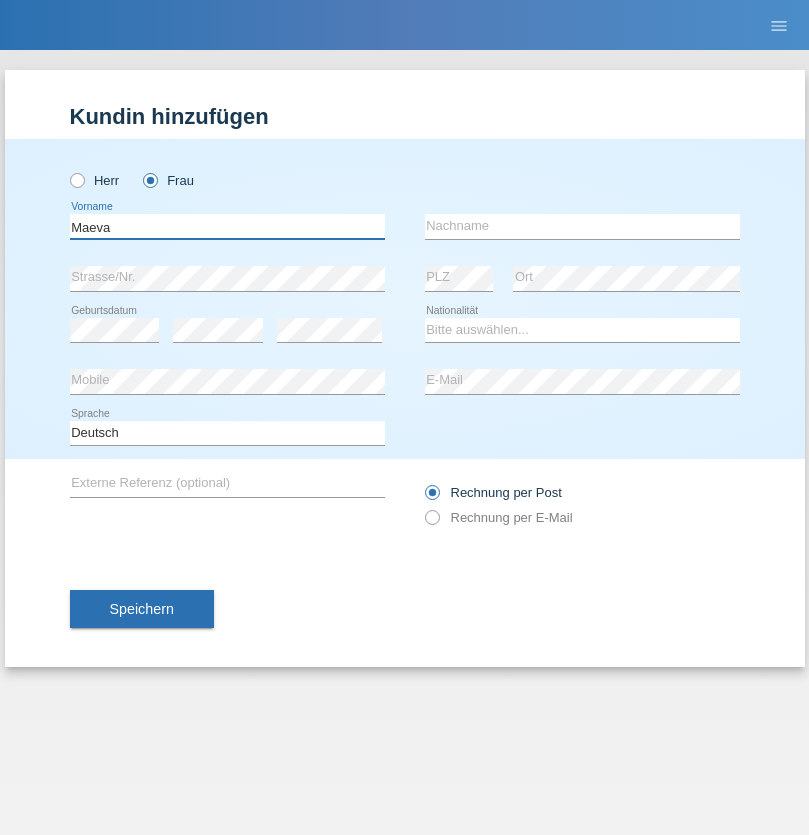 type on "Maeva" 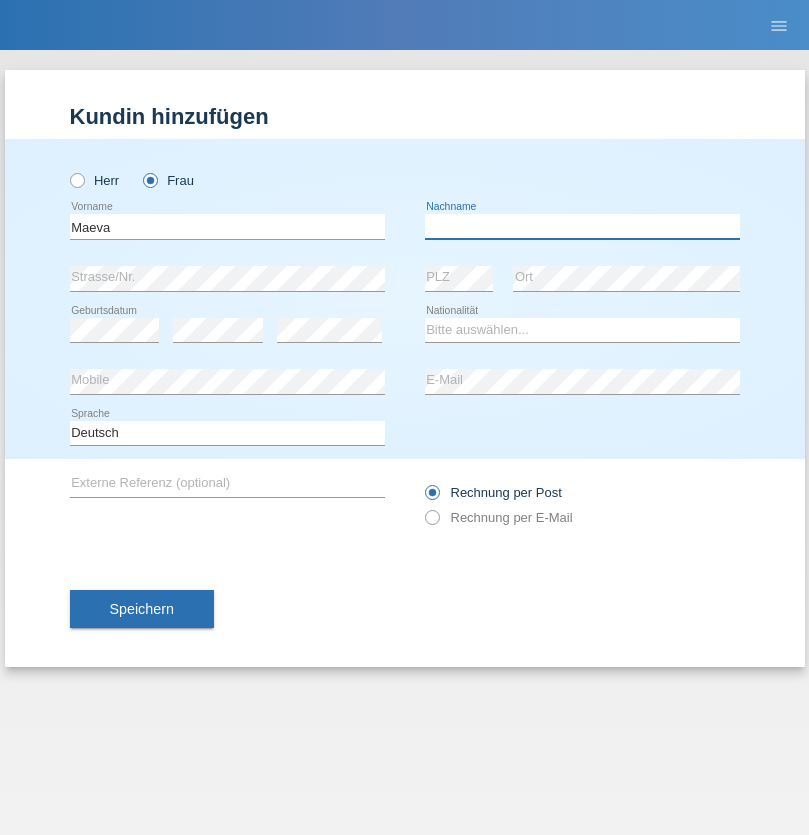 click at bounding box center [582, 226] 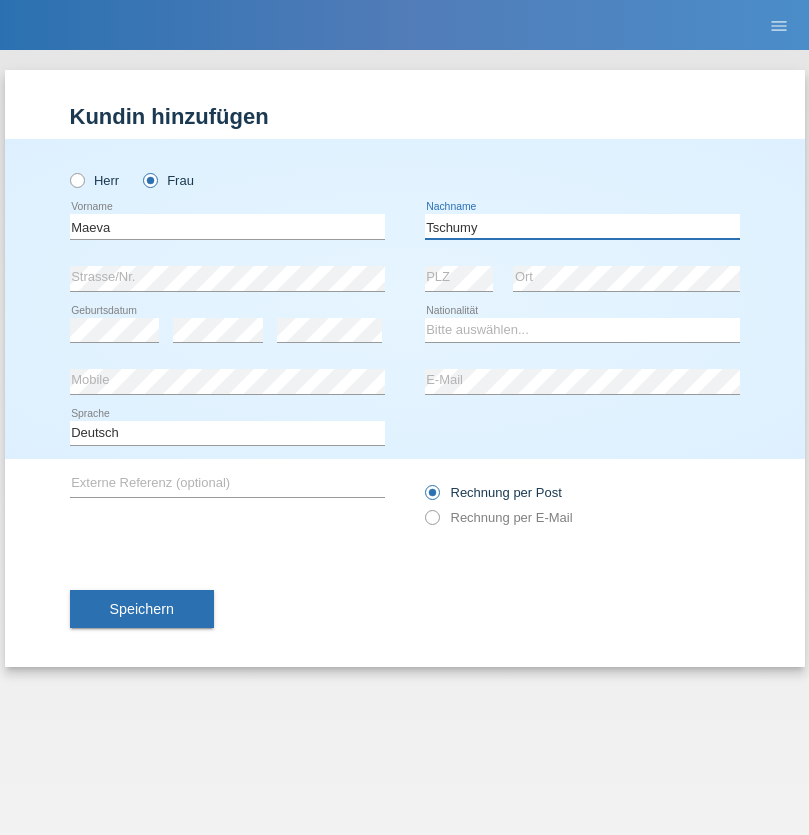 type on "Tschumy" 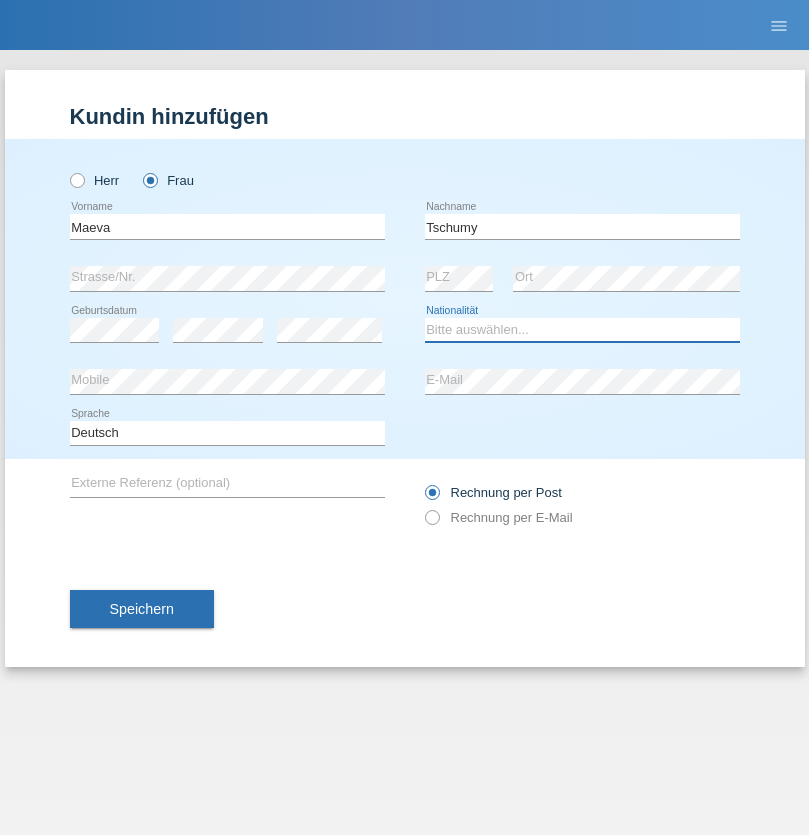 select on "CH" 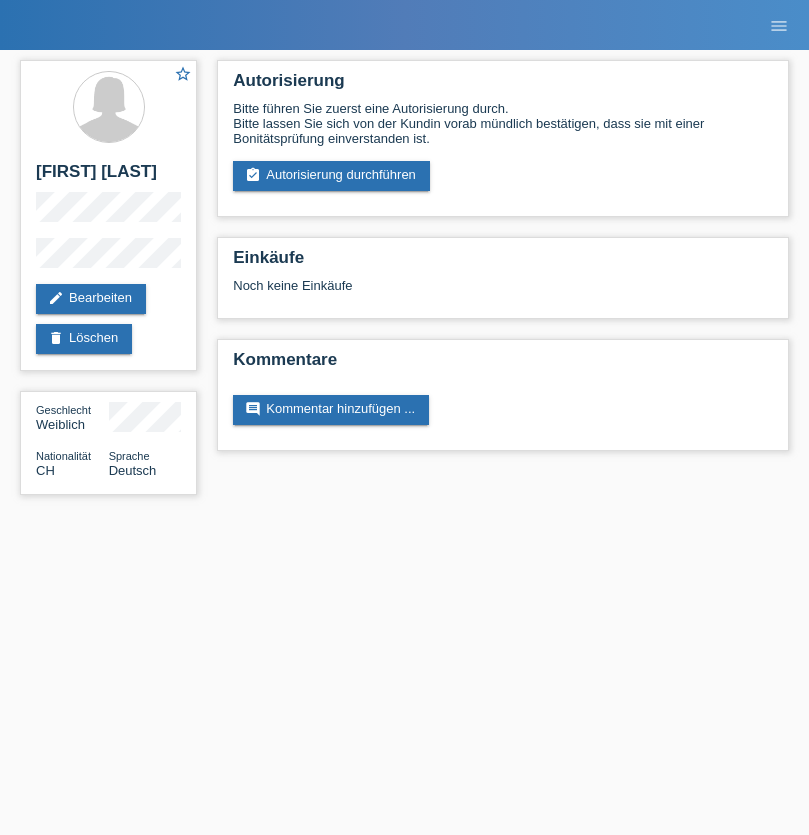 scroll, scrollTop: 0, scrollLeft: 0, axis: both 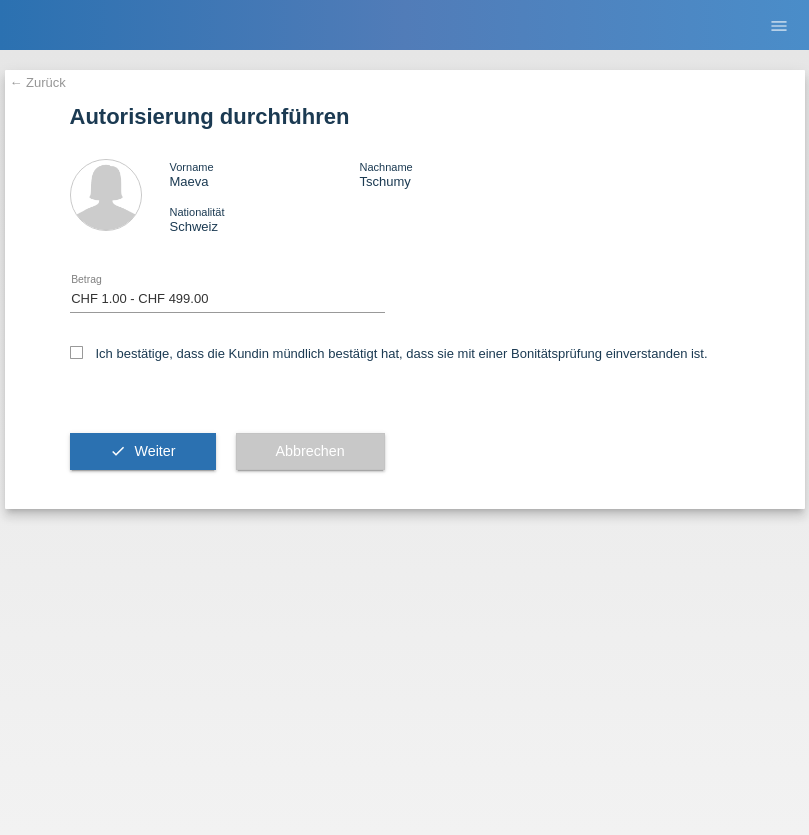 select on "1" 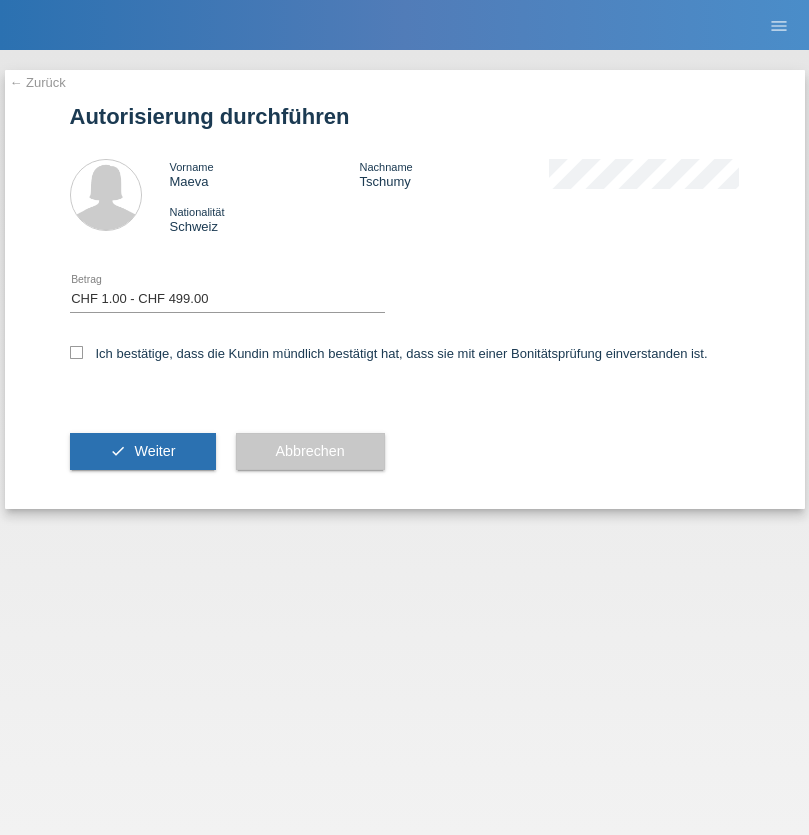 checkbox on "true" 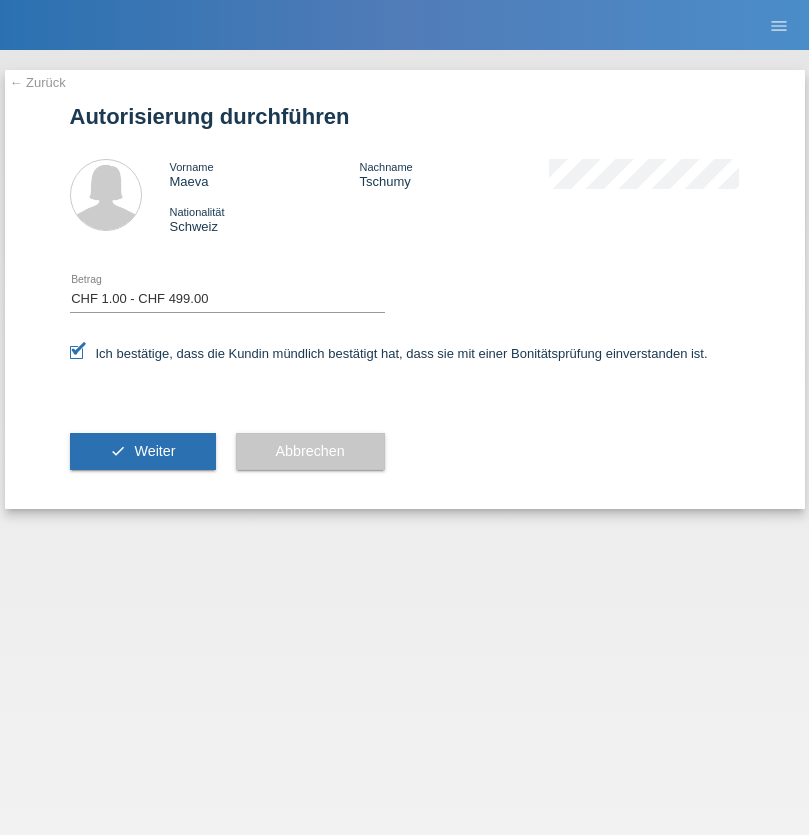 scroll, scrollTop: 0, scrollLeft: 0, axis: both 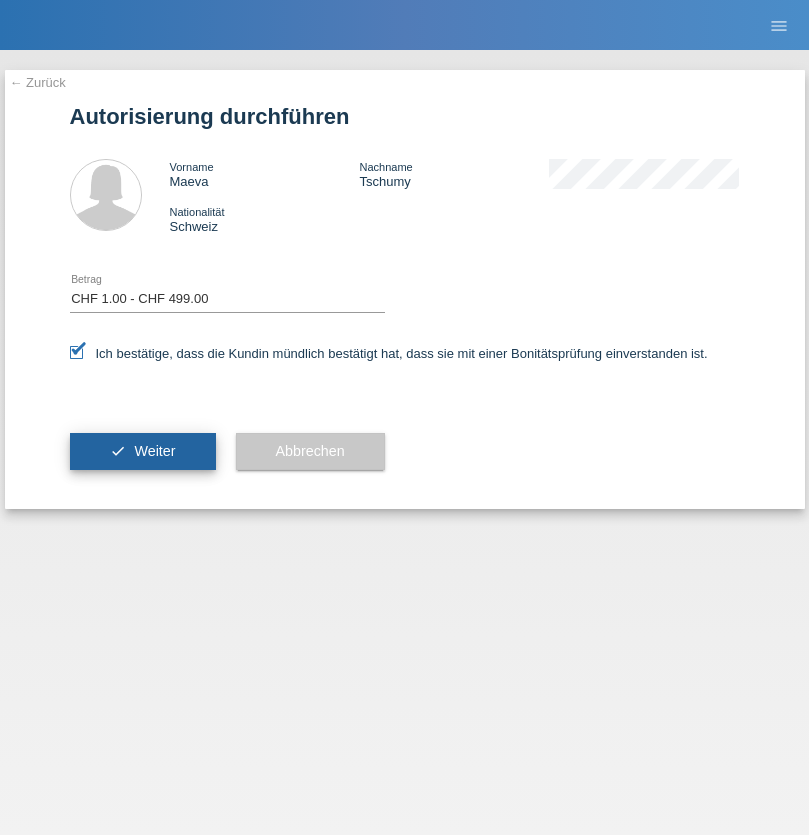 click on "Weiter" at bounding box center (154, 451) 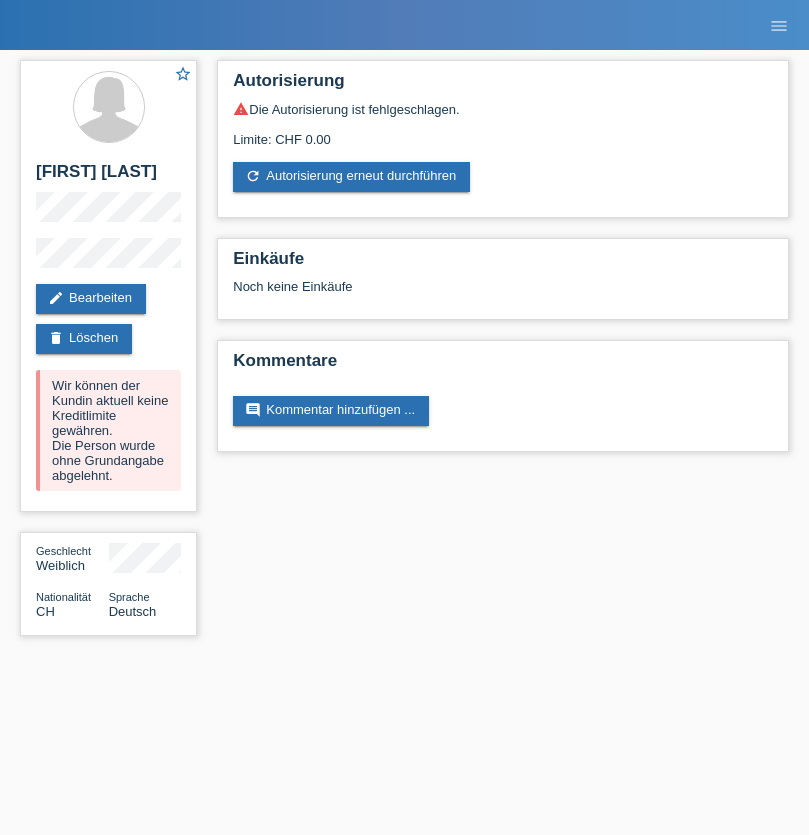 scroll, scrollTop: 0, scrollLeft: 0, axis: both 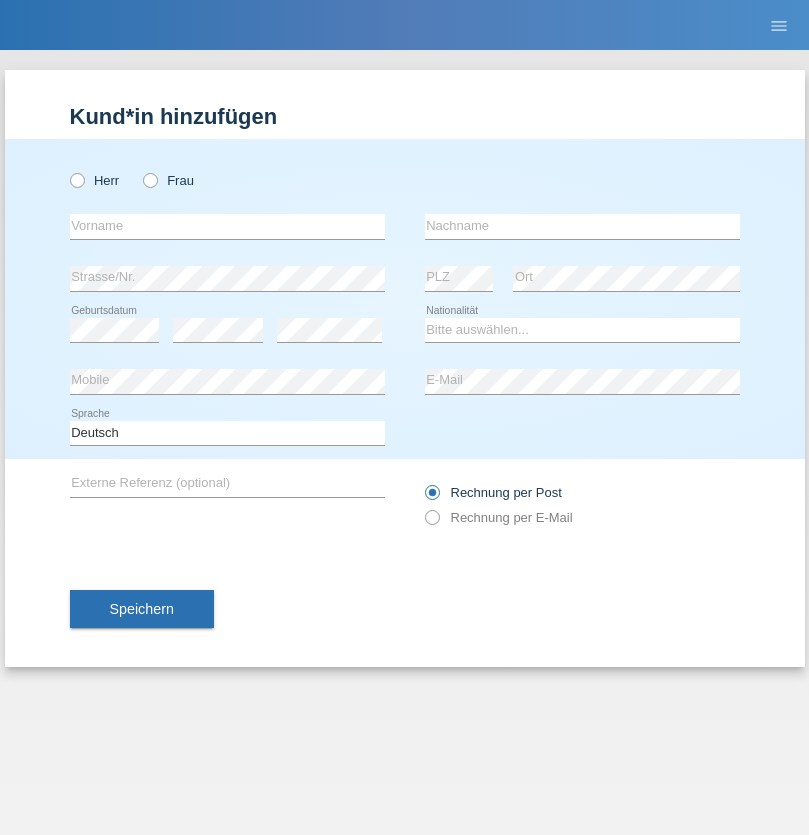 radio on "true" 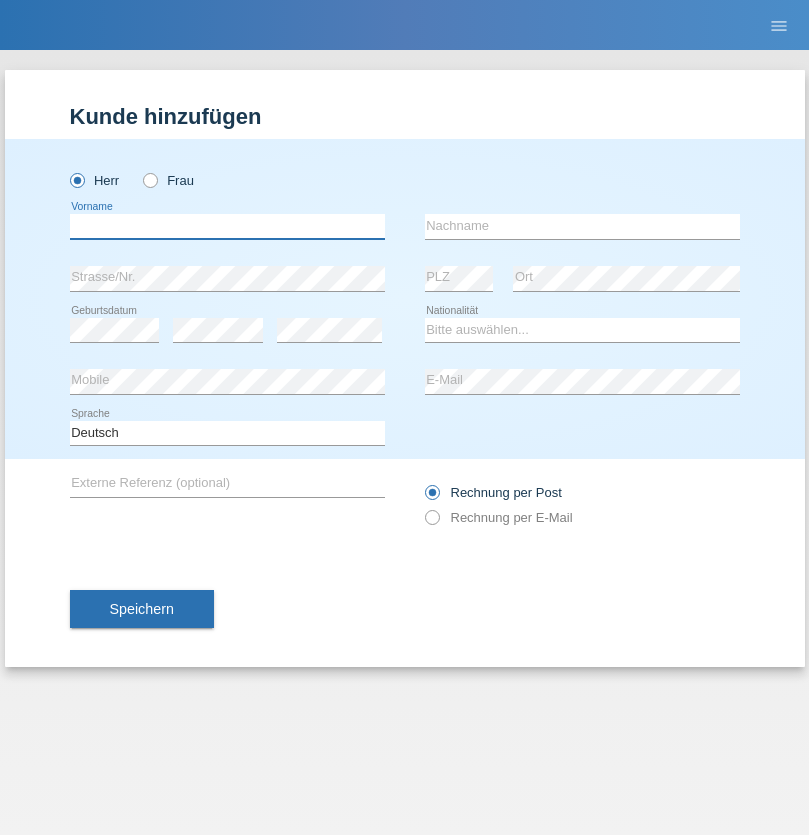 click at bounding box center [227, 226] 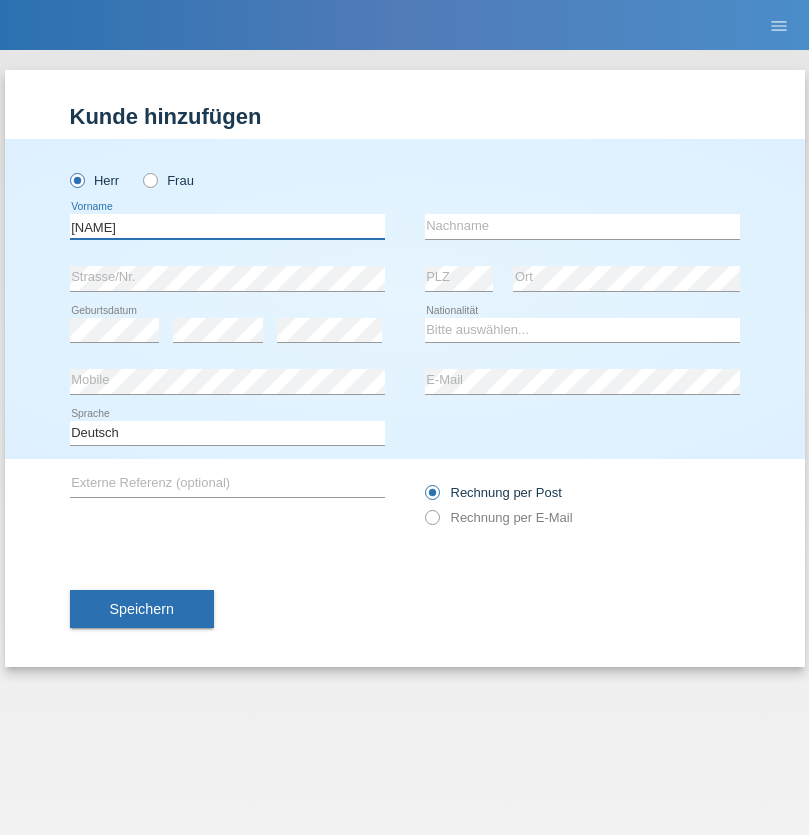 type on "Benjamin" 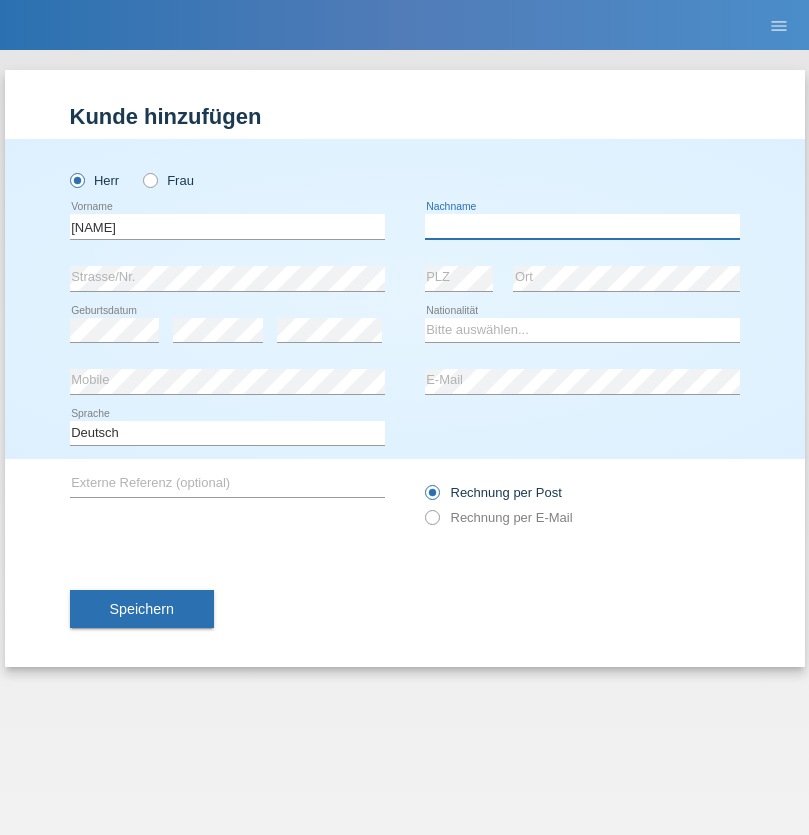 click at bounding box center (582, 226) 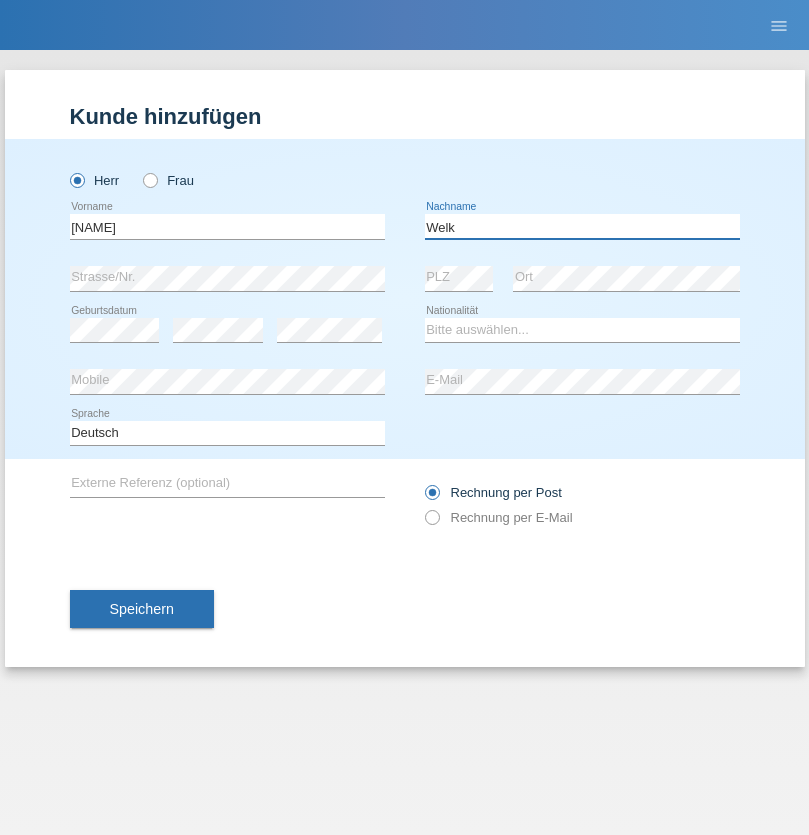 type on "Welk" 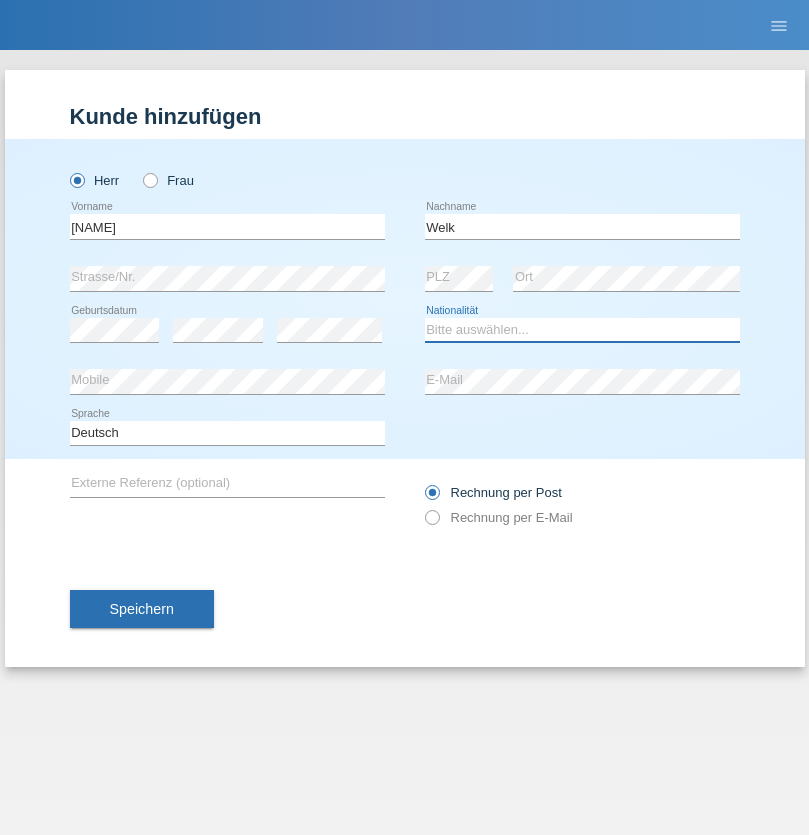select on "DE" 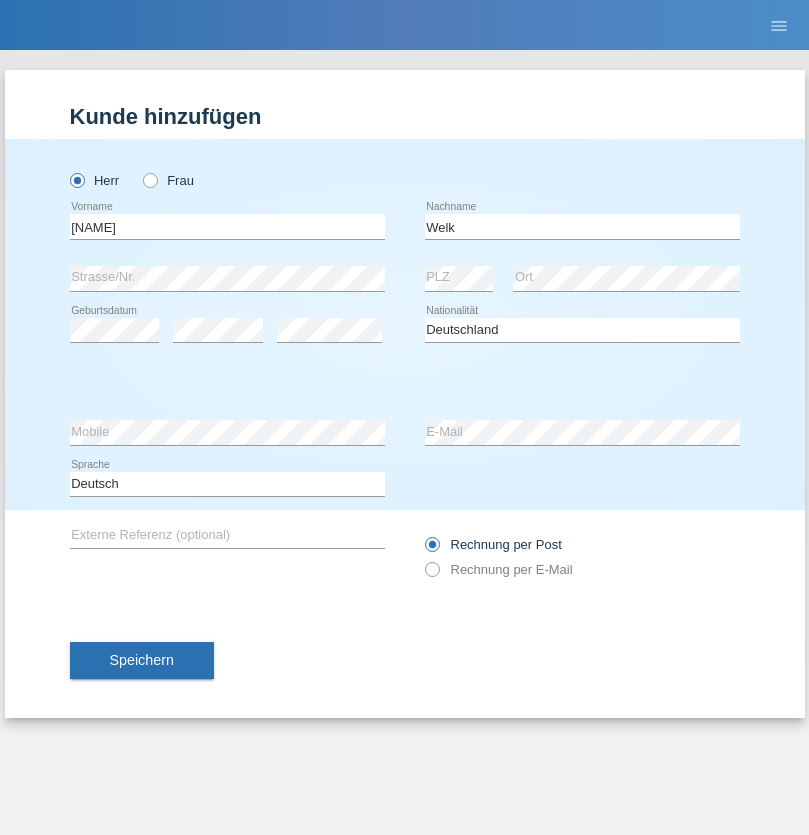 select on "C" 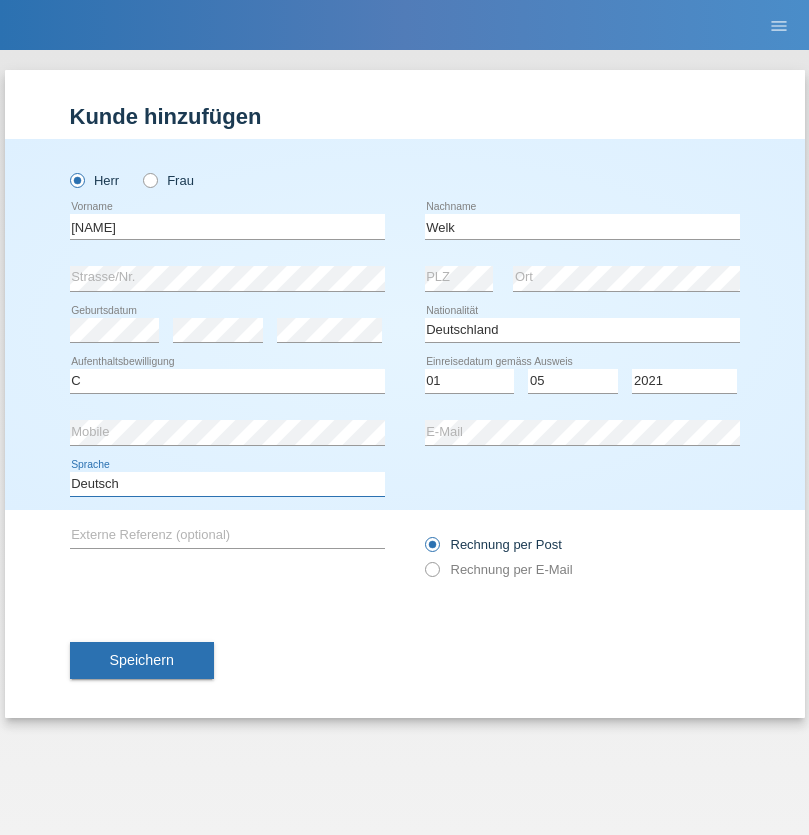 select on "en" 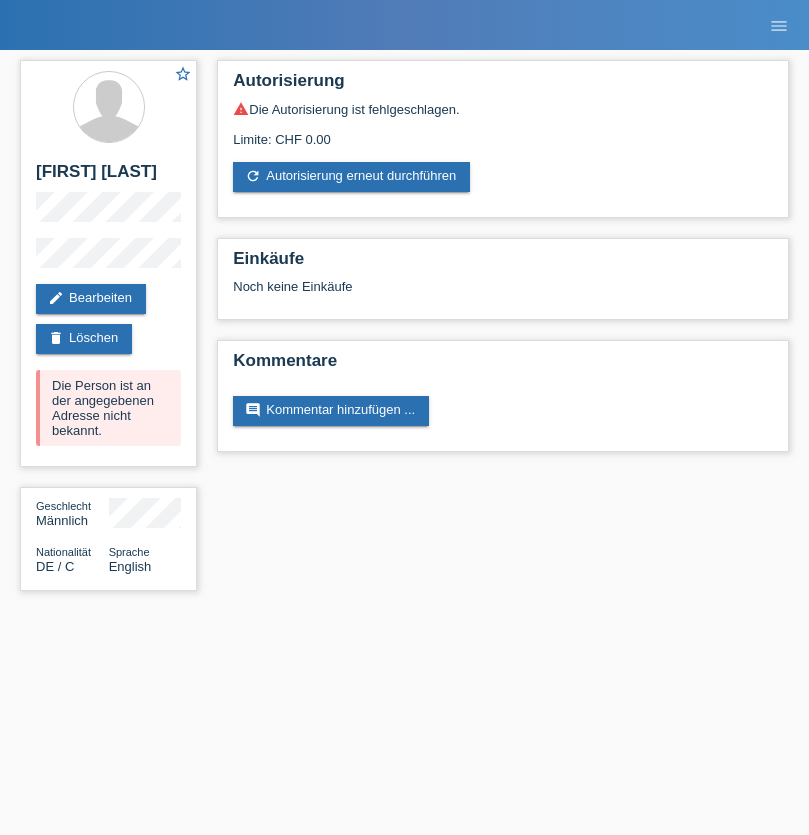 scroll, scrollTop: 0, scrollLeft: 0, axis: both 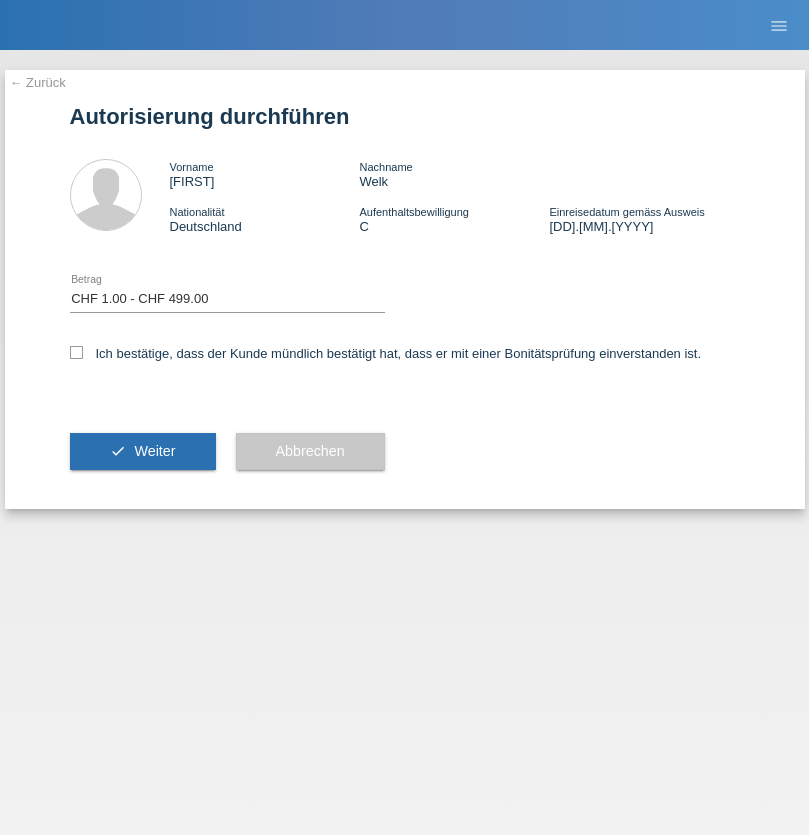 select on "1" 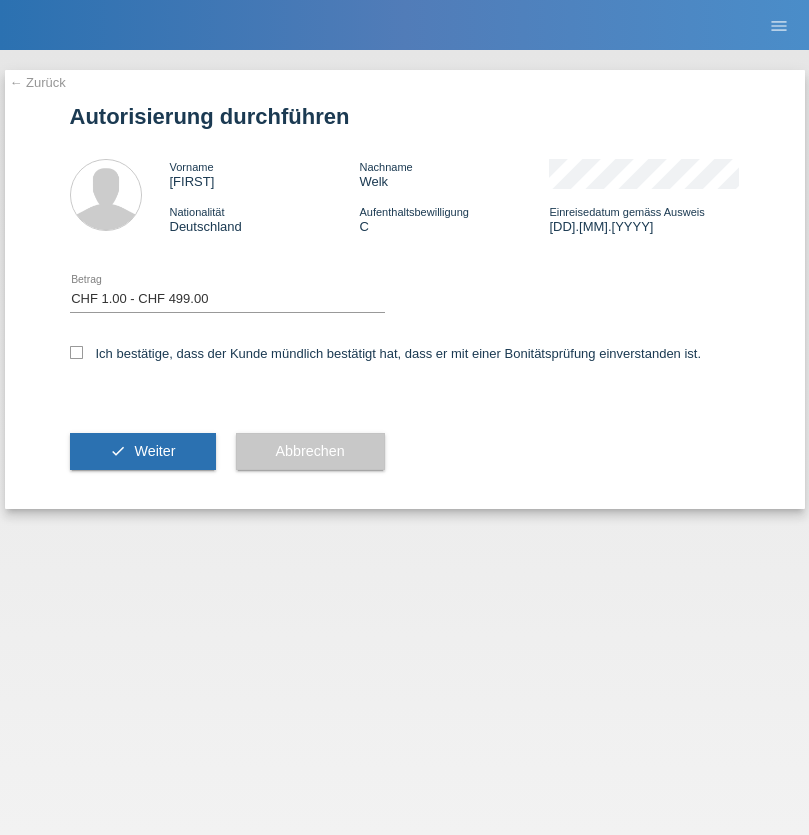 scroll, scrollTop: 0, scrollLeft: 0, axis: both 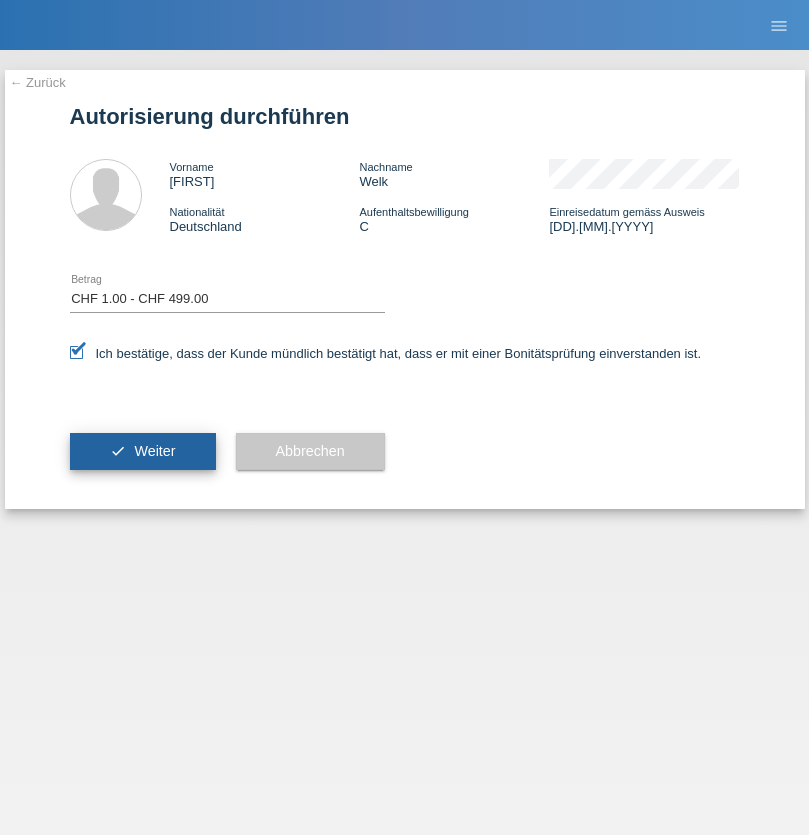 click on "Weiter" at bounding box center [154, 451] 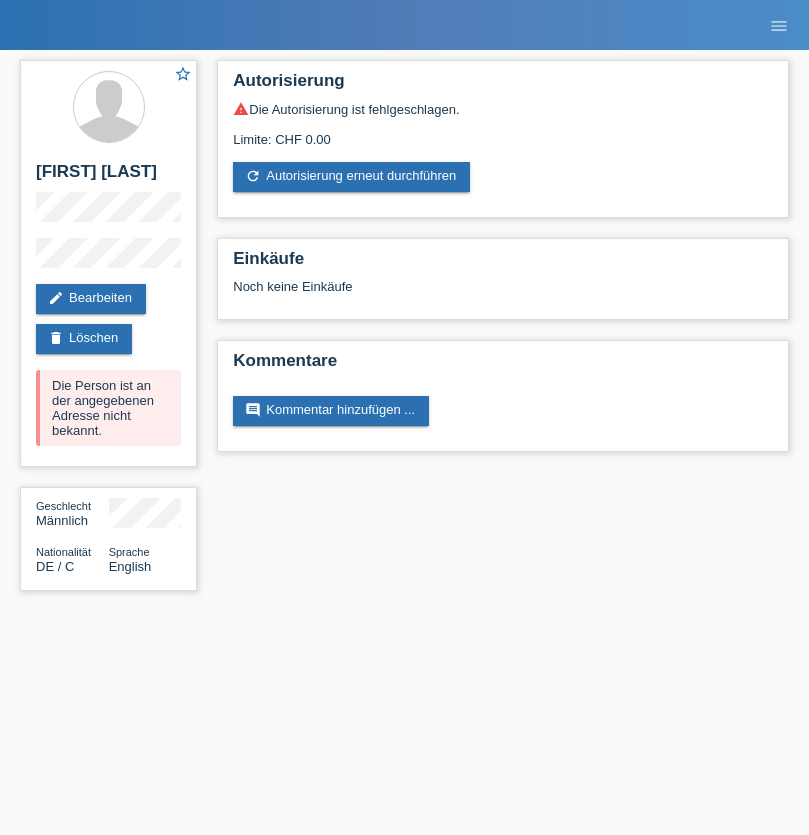 scroll, scrollTop: 0, scrollLeft: 0, axis: both 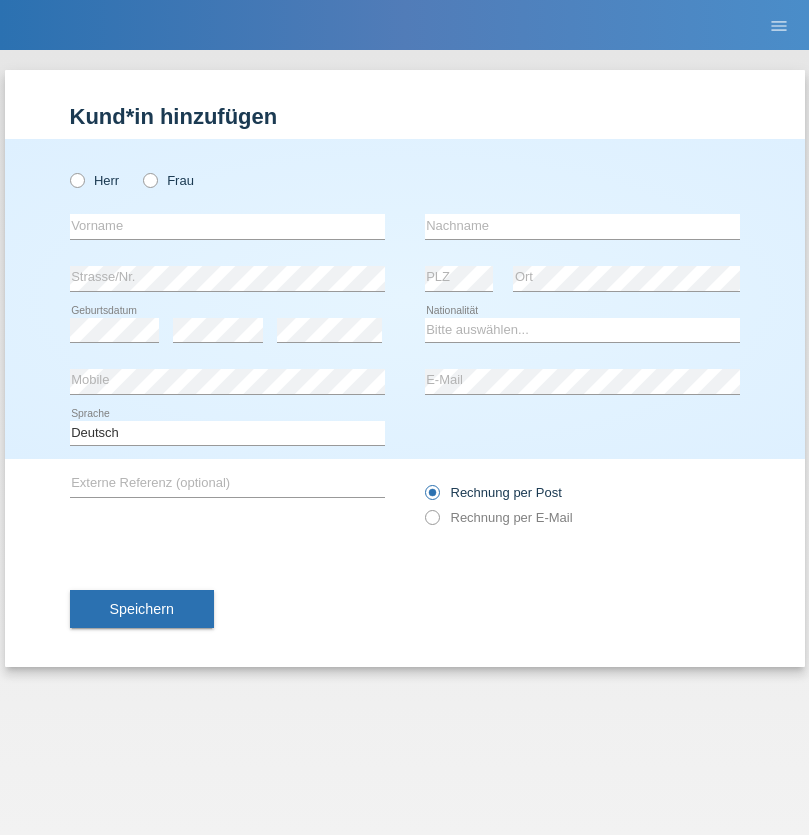 radio on "true" 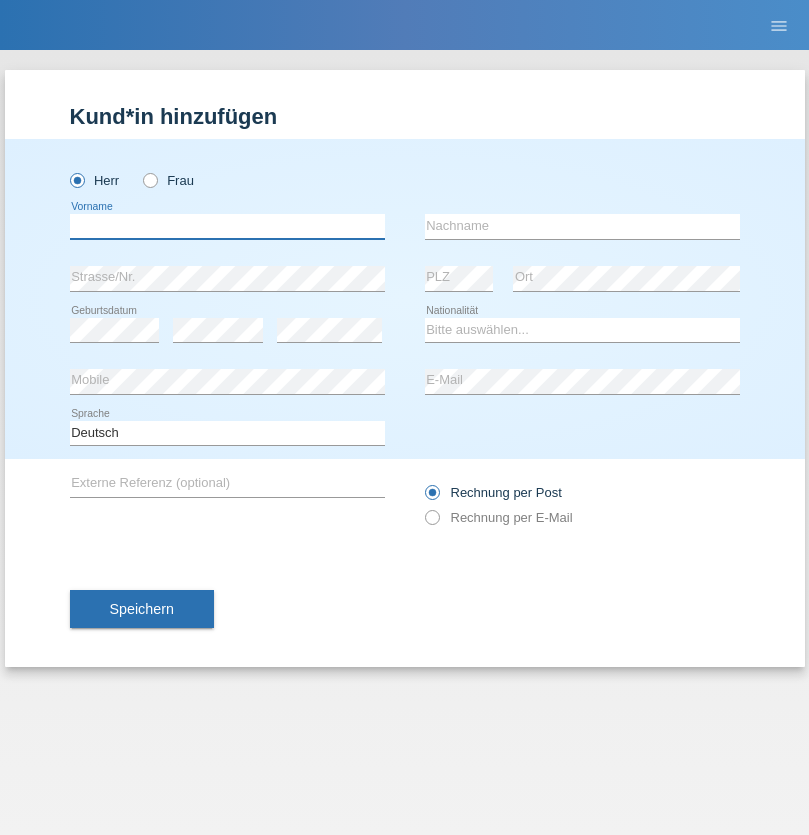click at bounding box center [227, 226] 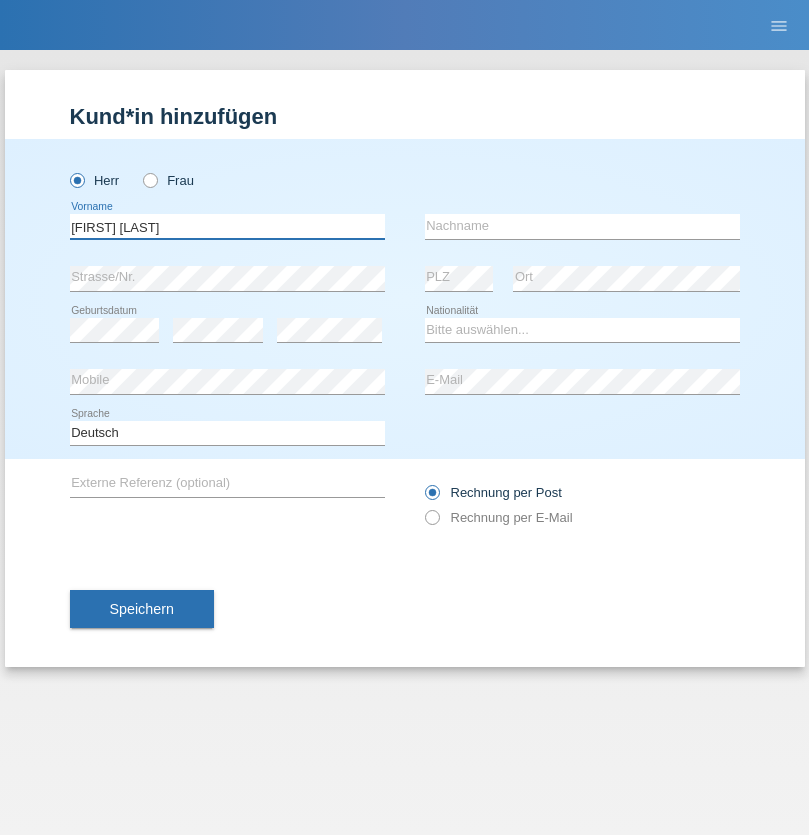 type on "[FIRST] [LAST]" 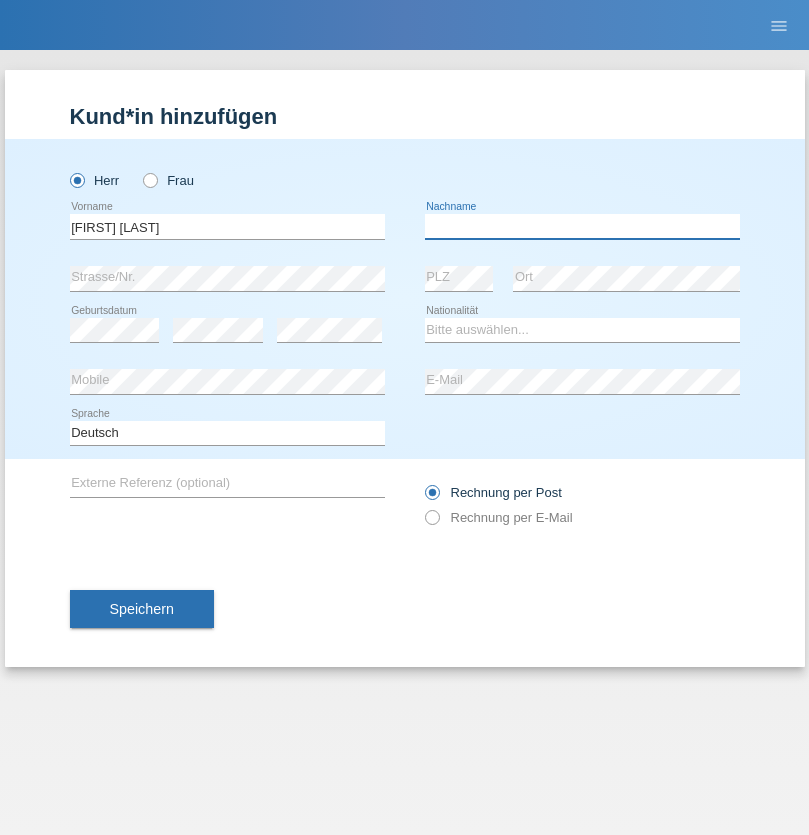 click at bounding box center [582, 226] 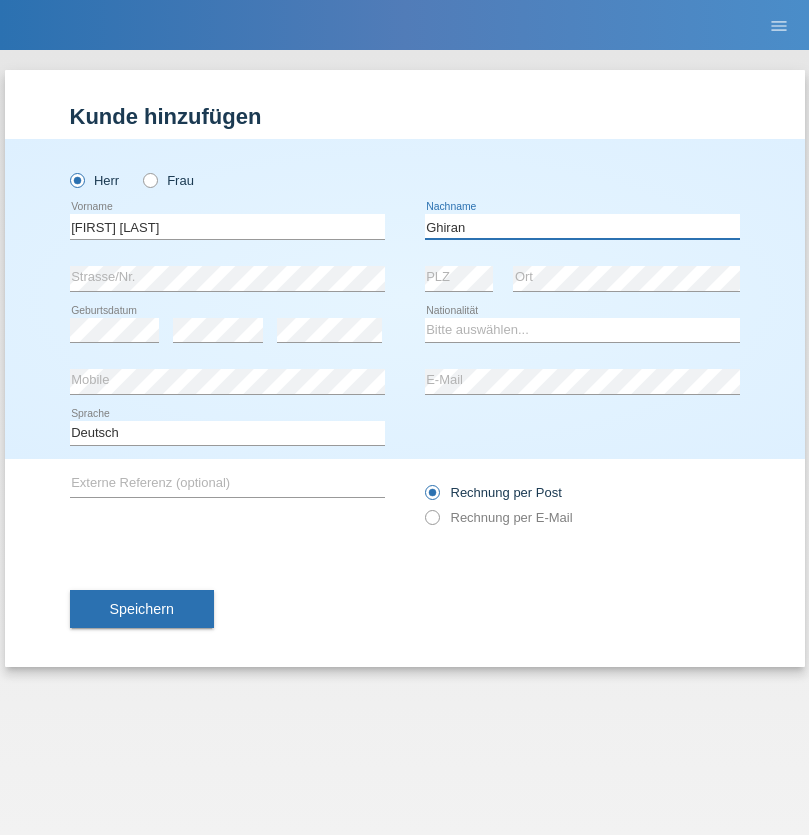 type on "Ghiran" 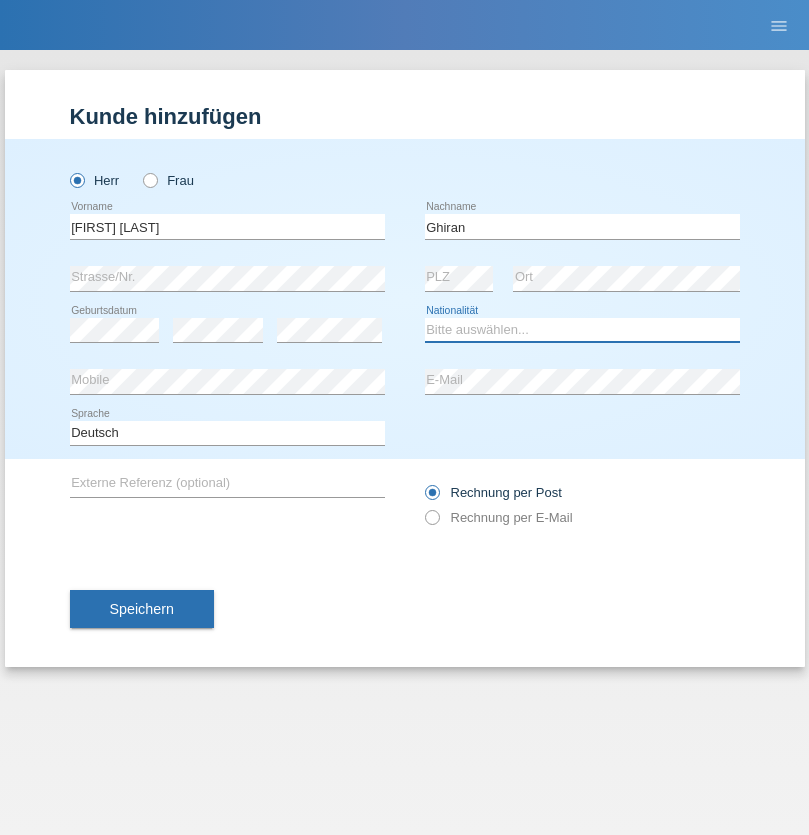 select on "OM" 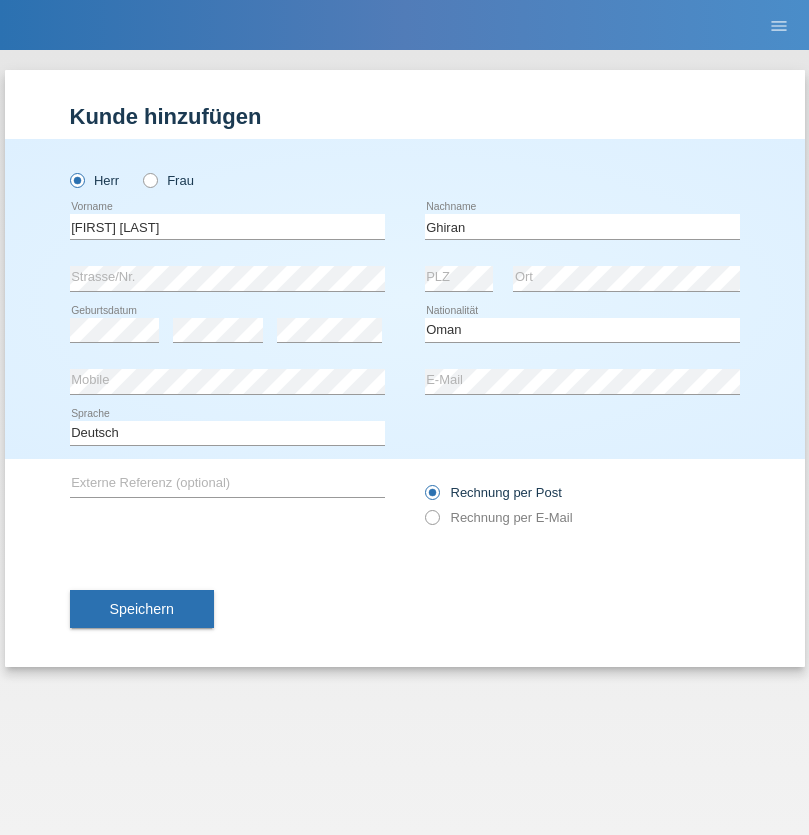 select on "C" 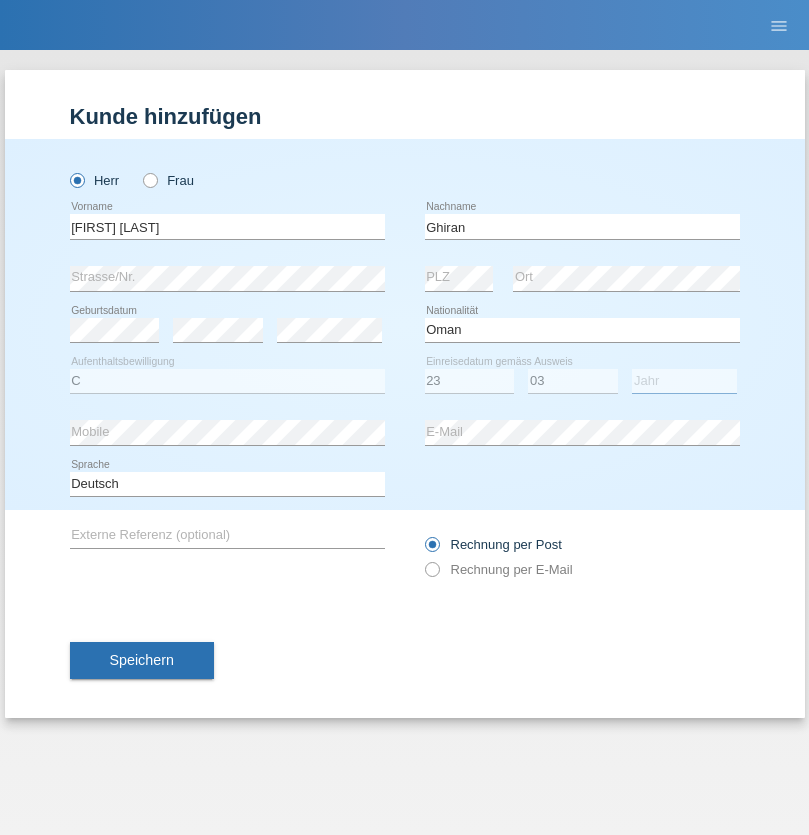 select on "2020" 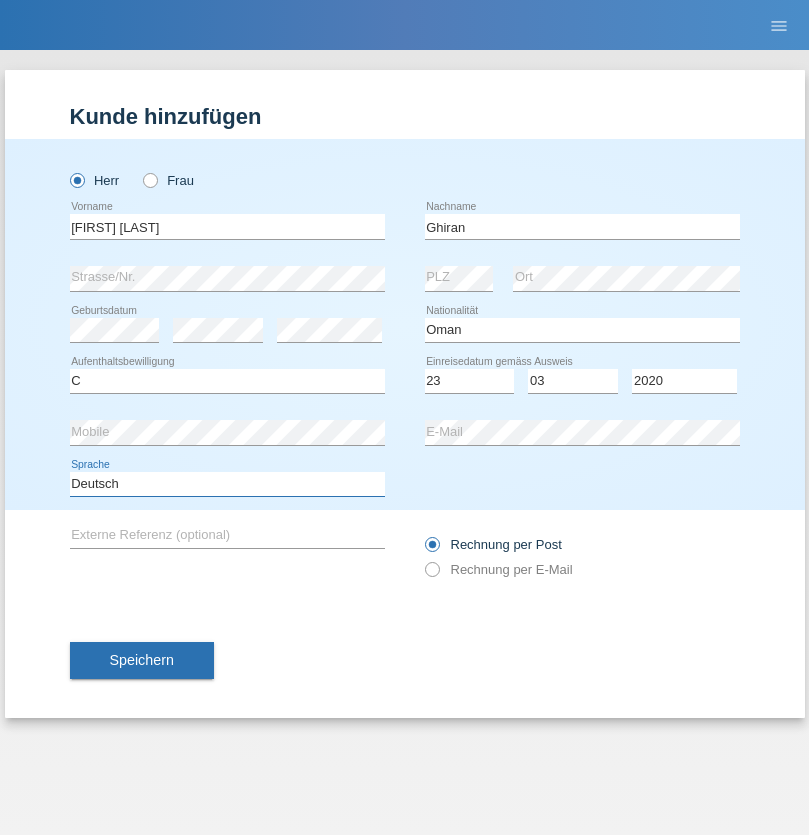 select on "en" 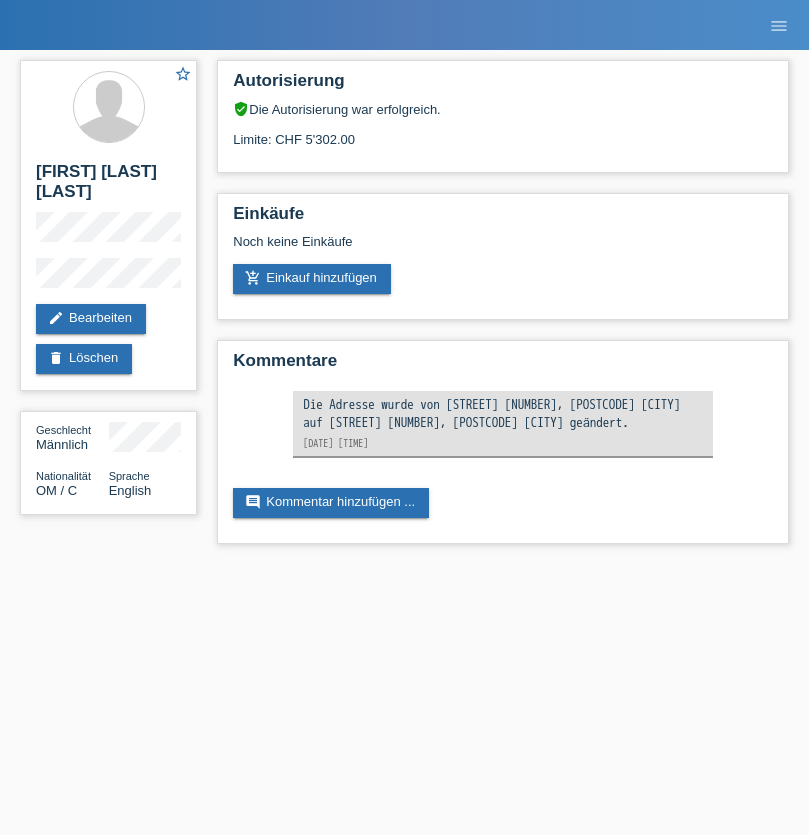 scroll, scrollTop: 0, scrollLeft: 0, axis: both 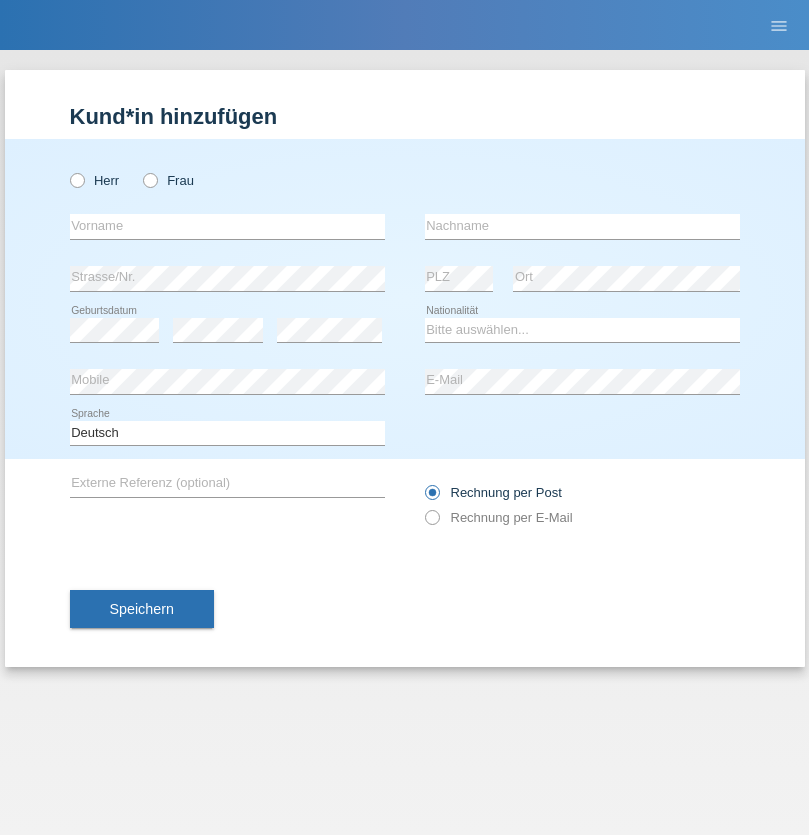 radio on "true" 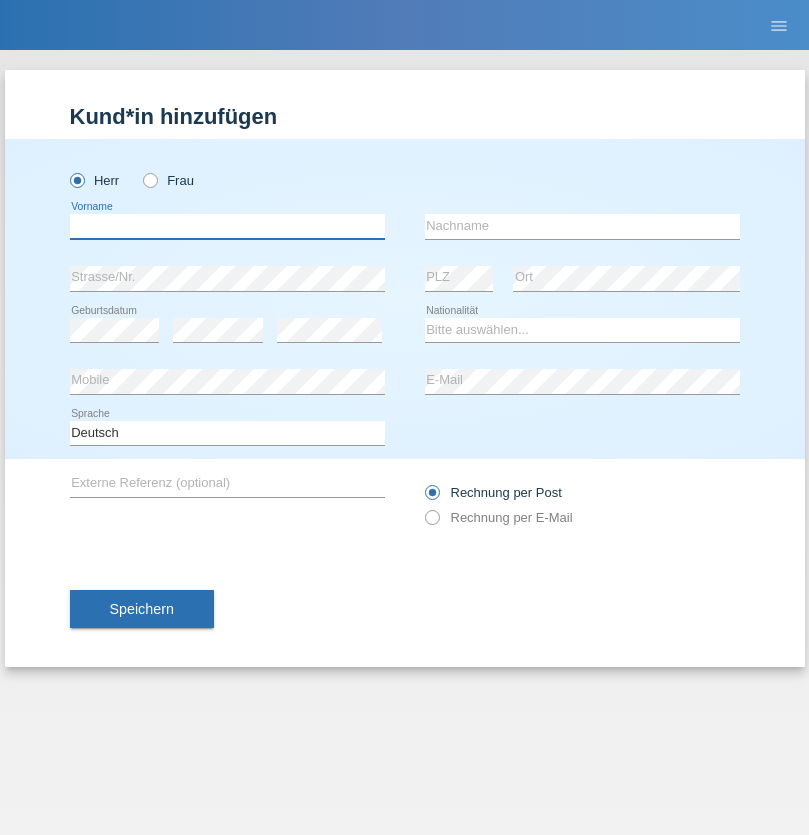 click at bounding box center (227, 226) 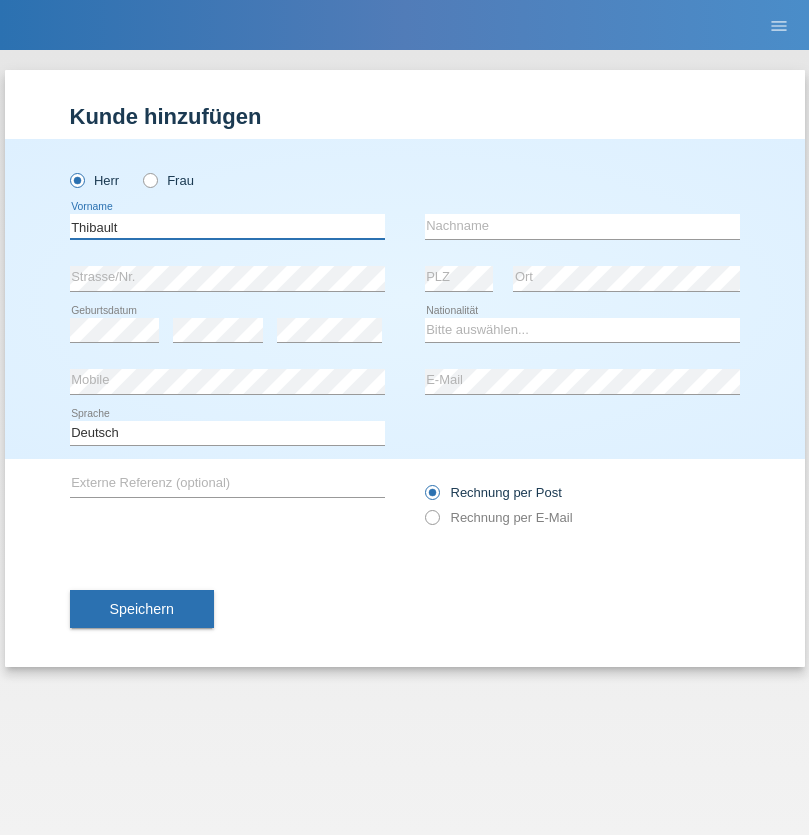 type on "Thibault" 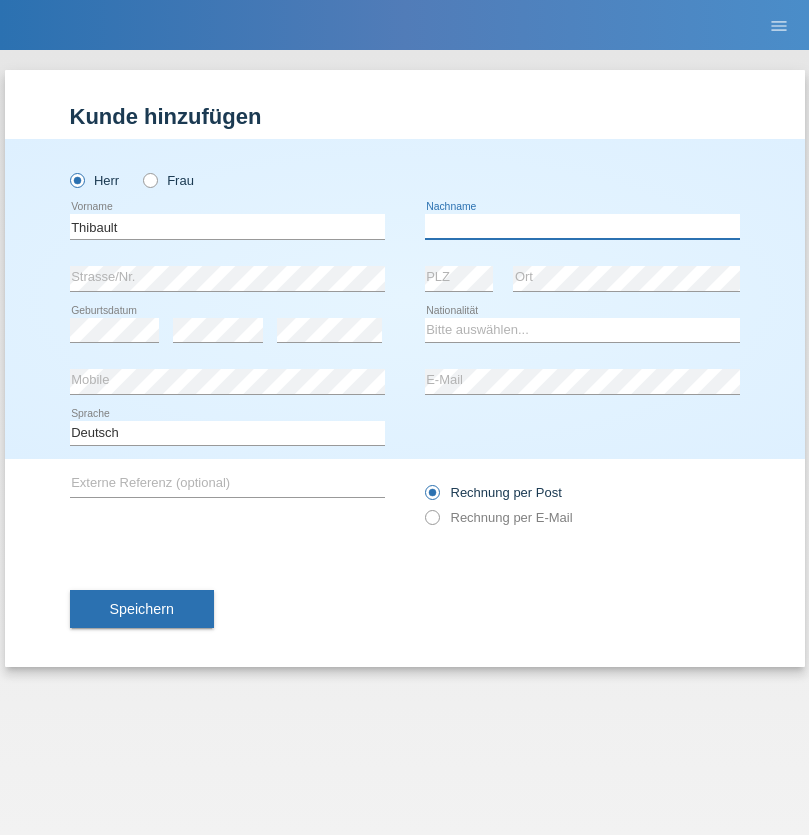 click at bounding box center [582, 226] 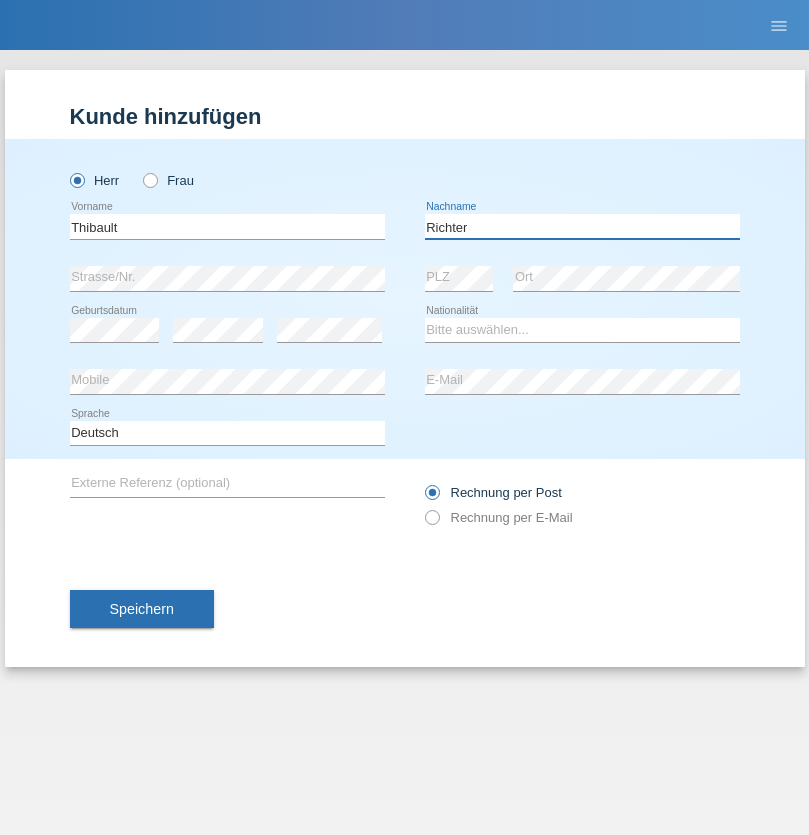 type on "Richter" 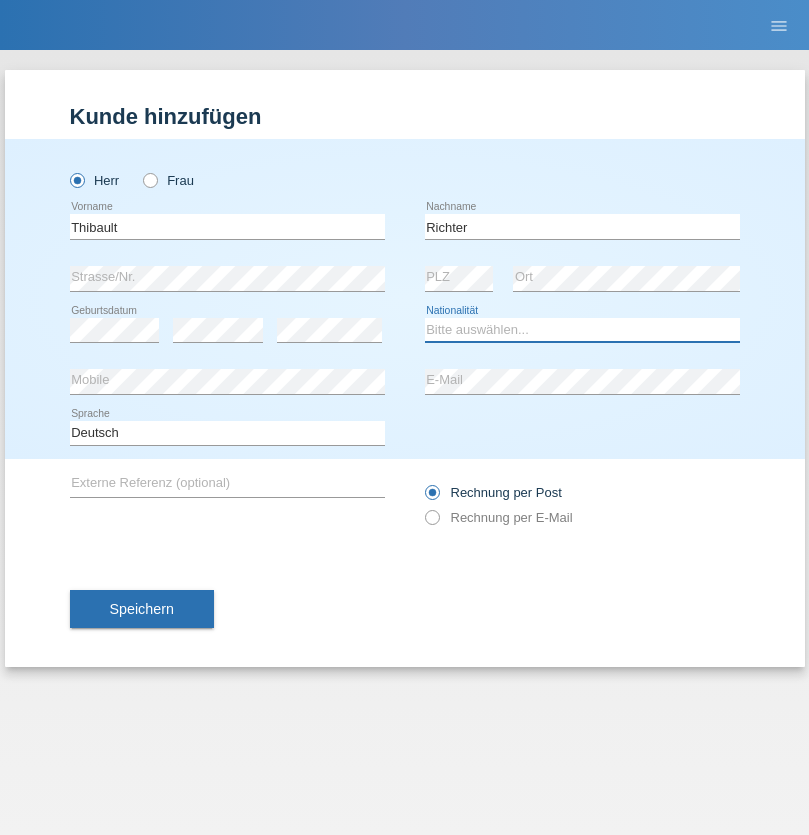 select on "CH" 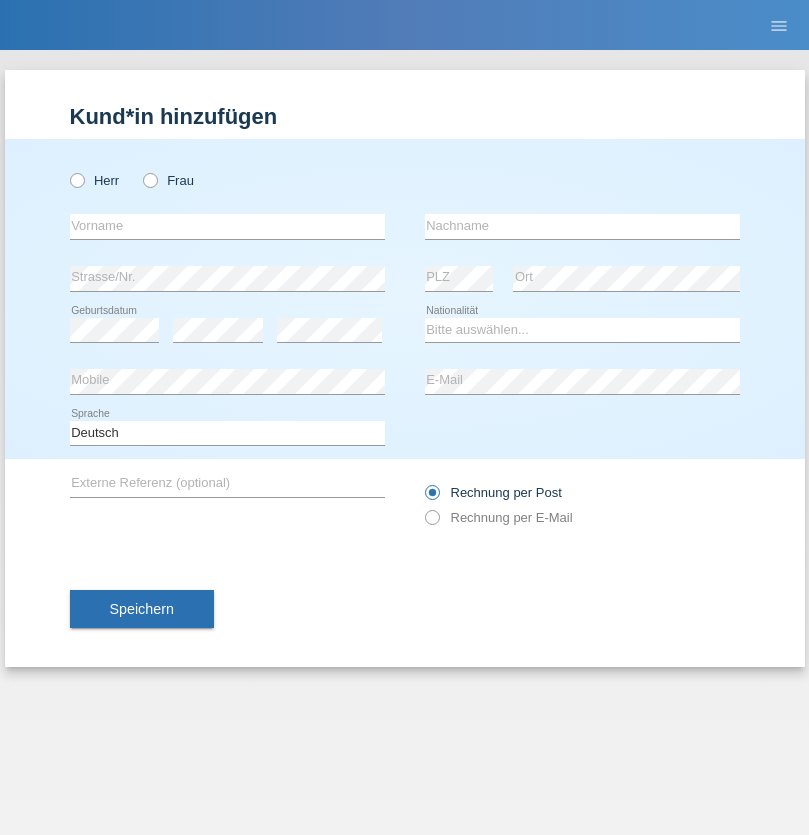 scroll, scrollTop: 0, scrollLeft: 0, axis: both 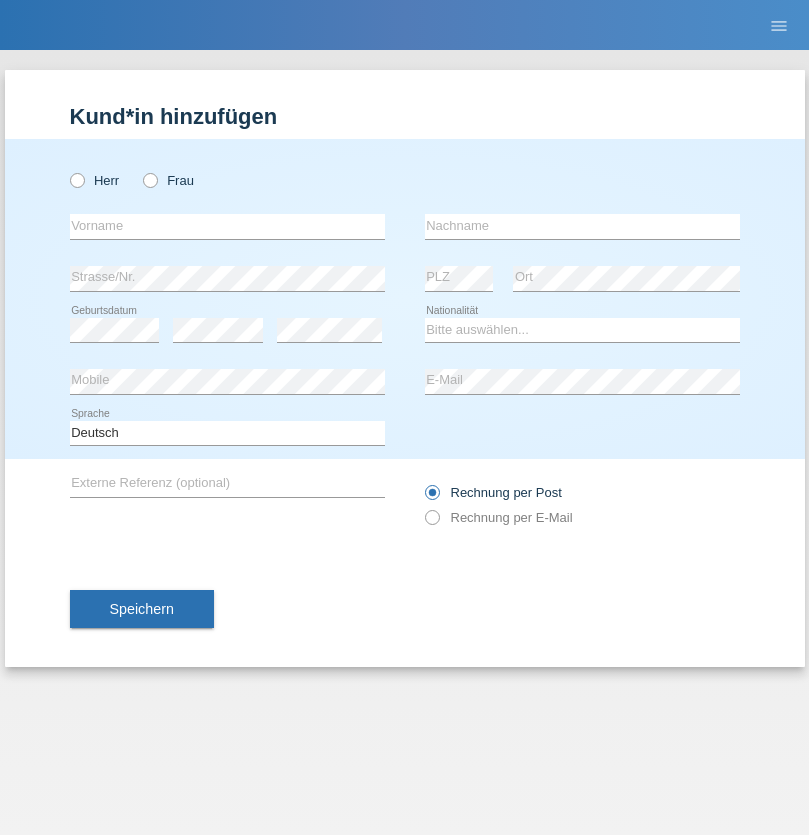 radio on "true" 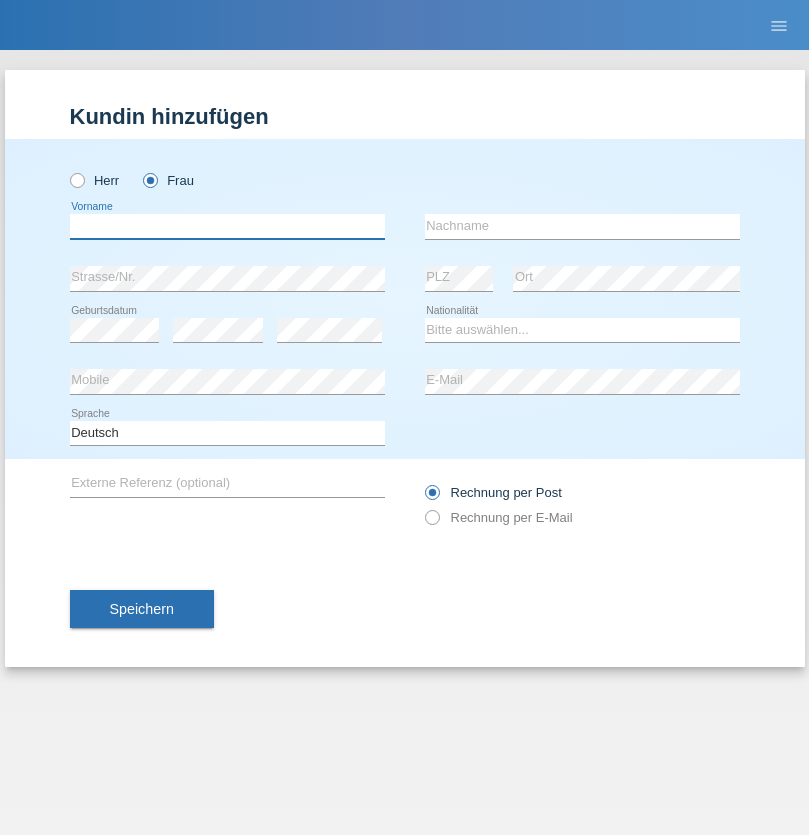click at bounding box center (227, 226) 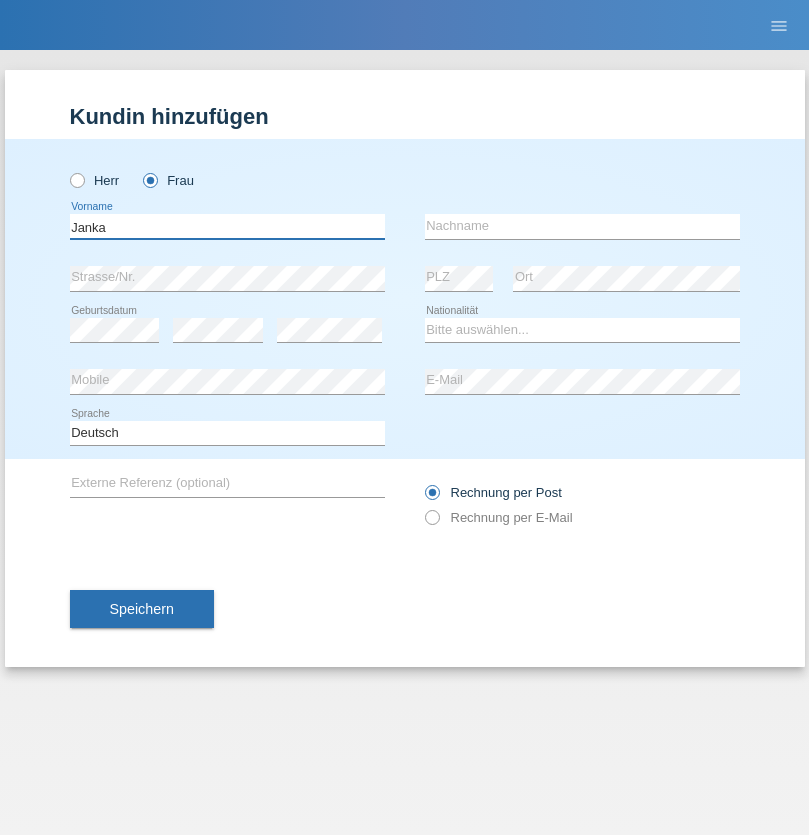type on "Janka" 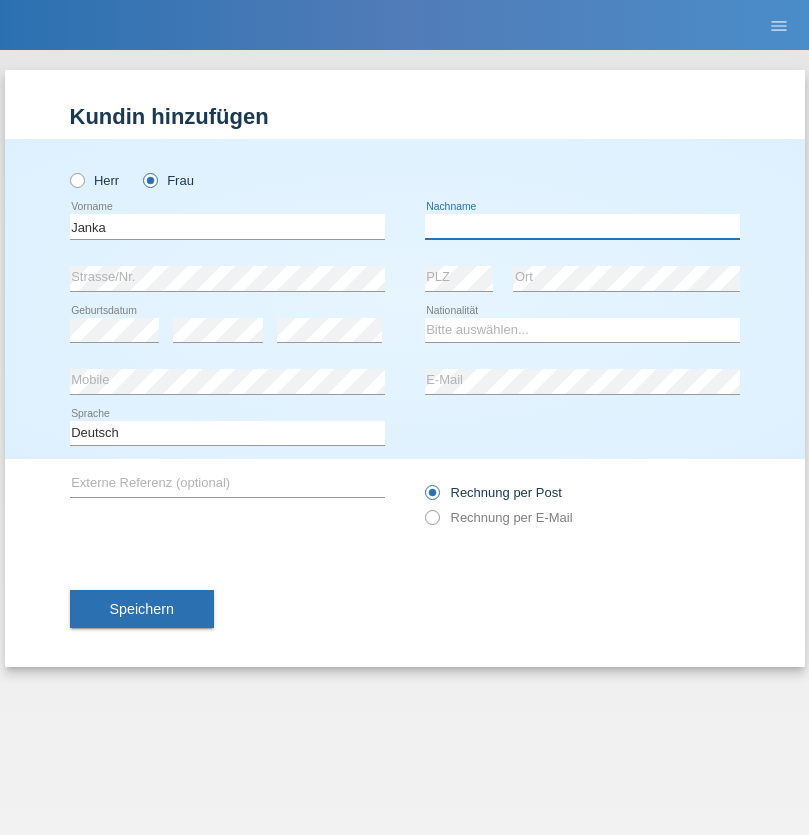 click at bounding box center [582, 226] 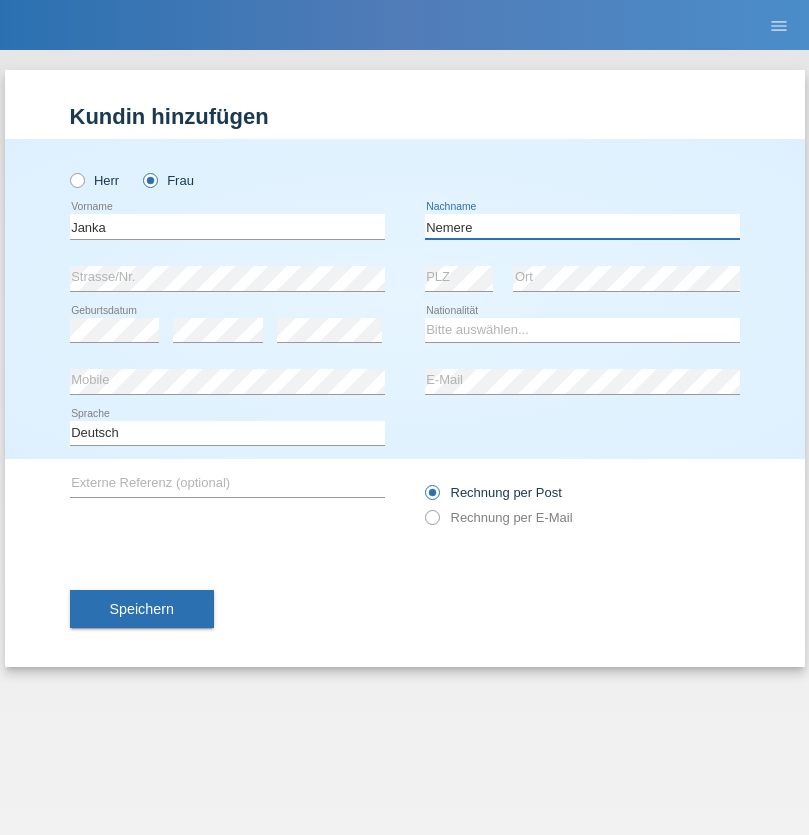 type on "Nemere" 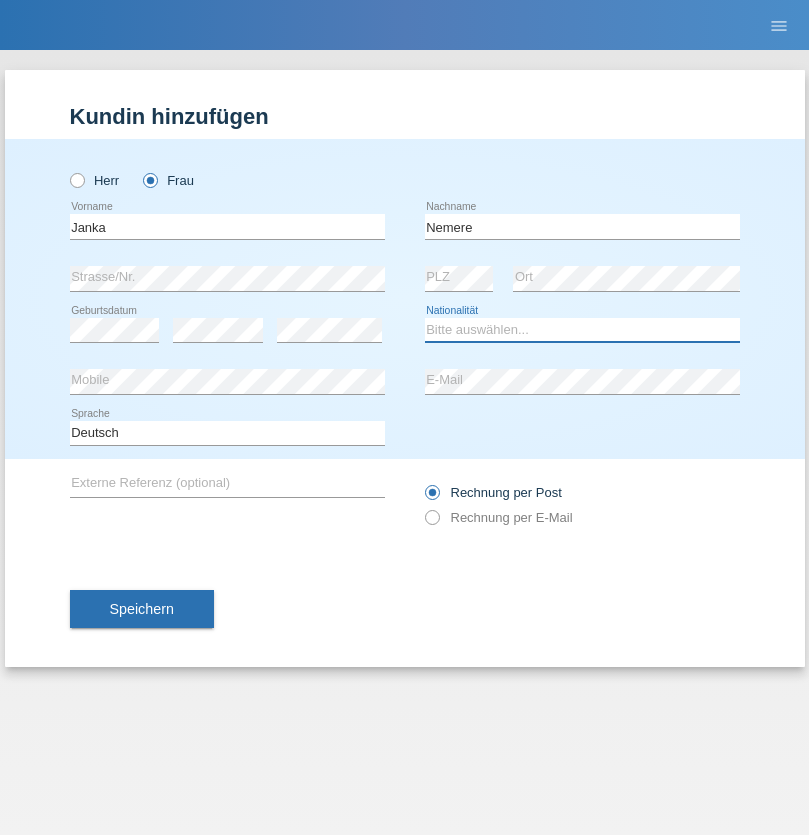 select on "HU" 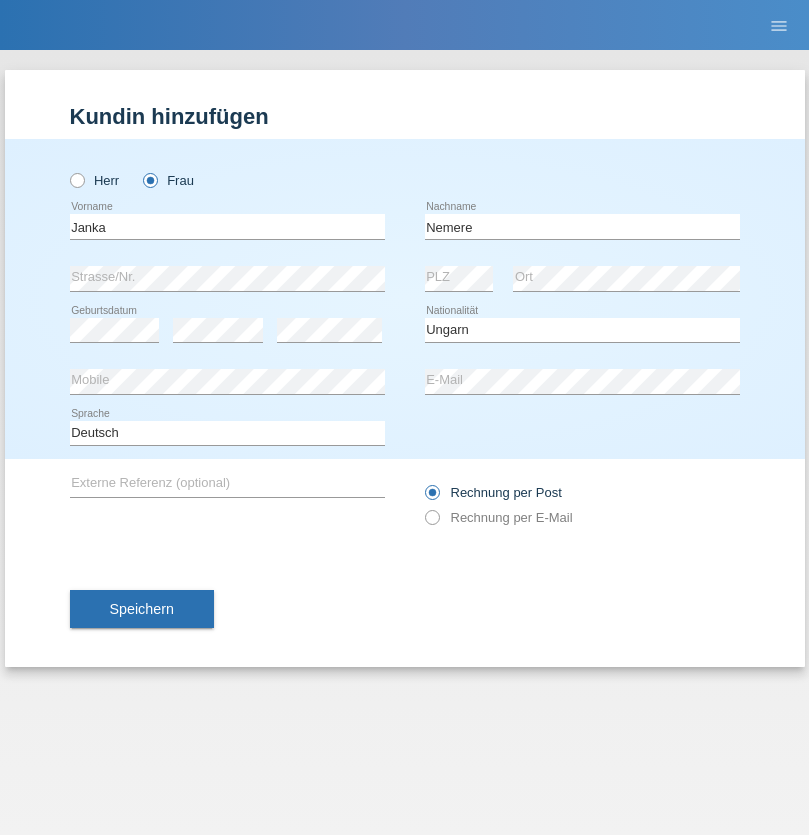 select on "C" 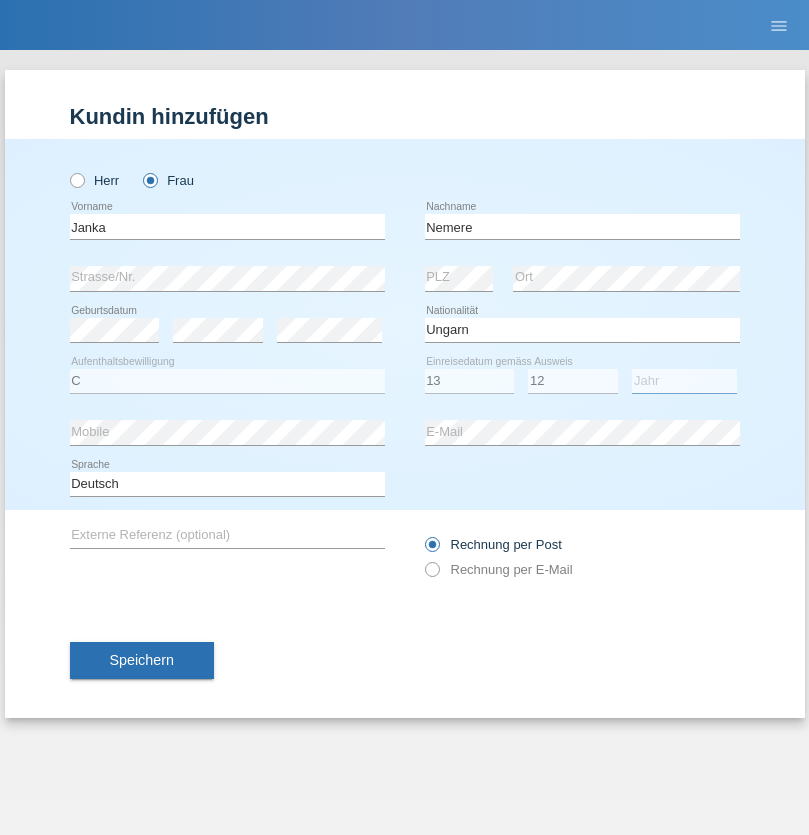 select on "2021" 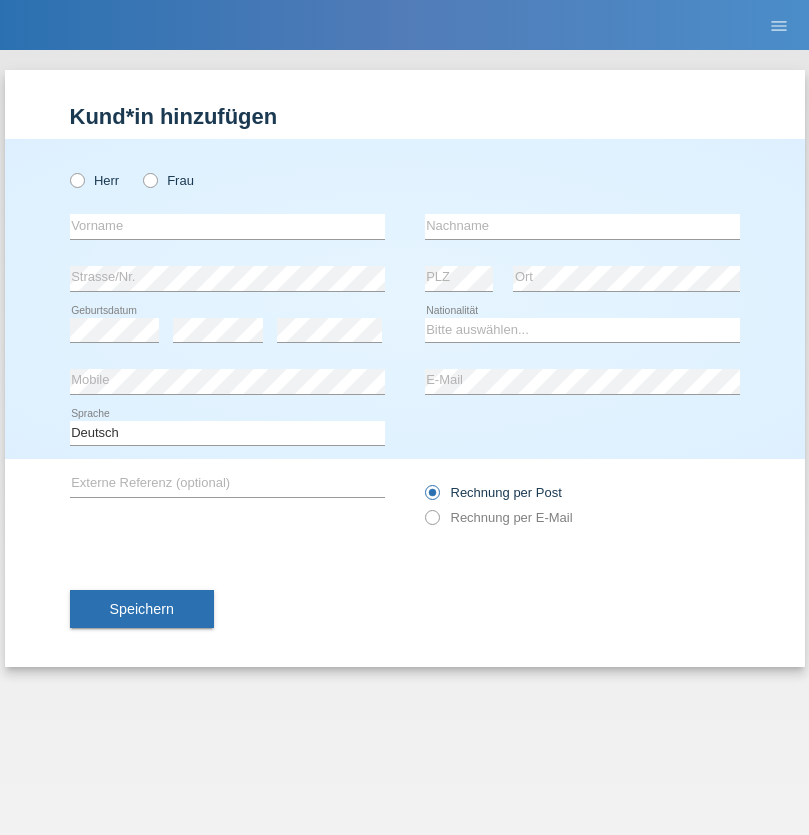 scroll, scrollTop: 0, scrollLeft: 0, axis: both 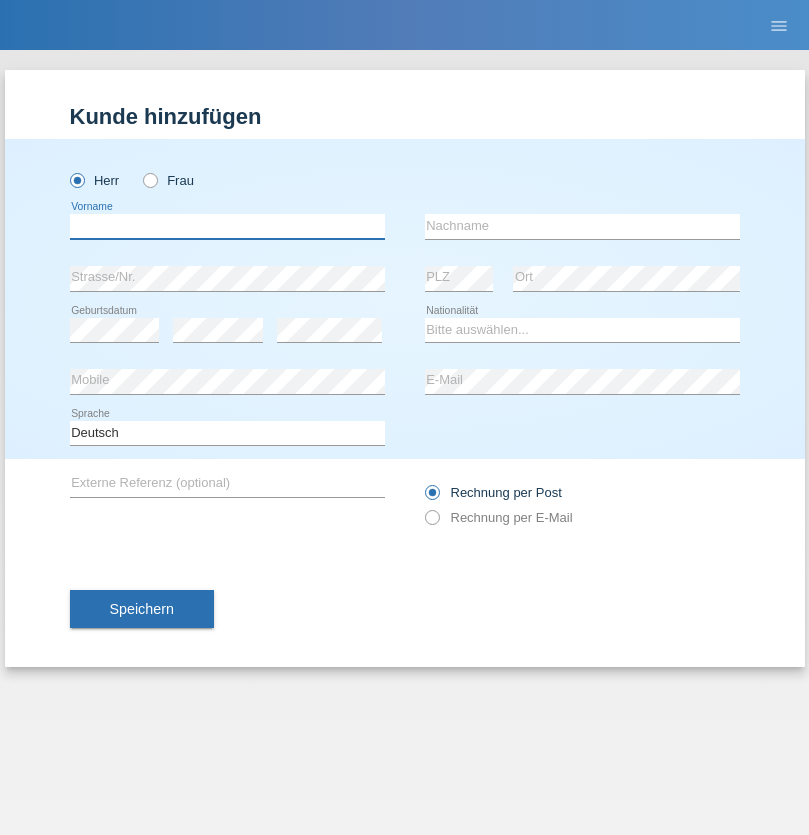 click at bounding box center (227, 226) 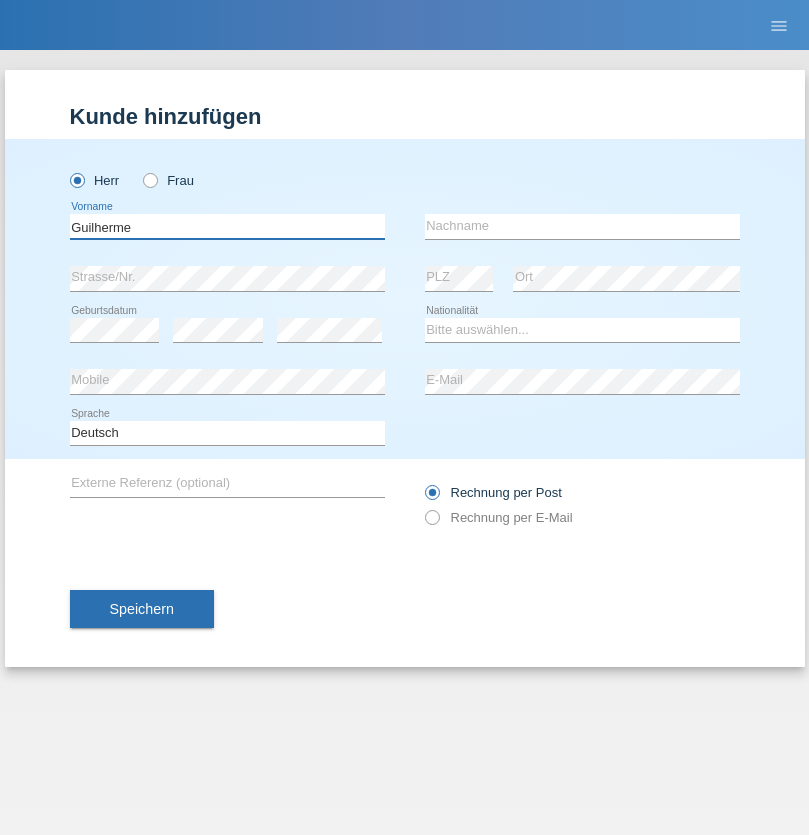type on "Guilherme" 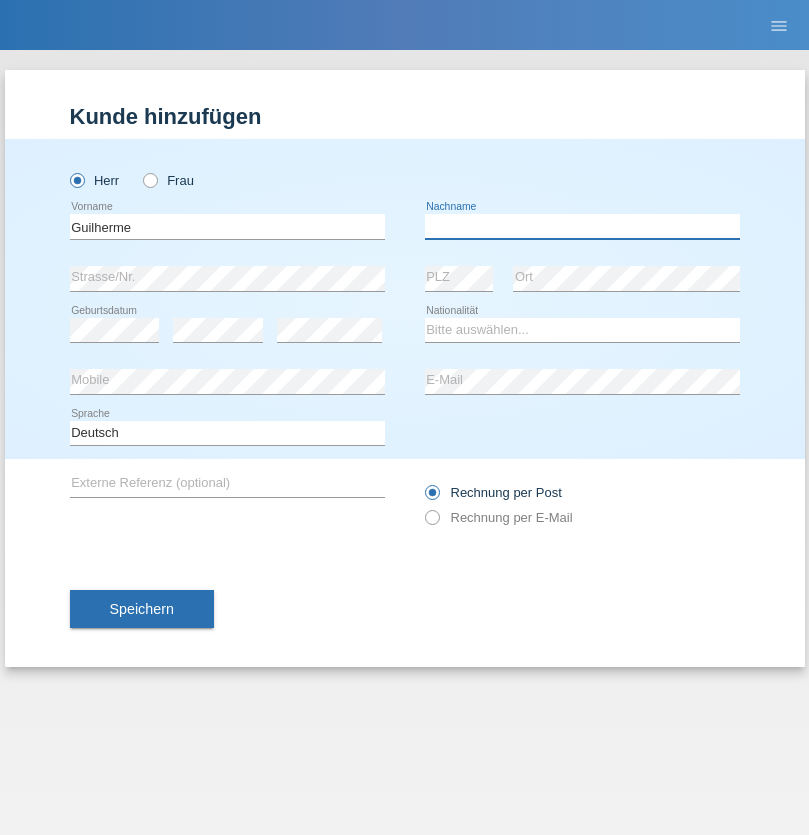 click at bounding box center [582, 226] 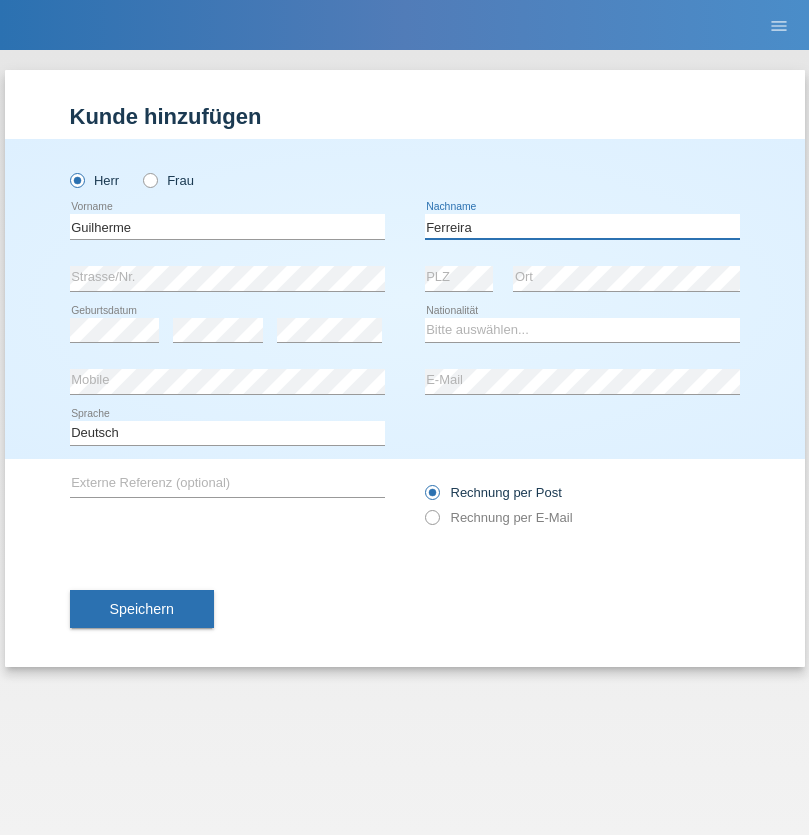 type on "Ferreira" 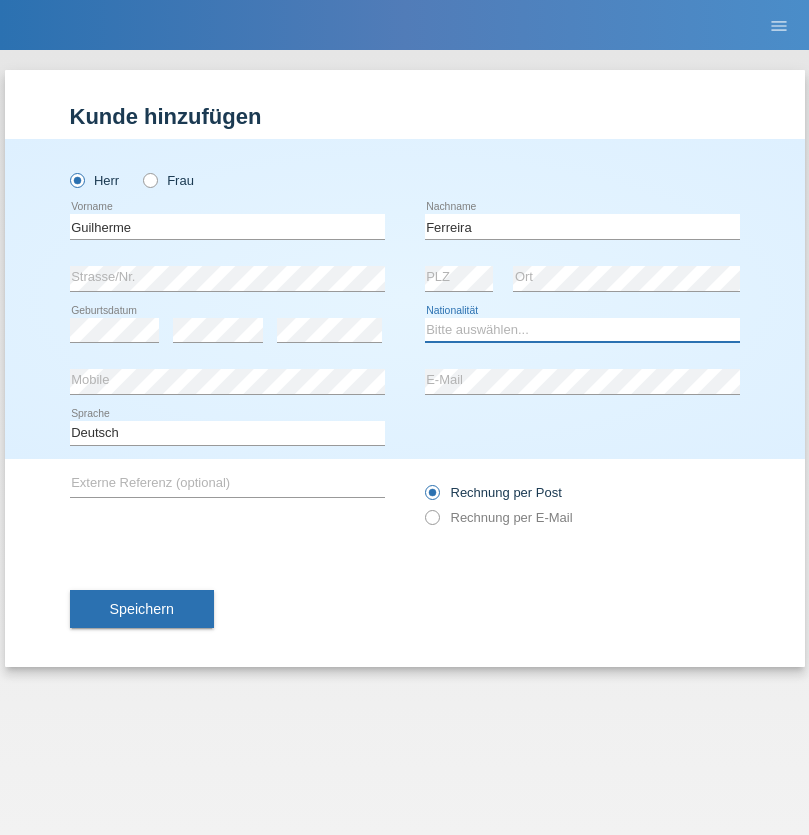 select on "PT" 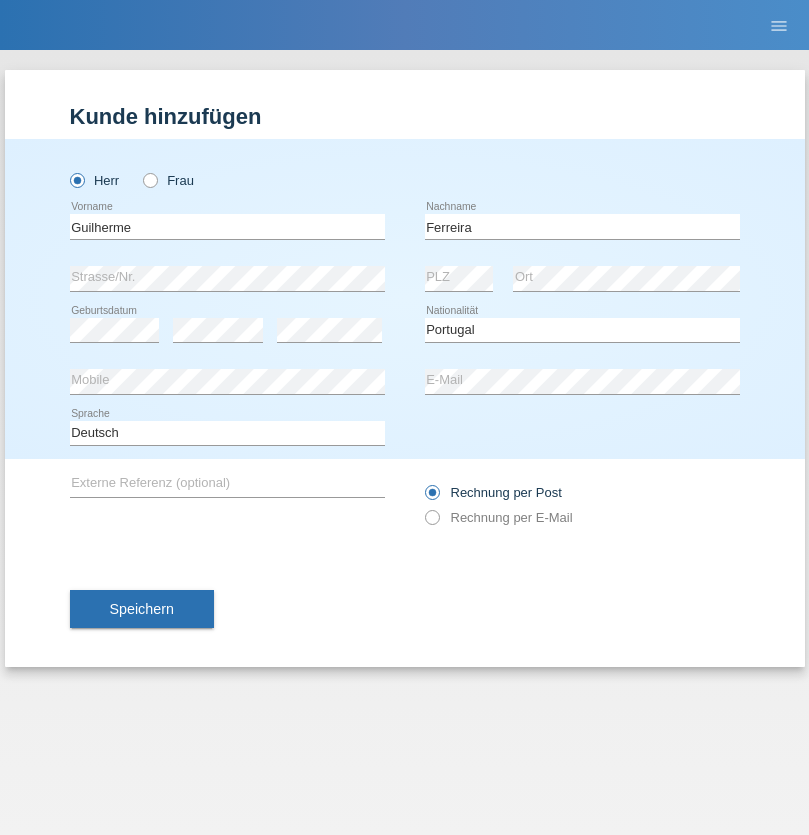 select on "C" 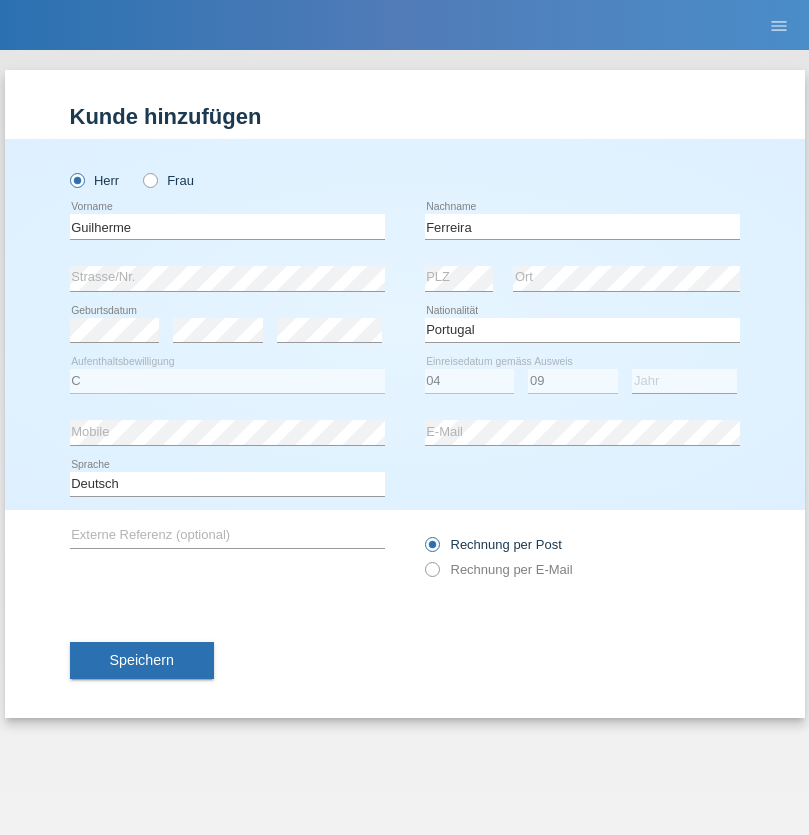 select on "2021" 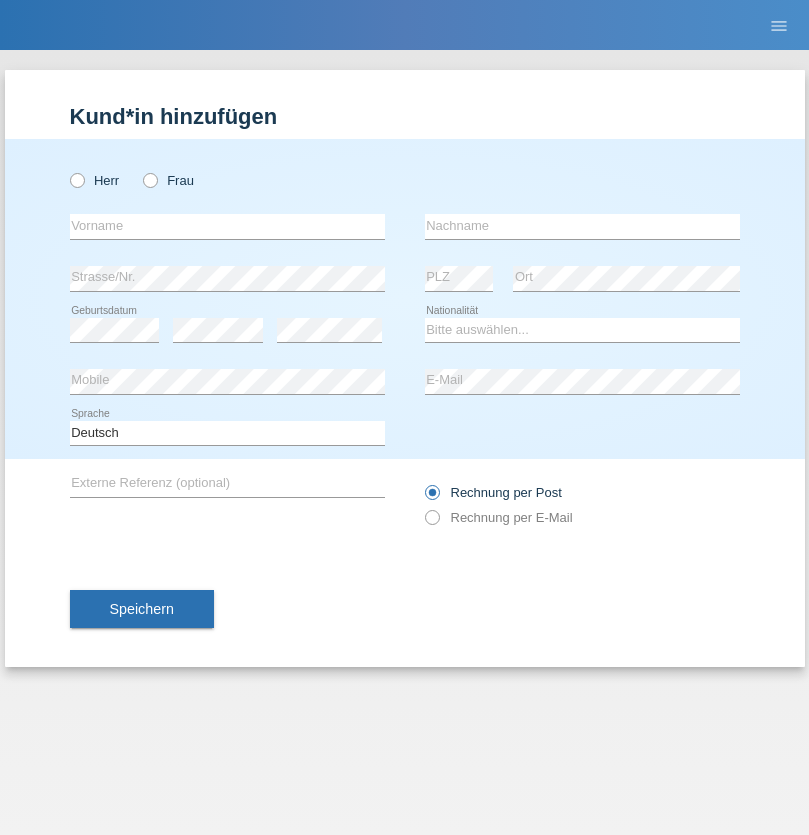 scroll, scrollTop: 0, scrollLeft: 0, axis: both 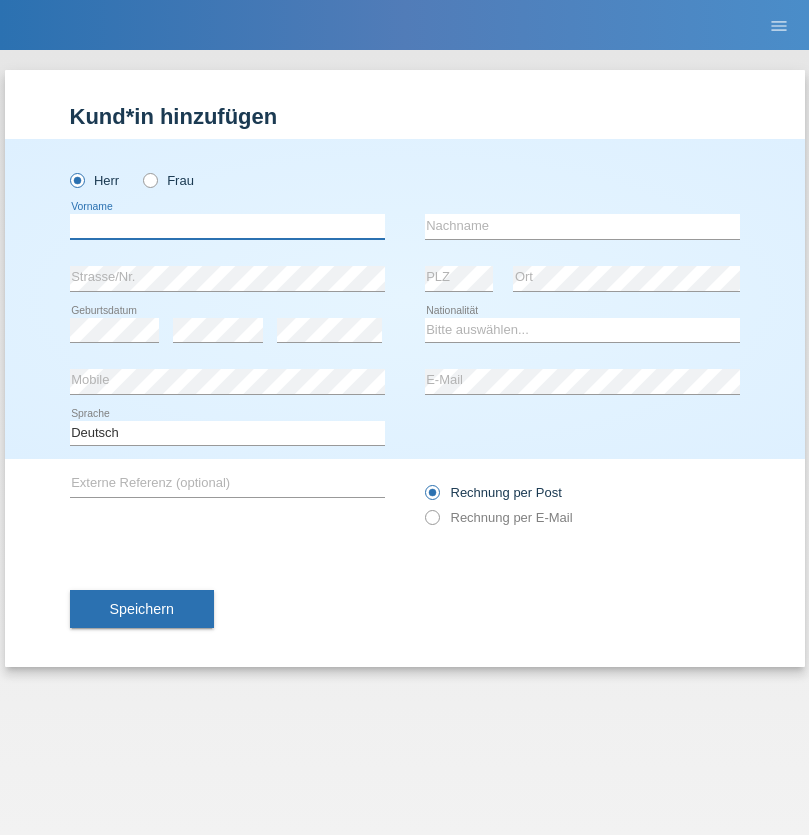 click at bounding box center [227, 226] 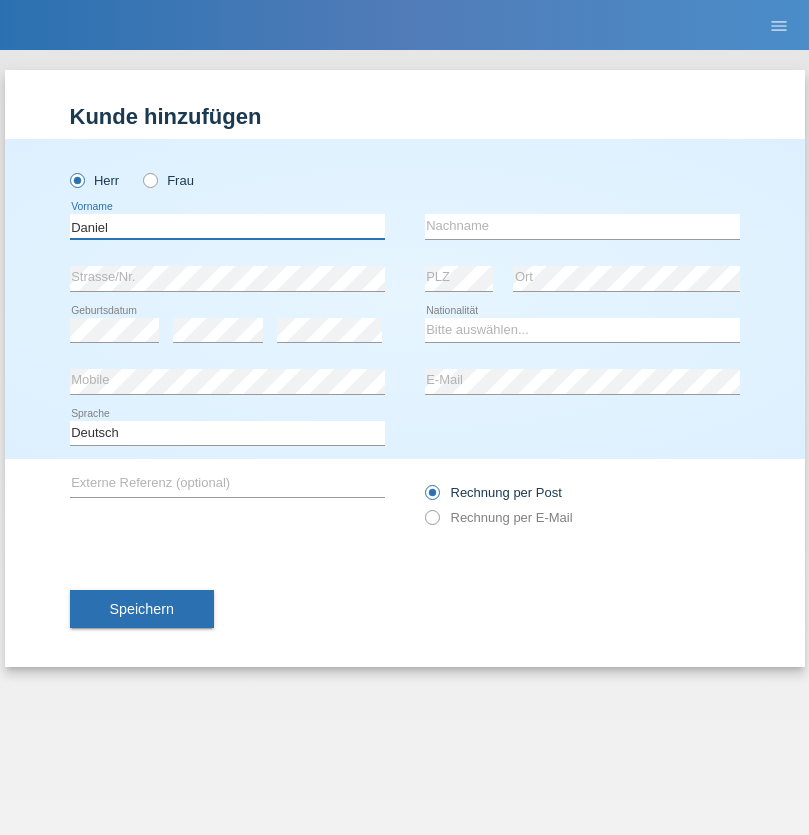 type on "Daniel" 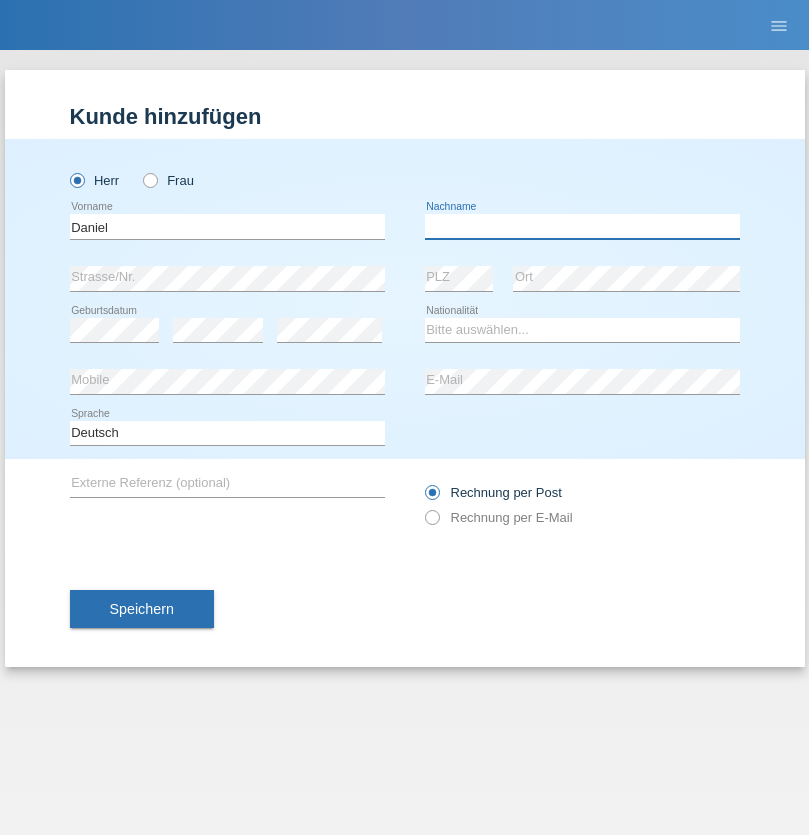 click at bounding box center [582, 226] 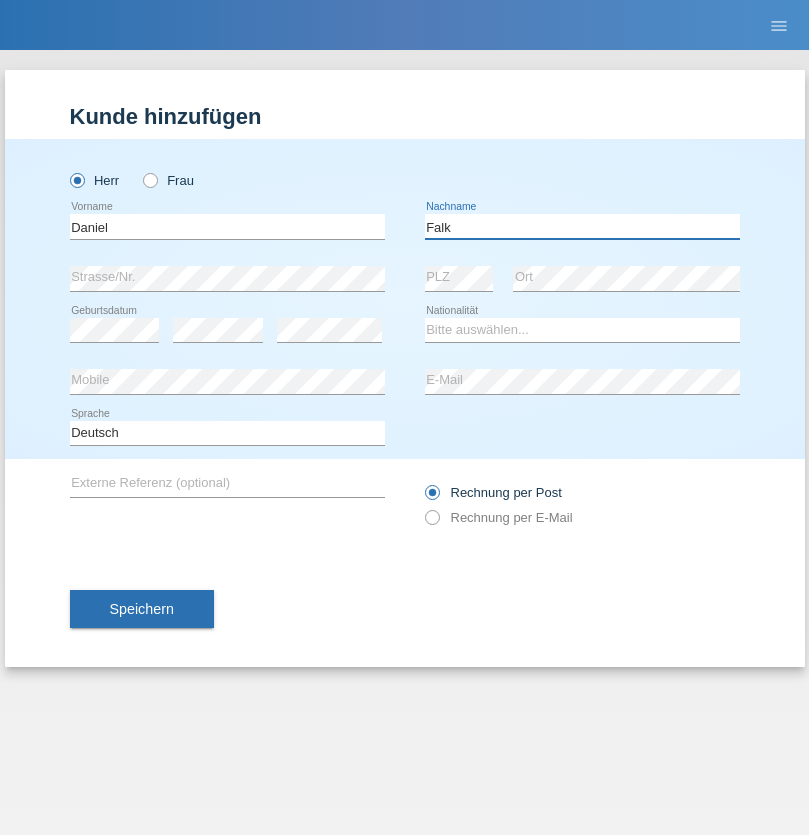 type on "Falk" 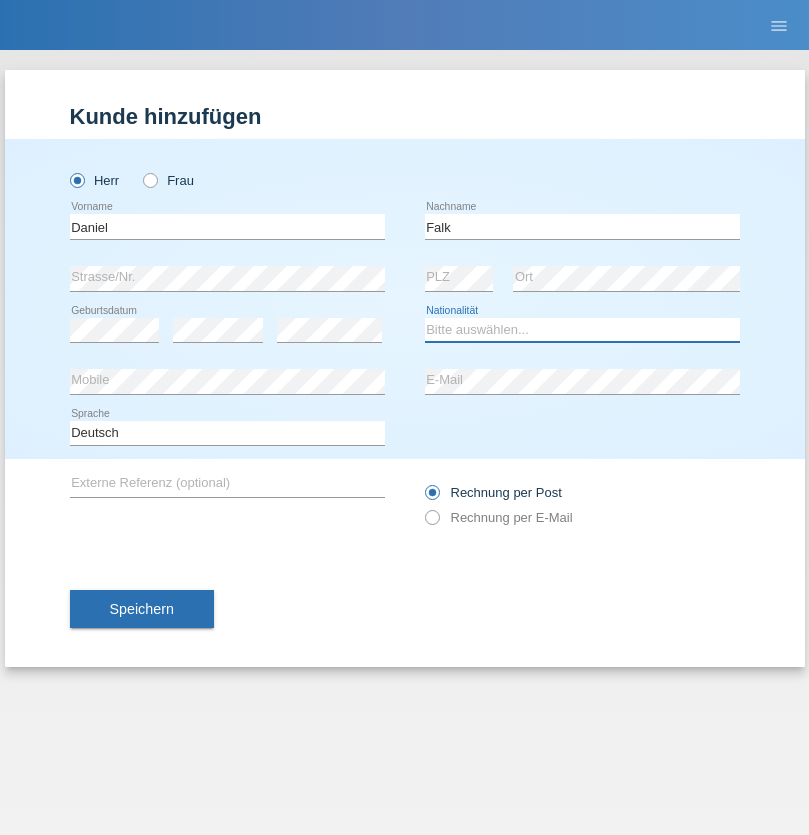 select on "CH" 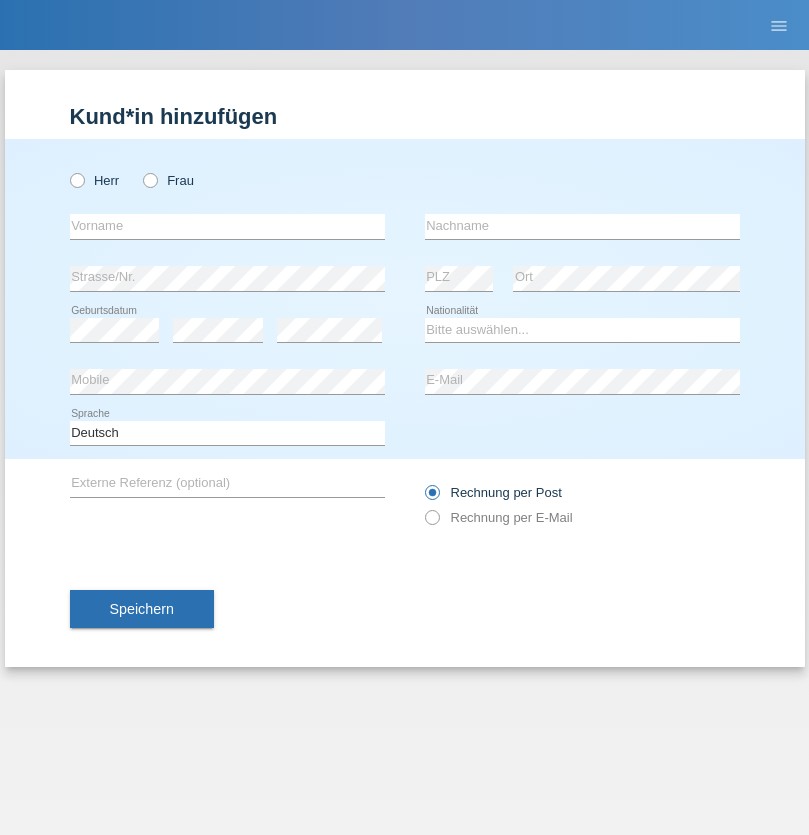 scroll, scrollTop: 0, scrollLeft: 0, axis: both 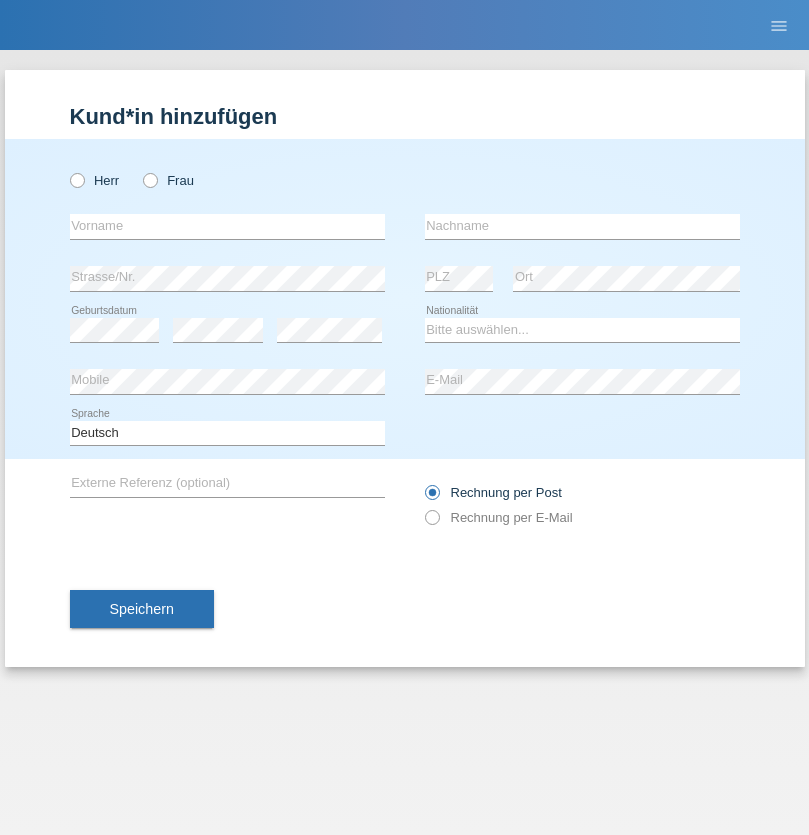 radio on "true" 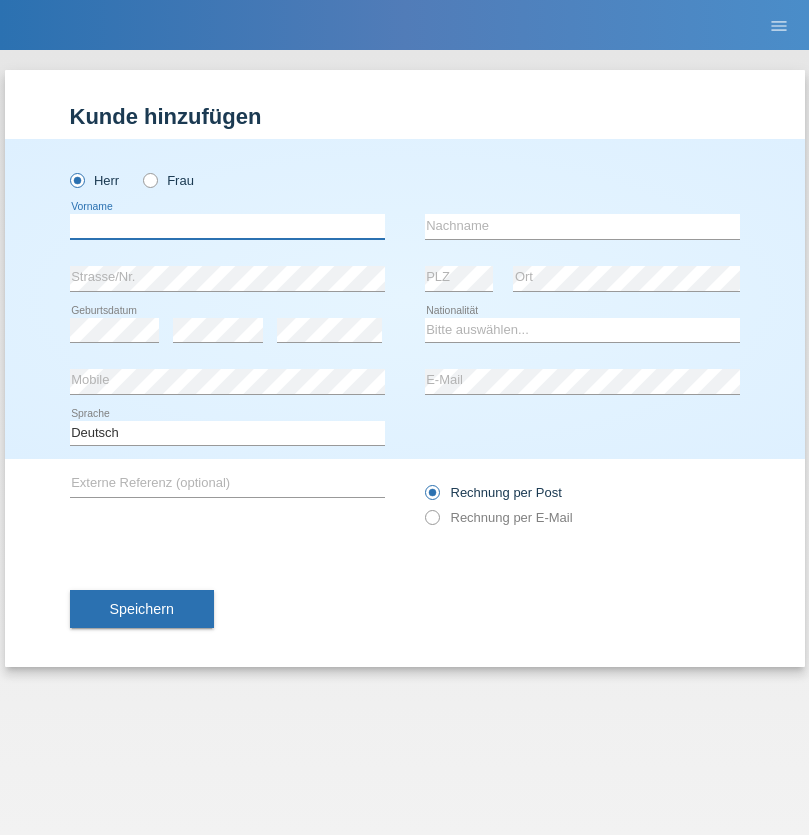 click at bounding box center (227, 226) 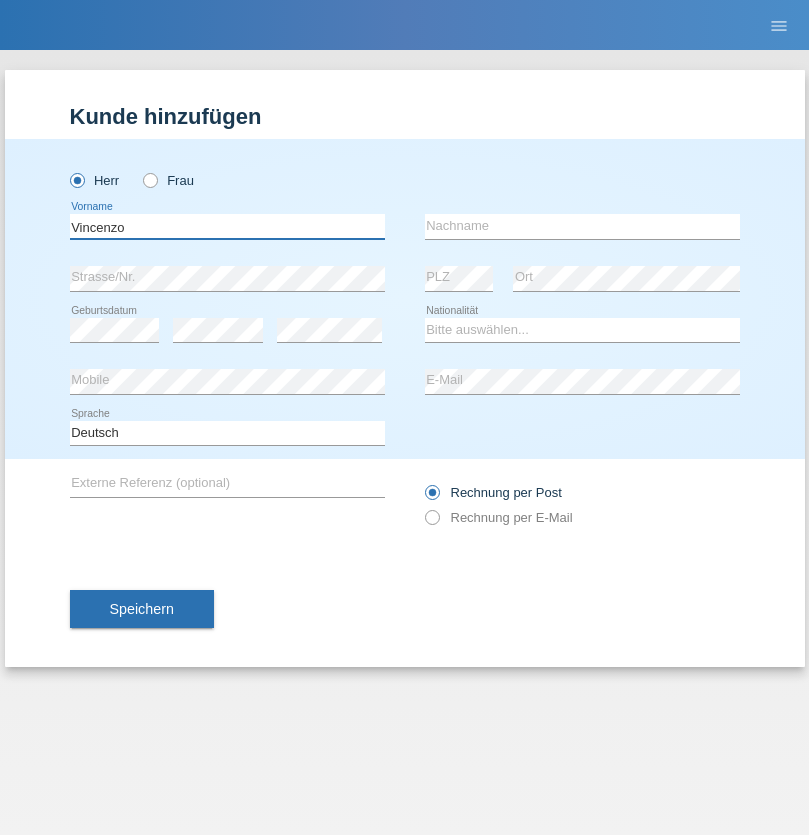 type on "Vincenzo" 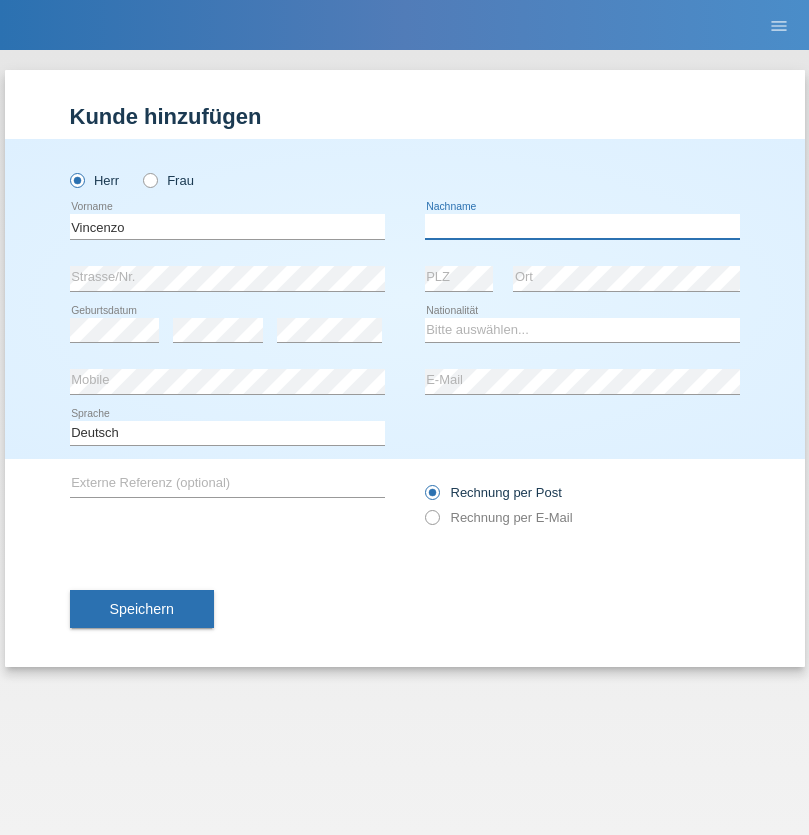 click at bounding box center (582, 226) 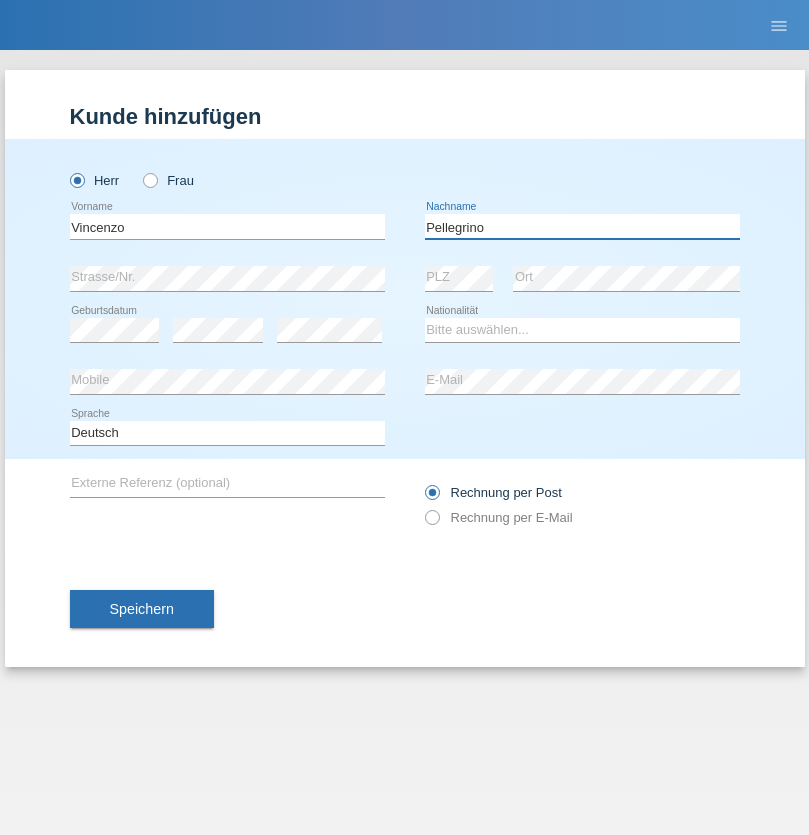 type on "Pellegrino" 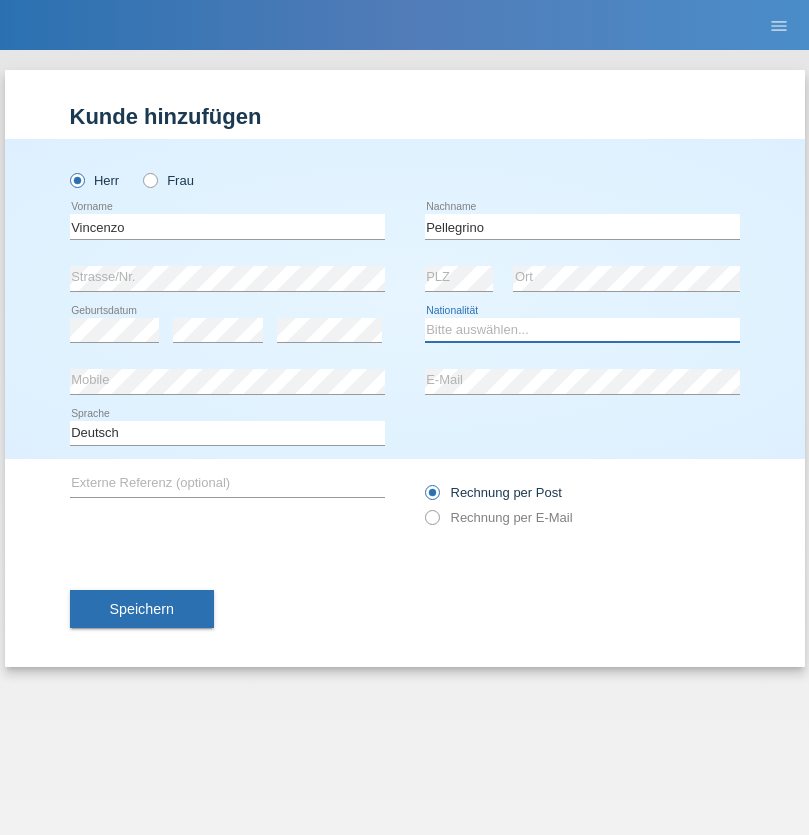 select on "IT" 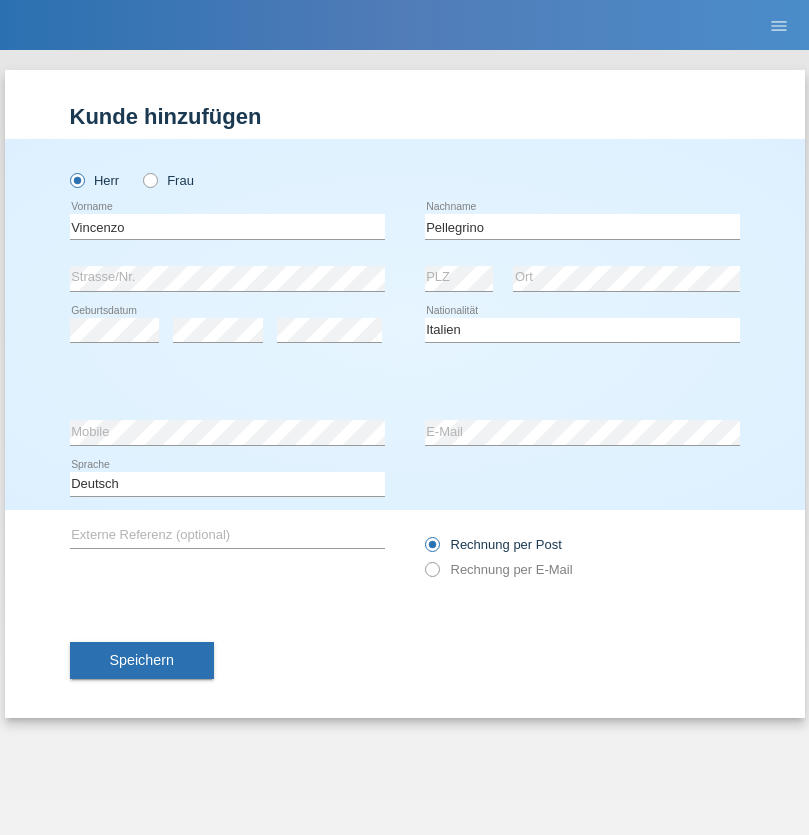 select on "C" 